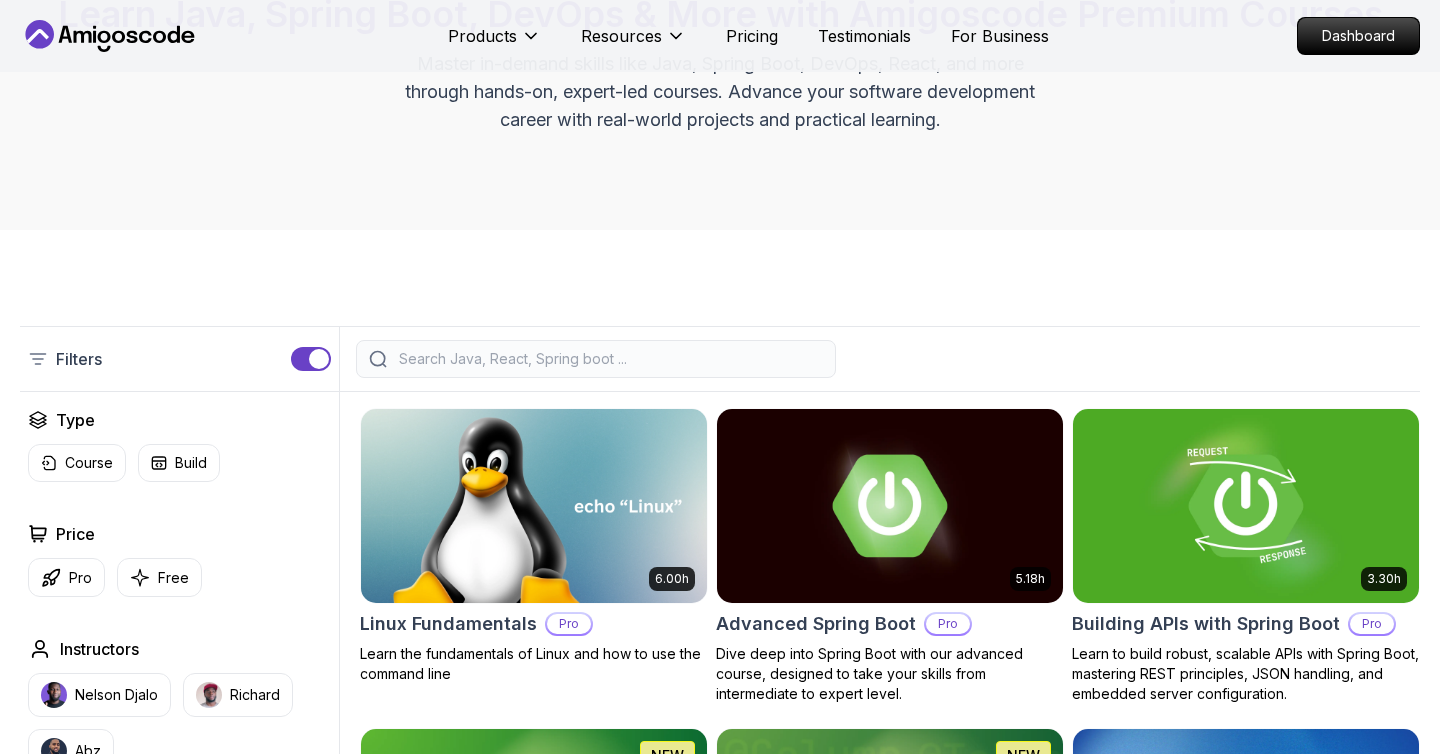 scroll, scrollTop: 233, scrollLeft: 0, axis: vertical 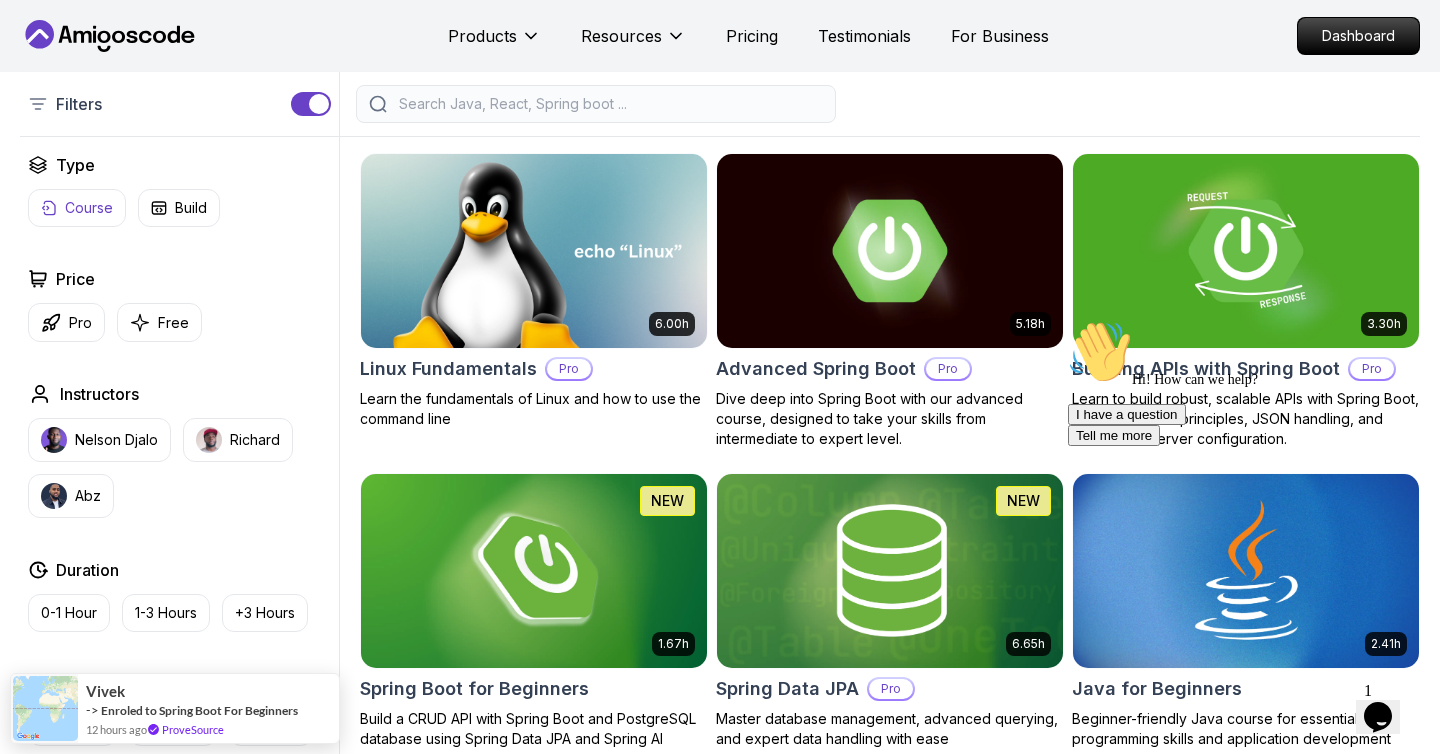 click on "Course" at bounding box center [89, 208] 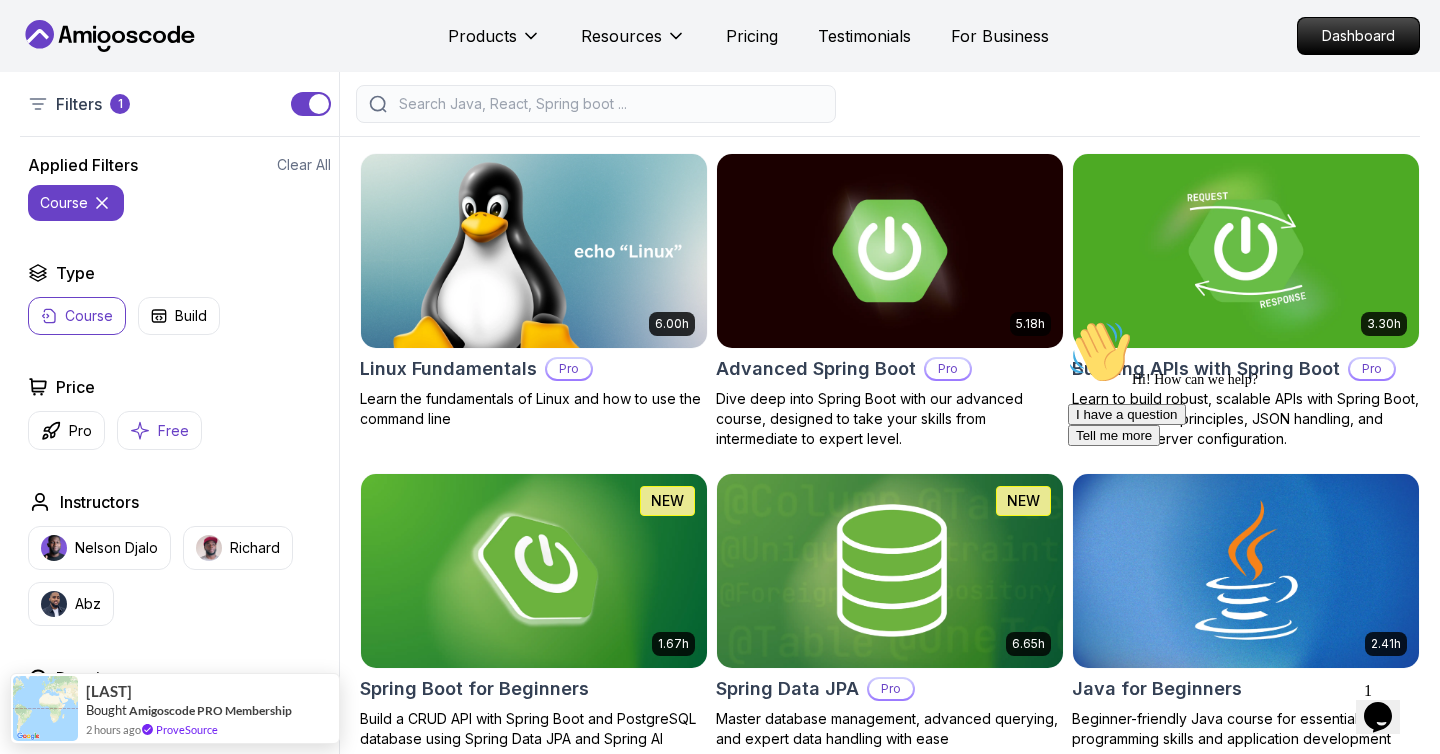 click on "Free" at bounding box center (159, 430) 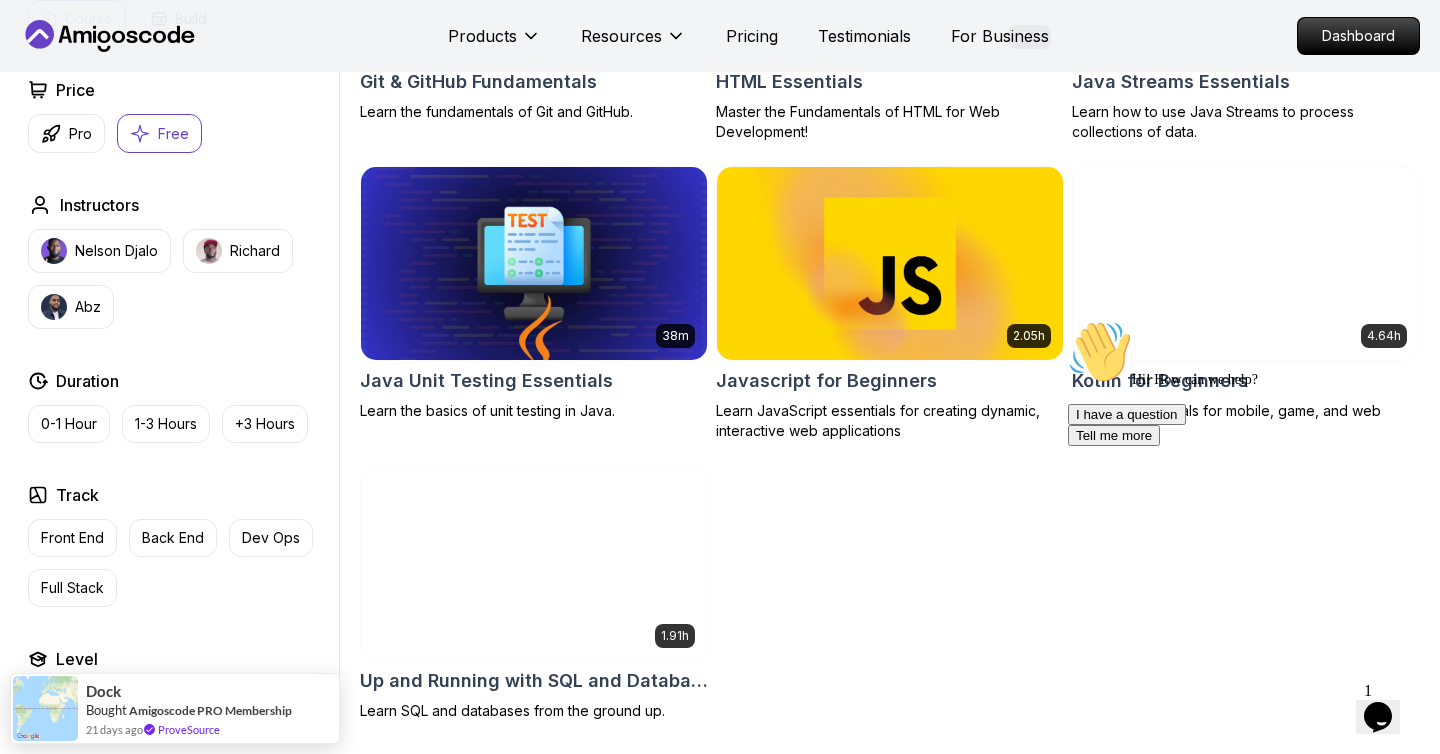 scroll, scrollTop: 1073, scrollLeft: 0, axis: vertical 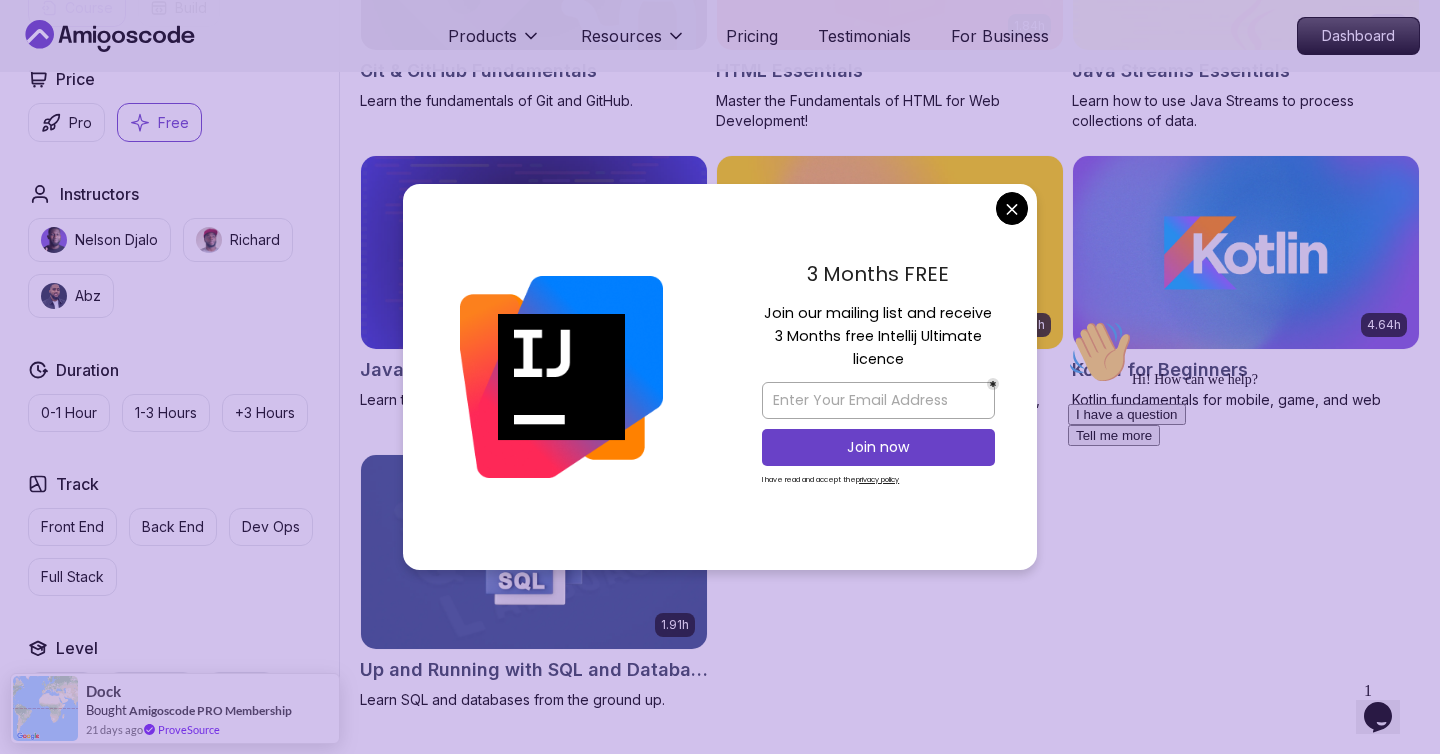 click on "Products Resources Pricing Testimonials For Business Dashboard Products Resources Pricing Testimonials For Business Dashboard All Courses Learn Java, Spring Boot, DevOps & More with Amigoscode Premium Courses Master in-demand skills like Java, Spring Boot, DevOps, React, and more through hands-on, expert-led courses. Advance your software development career with real-world projects and practical learning. Filters 2 Filters 2 Applied Filters Clear All free course Type Course Build Price Pro Free Instructors [FIRST] [LAST] [FIRST] [LAST] Duration 0-1 Hour 1-3 Hours +3 Hours Track Front End Back End Dev Ops Full Stack Level Junior Mid-level Senior 1.67h NEW Spring Boot for Beginners Build a CRUD API with Spring Boot and PostgreSQL database using Spring Data JPA and Spring AI 2.41h Java for Beginners Beginner-friendly Java course for essential programming skills and application development 2.08h CSS Essentials Master the fundamentals of CSS and bring your websites to life with style and structure. 1.84h 26m 38m 2.05h" at bounding box center (720, 1933) 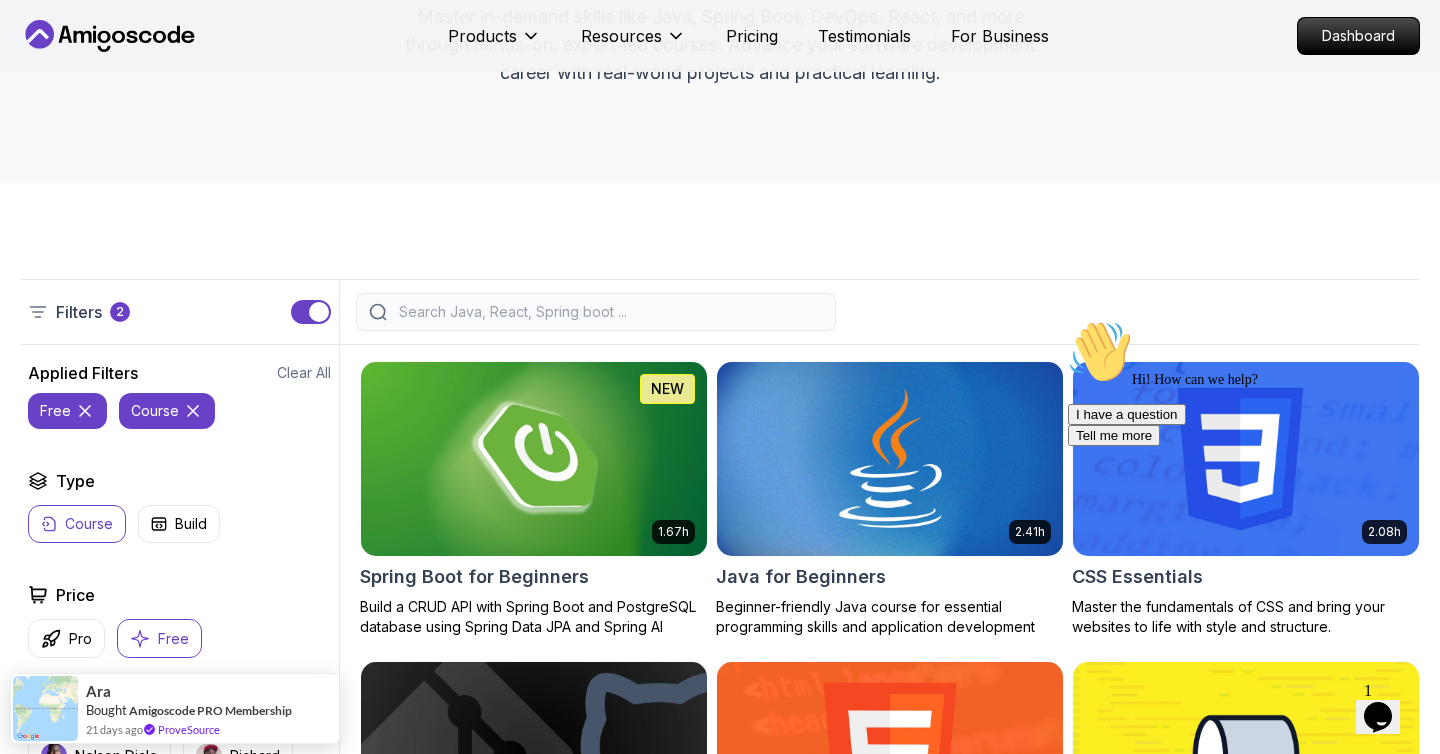 scroll, scrollTop: 269, scrollLeft: 0, axis: vertical 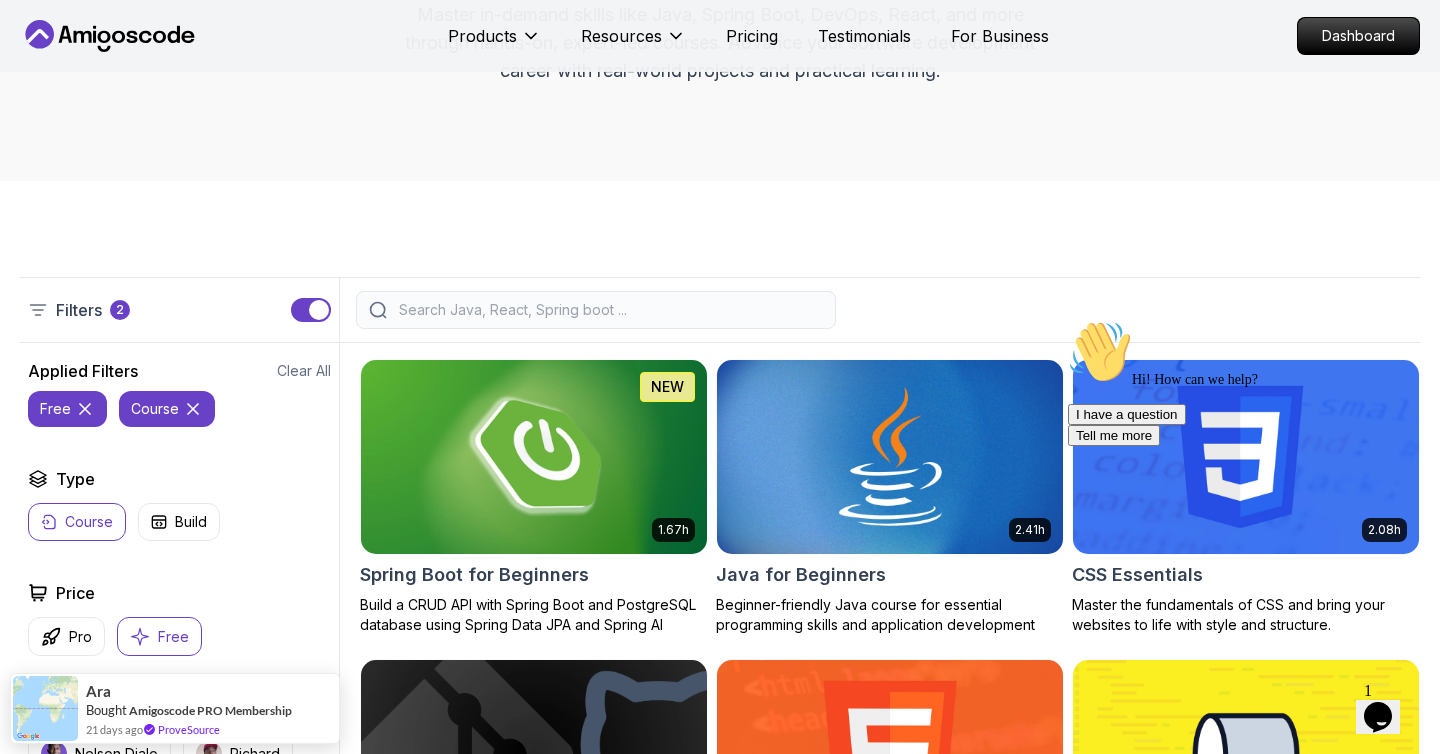 click at bounding box center (533, 456) 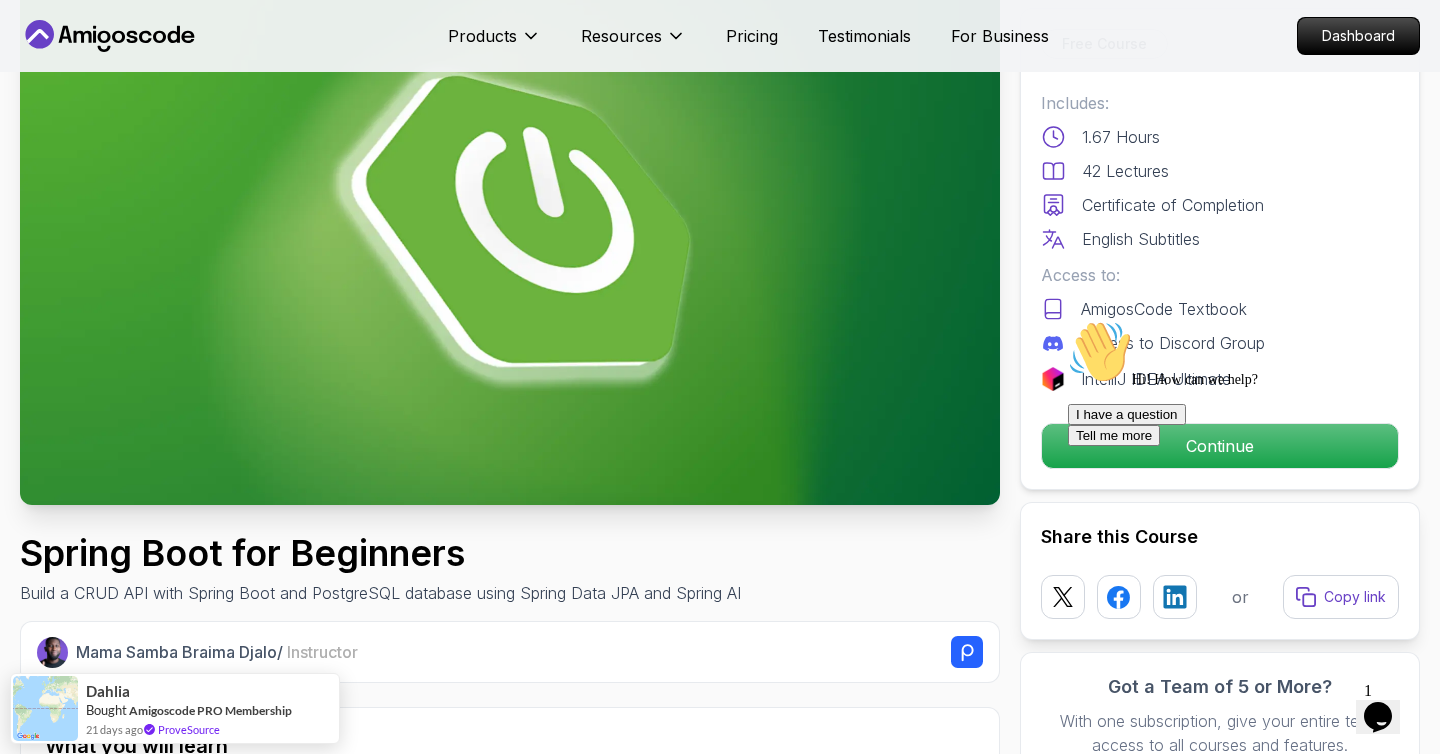scroll, scrollTop: 170, scrollLeft: 0, axis: vertical 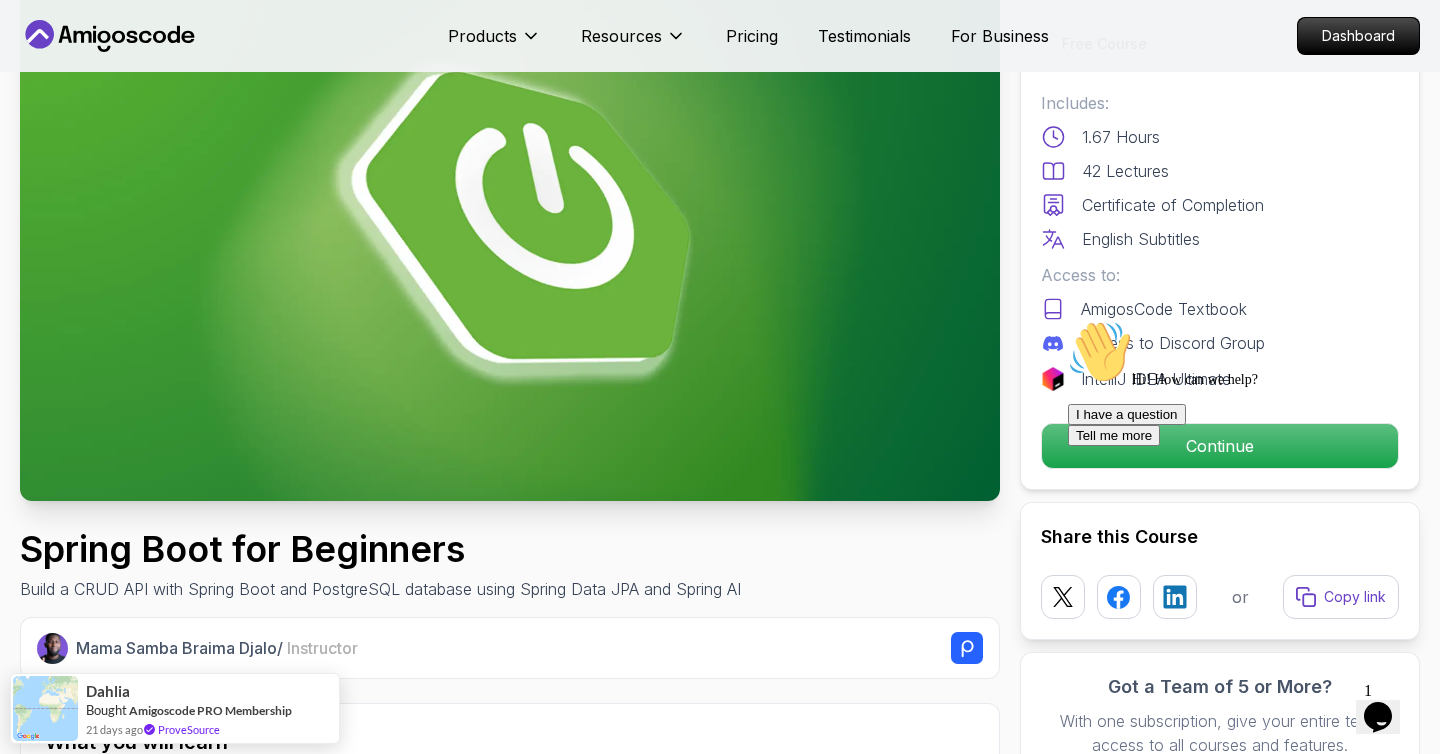 click at bounding box center [1248, 320] 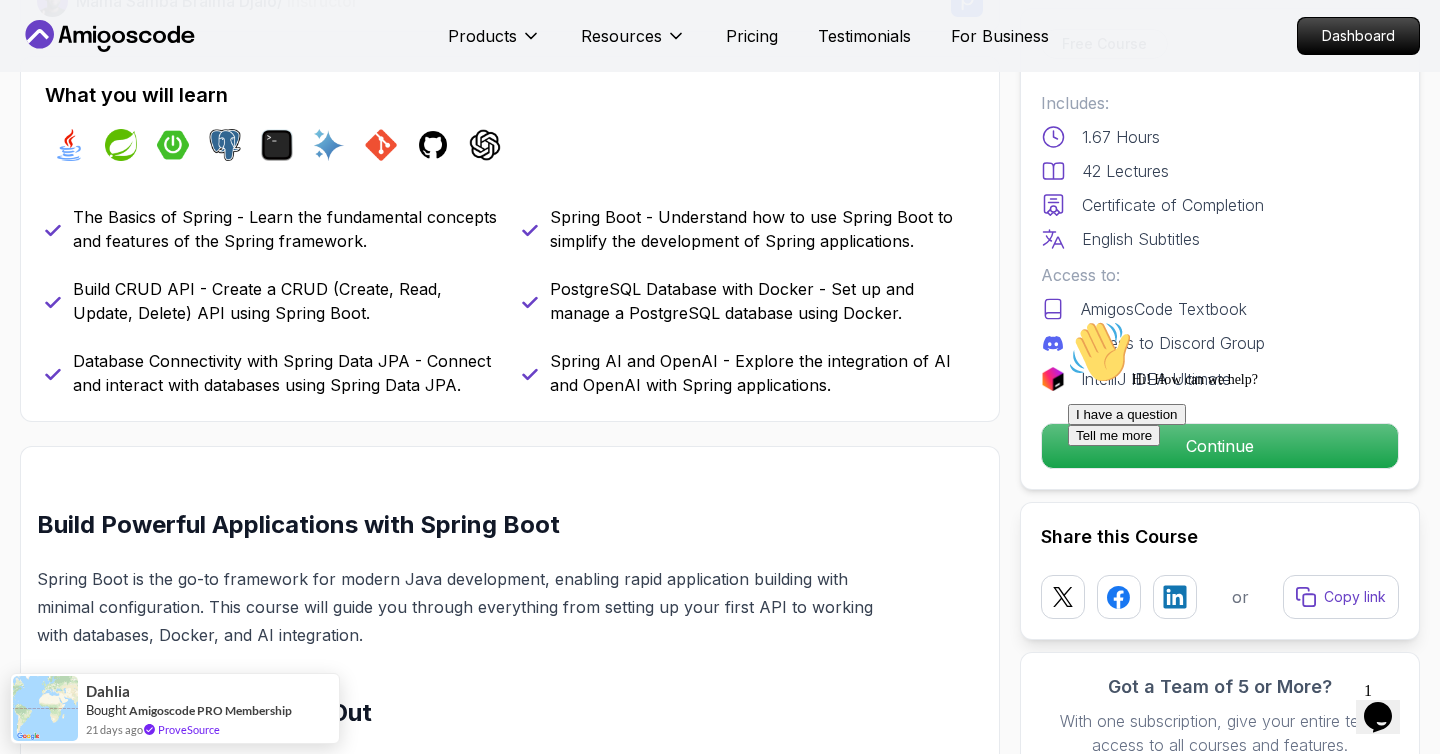 scroll, scrollTop: 860, scrollLeft: 0, axis: vertical 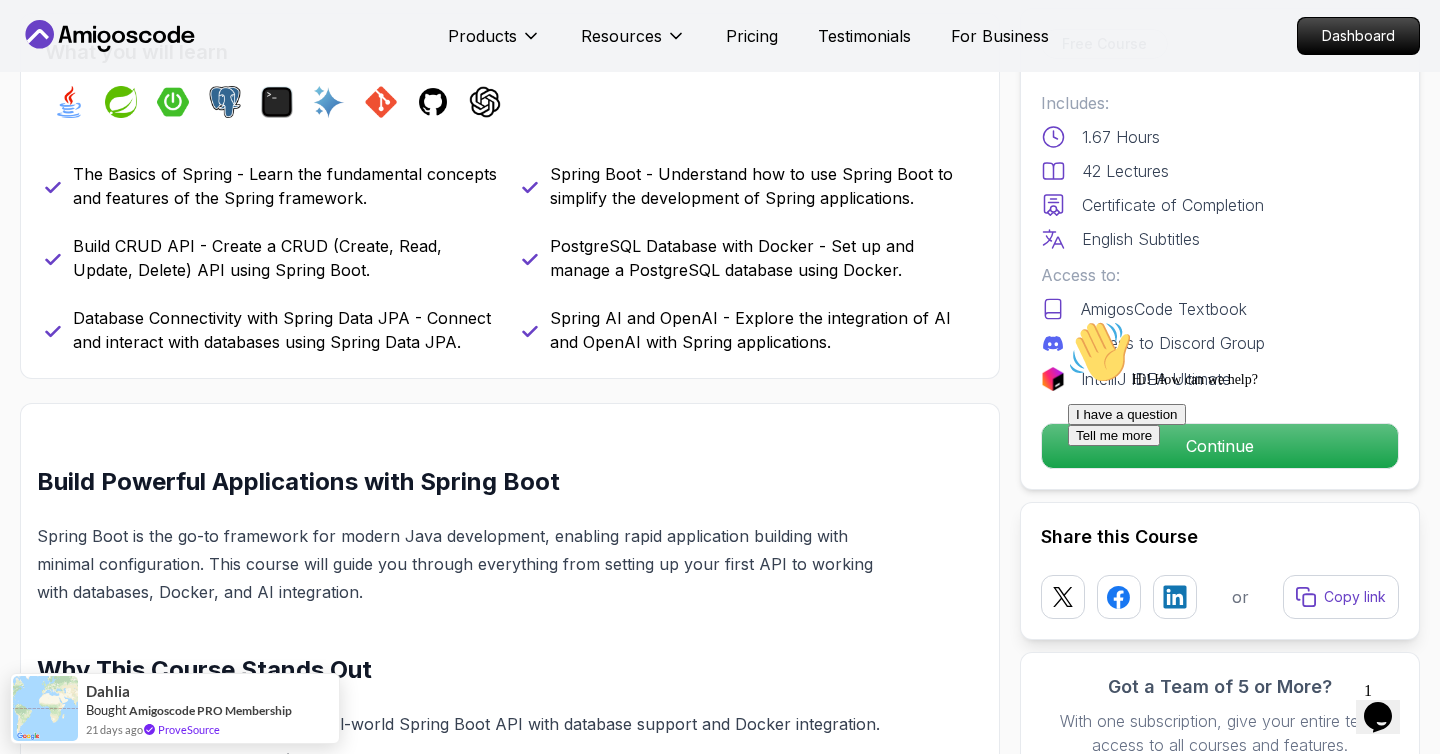 click at bounding box center [1248, 320] 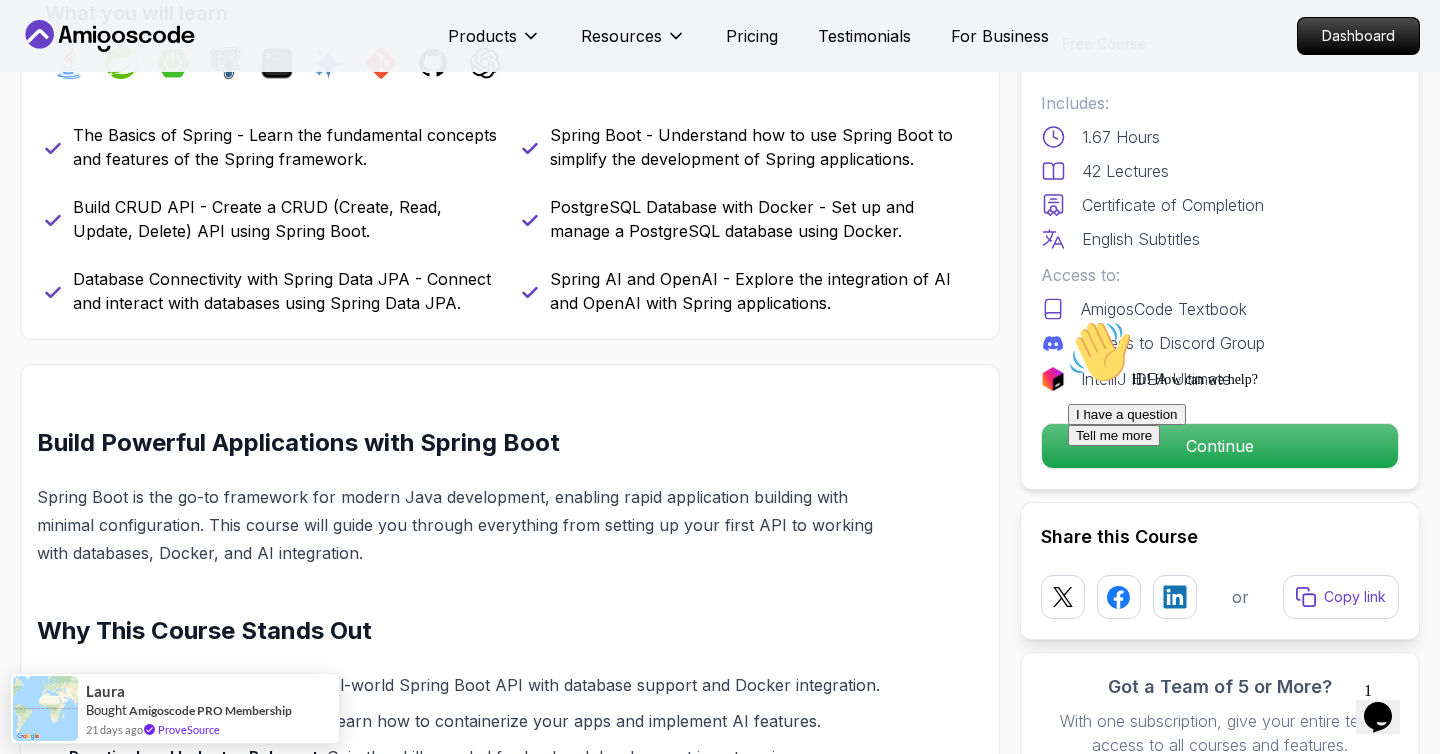 scroll, scrollTop: 746, scrollLeft: 0, axis: vertical 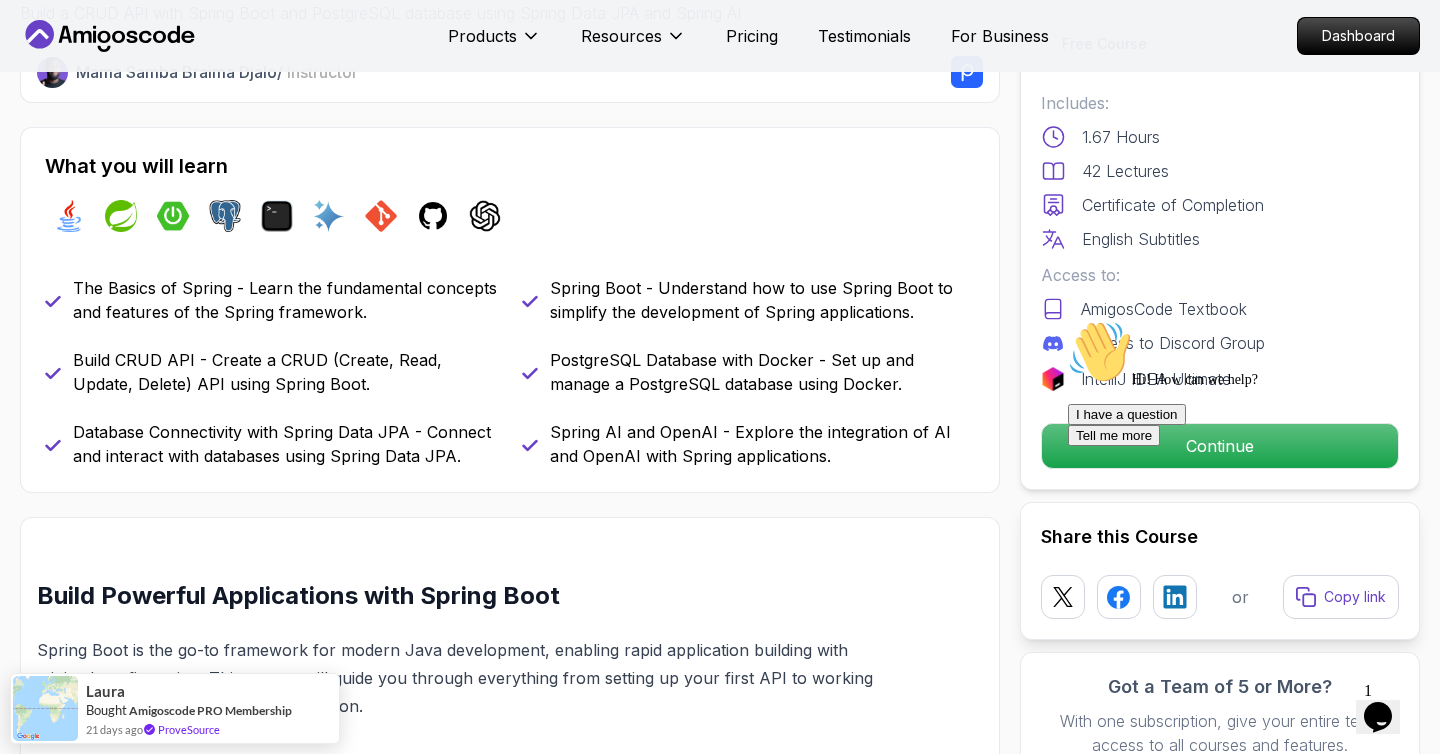 click at bounding box center (1248, 320) 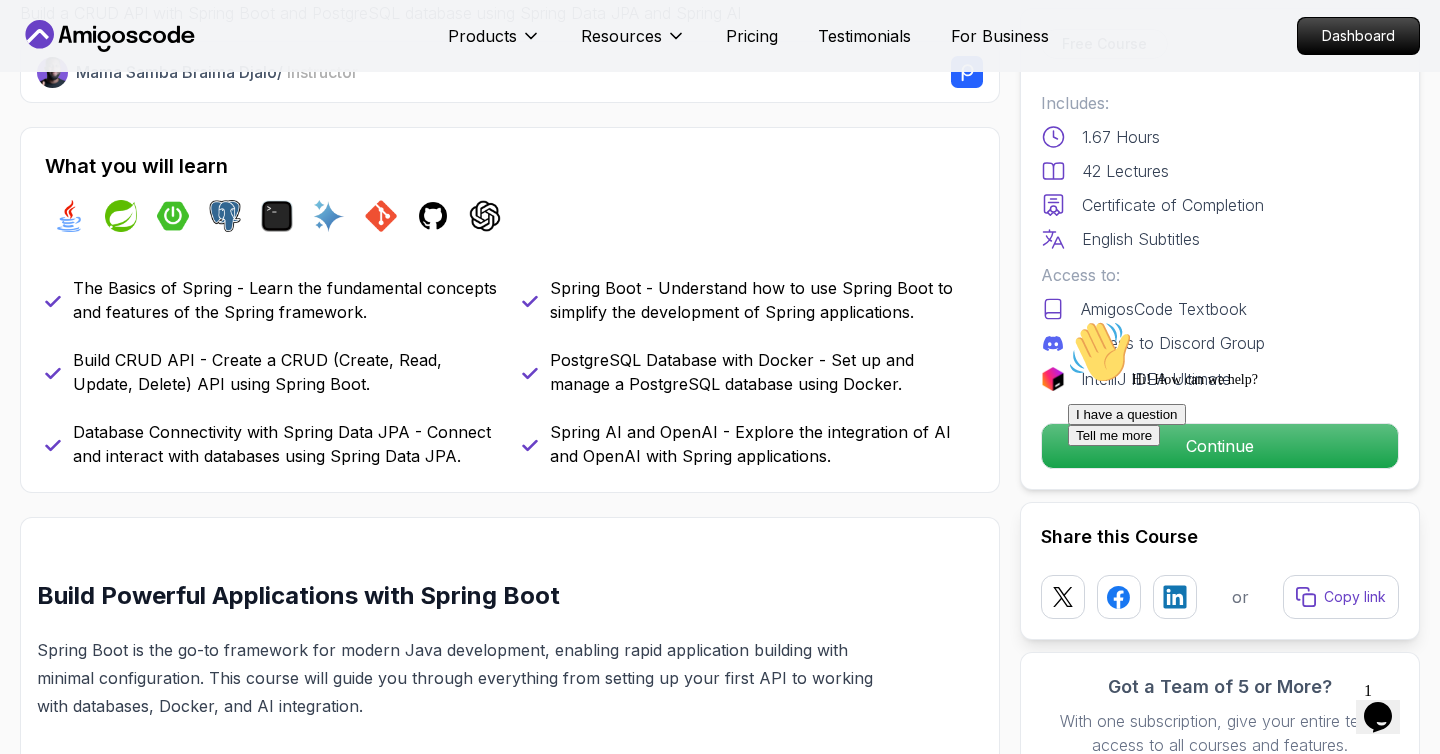 click at bounding box center [1068, 320] 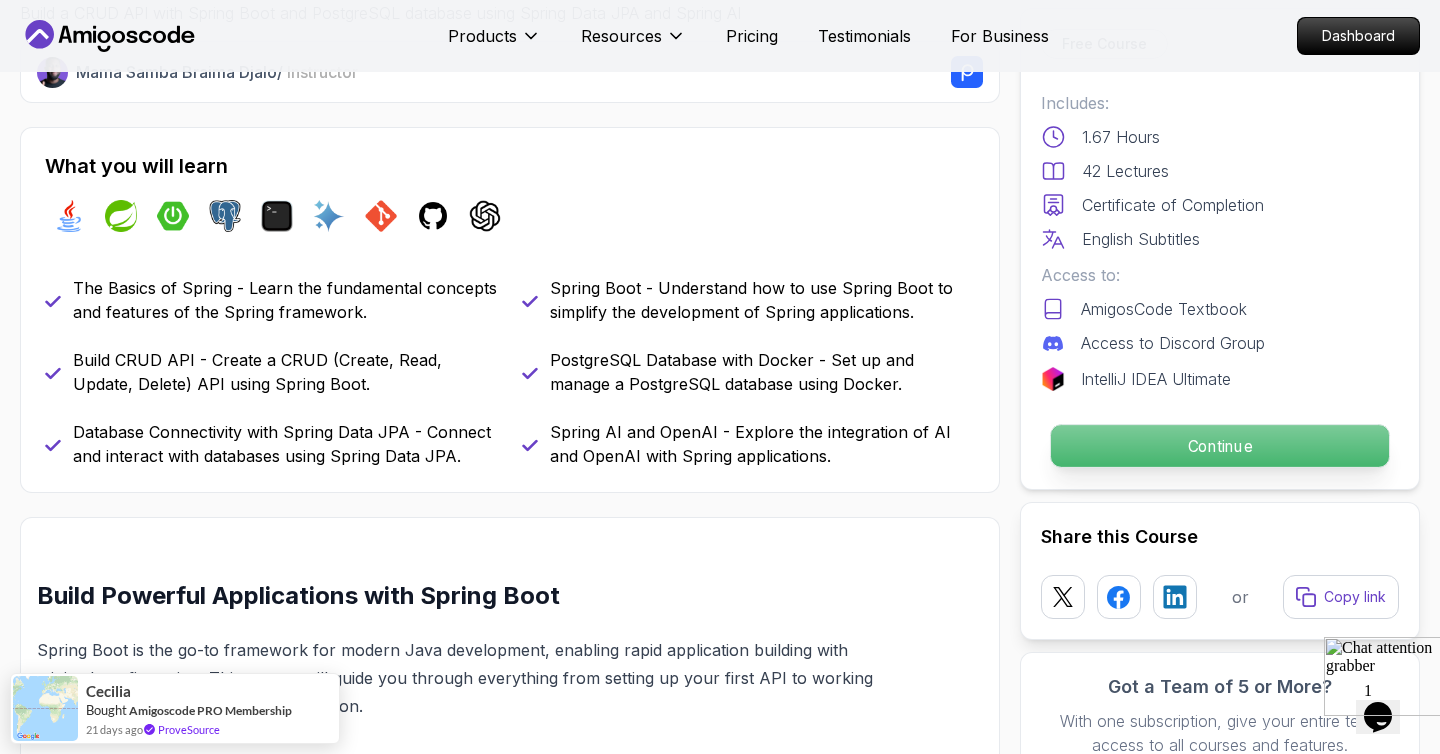 click on "Continue" at bounding box center (1220, 446) 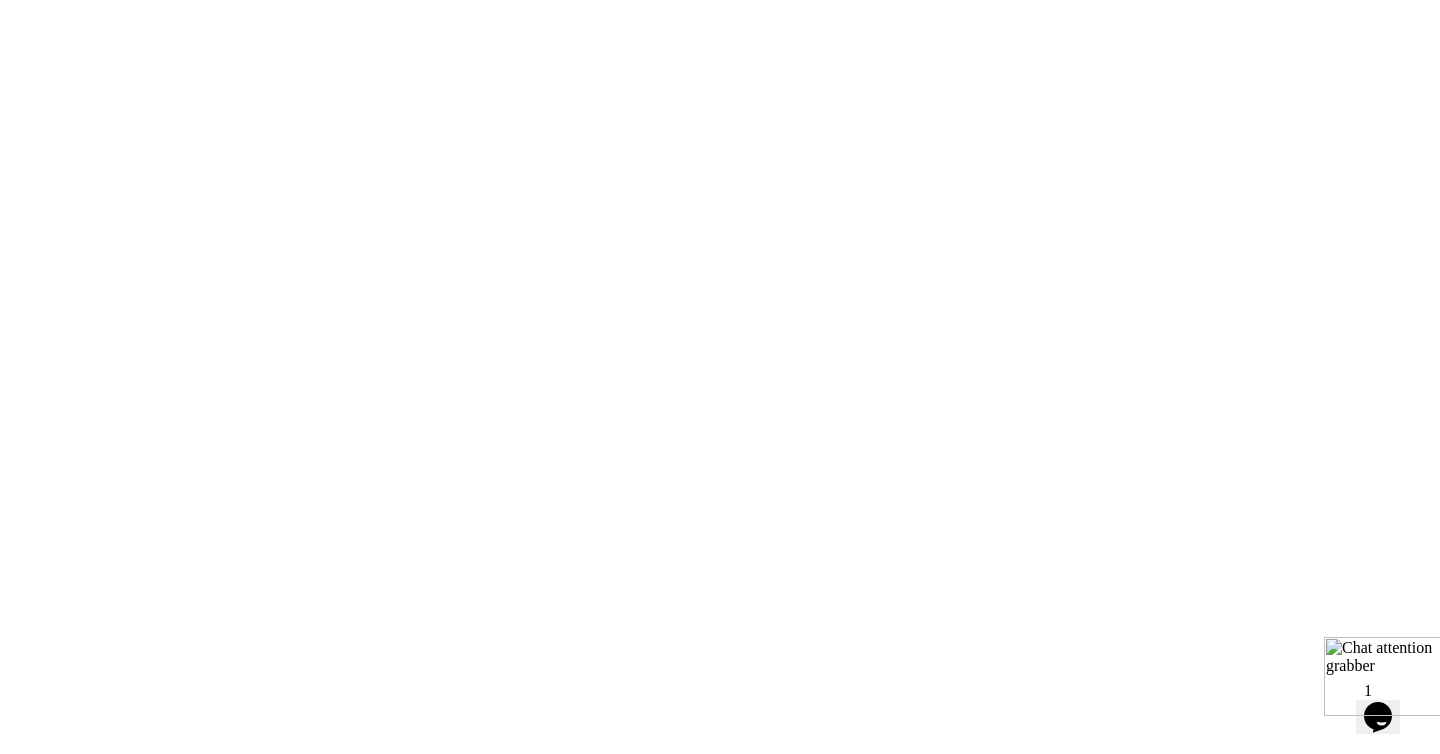 scroll, scrollTop: 0, scrollLeft: 0, axis: both 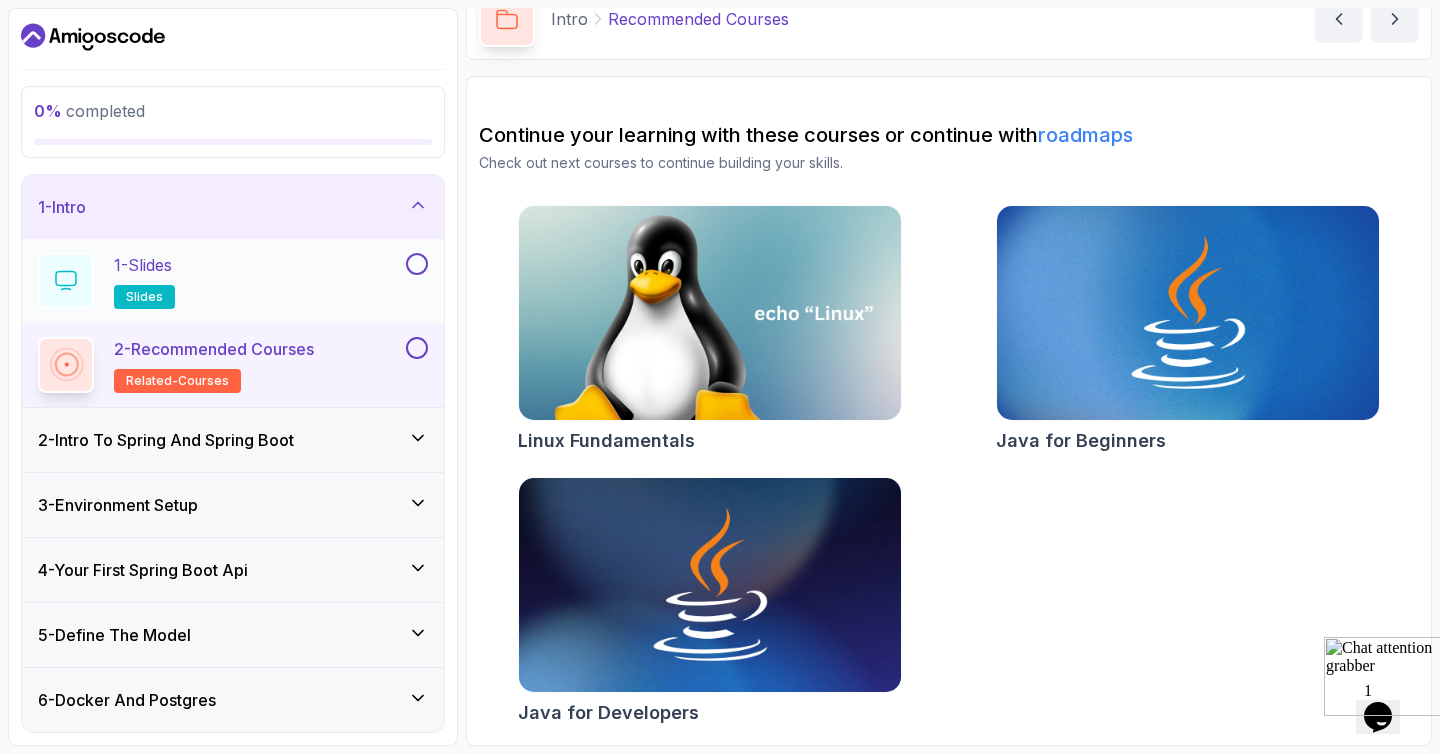 click on "1  -  Slides slides" at bounding box center (220, 281) 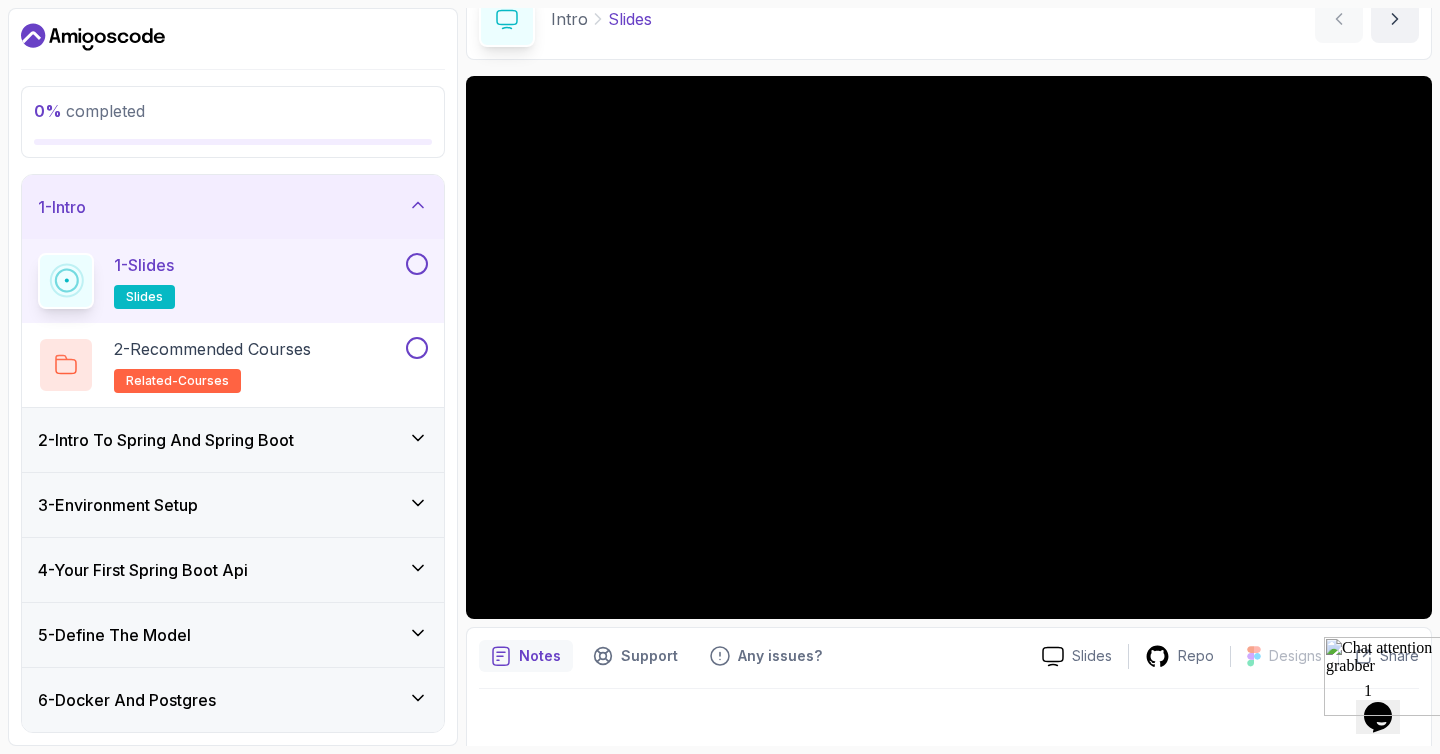 click at bounding box center [1324, 710] 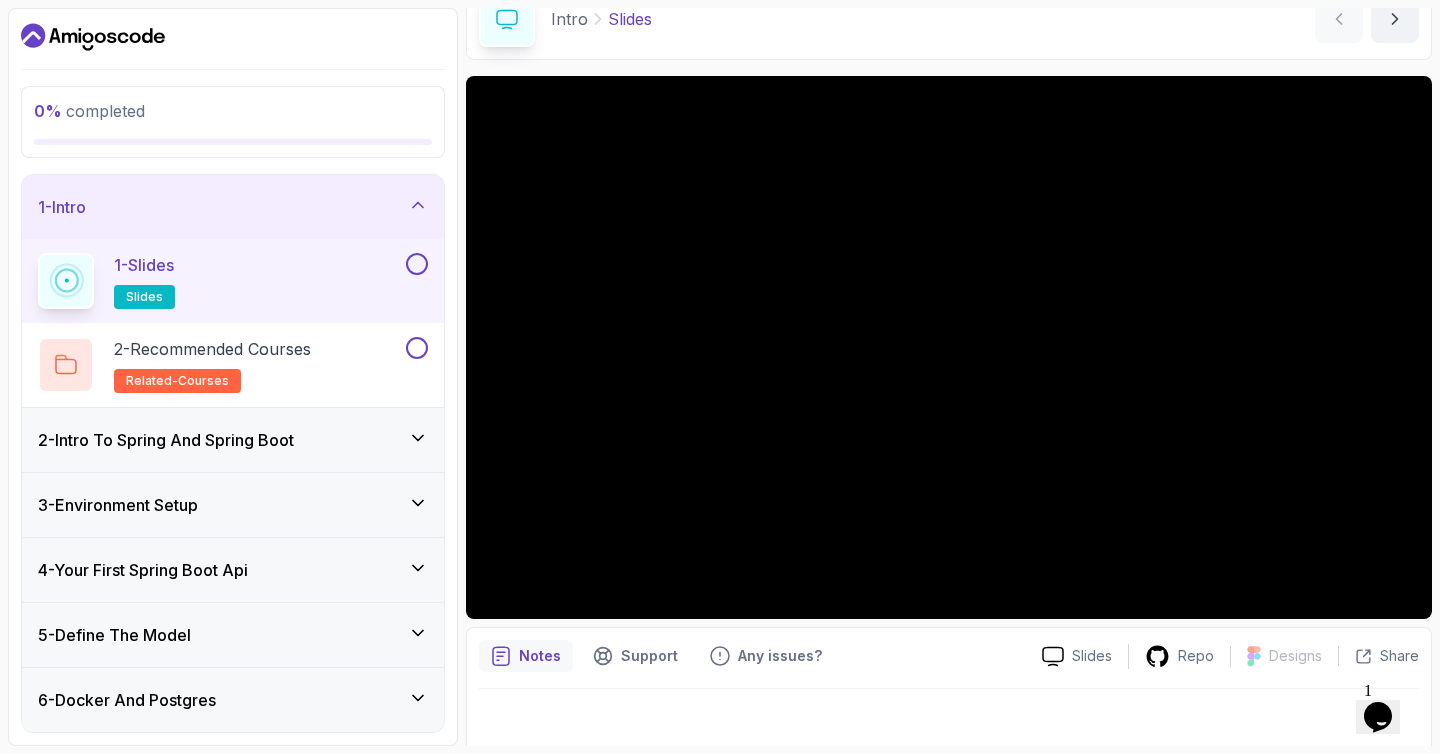 scroll, scrollTop: 114, scrollLeft: 0, axis: vertical 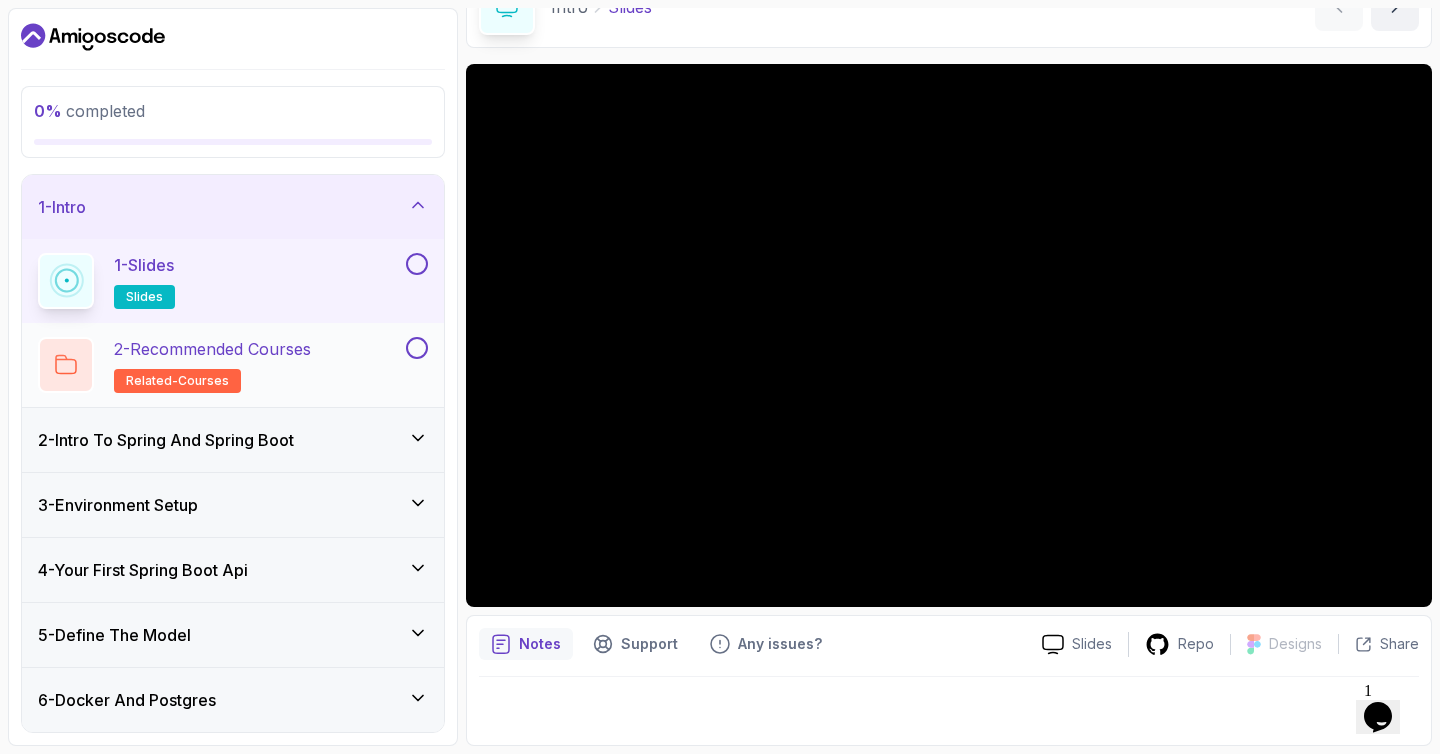 click on "2  -  Recommended Courses related-courses" at bounding box center [212, 365] 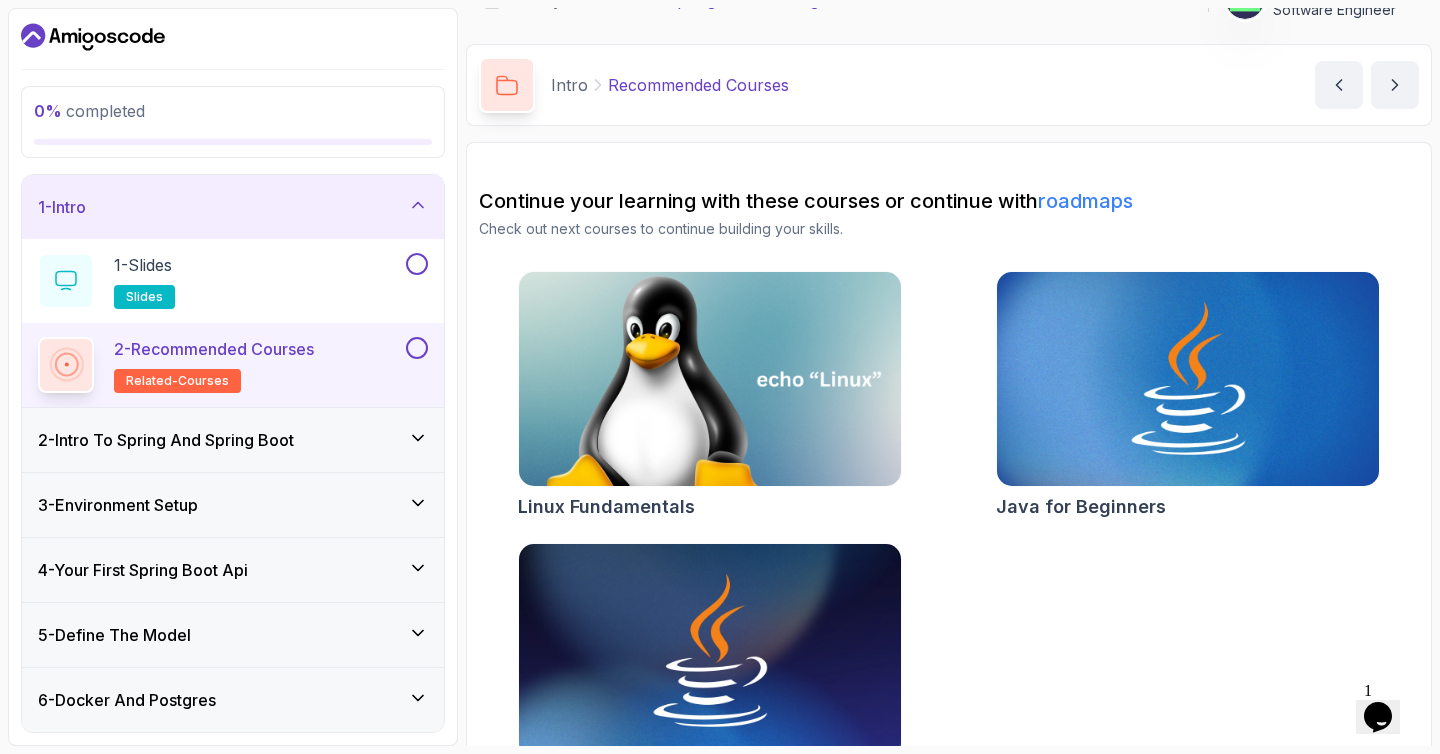 scroll, scrollTop: 102, scrollLeft: 0, axis: vertical 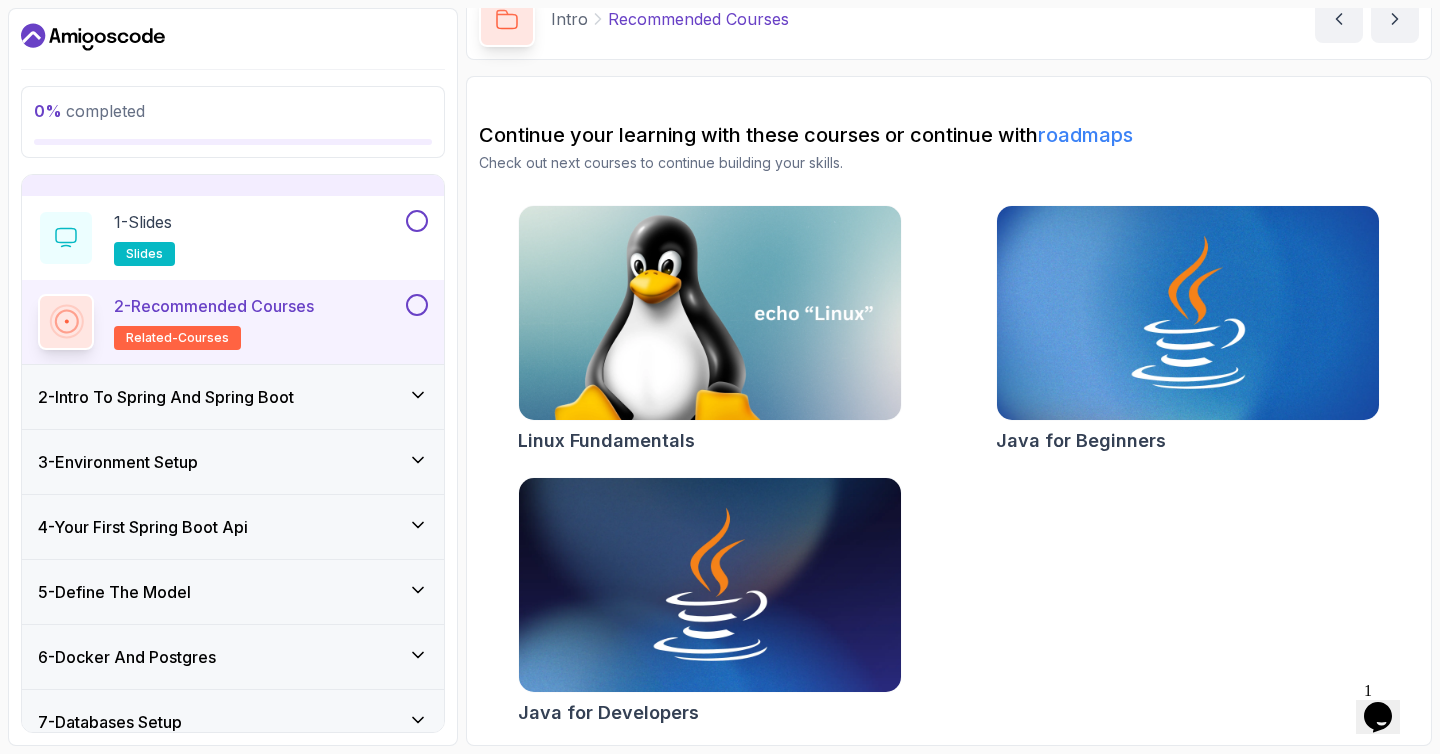click on "2  -  Intro To Spring And Spring Boot" at bounding box center (233, 397) 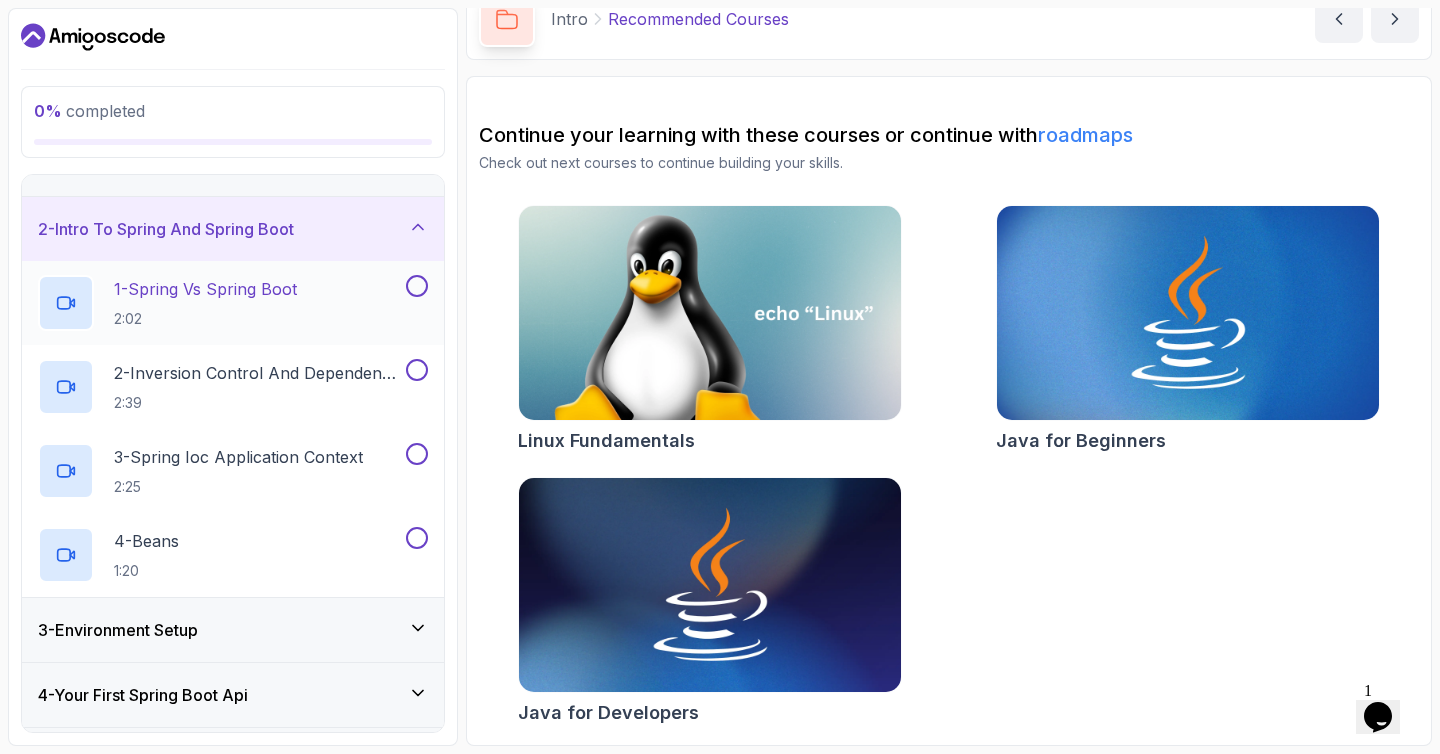 click on "1  -  Spring Vs Spring Boot 2:02" at bounding box center [205, 303] 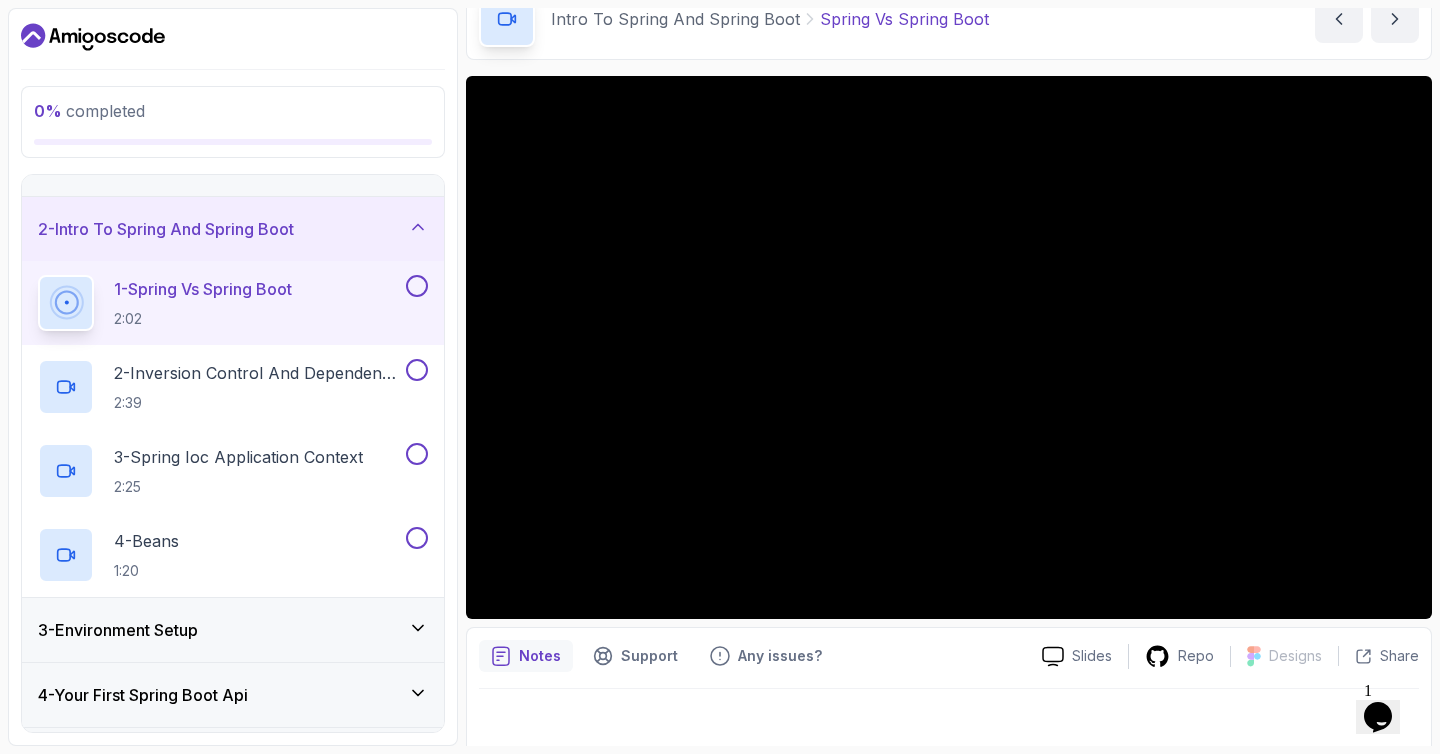 type 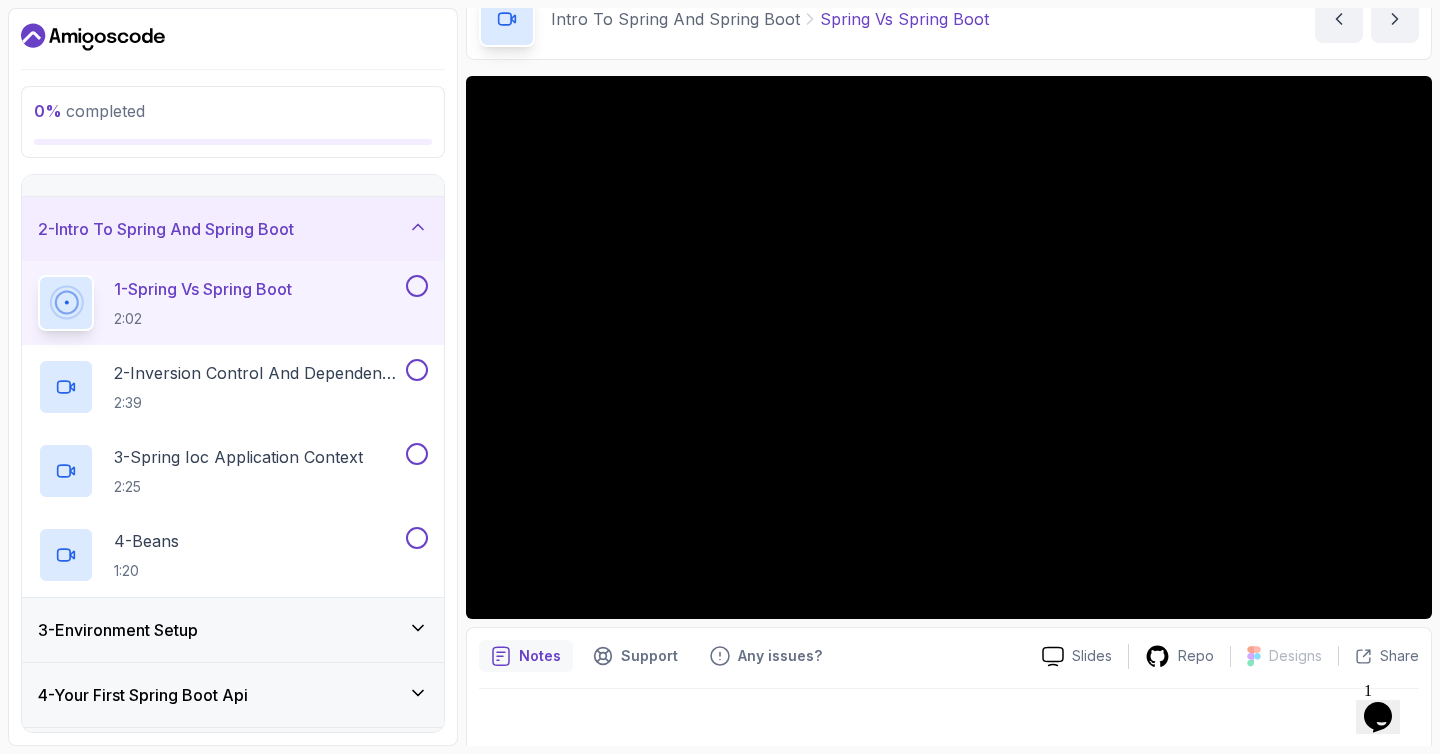 scroll, scrollTop: 0, scrollLeft: 0, axis: both 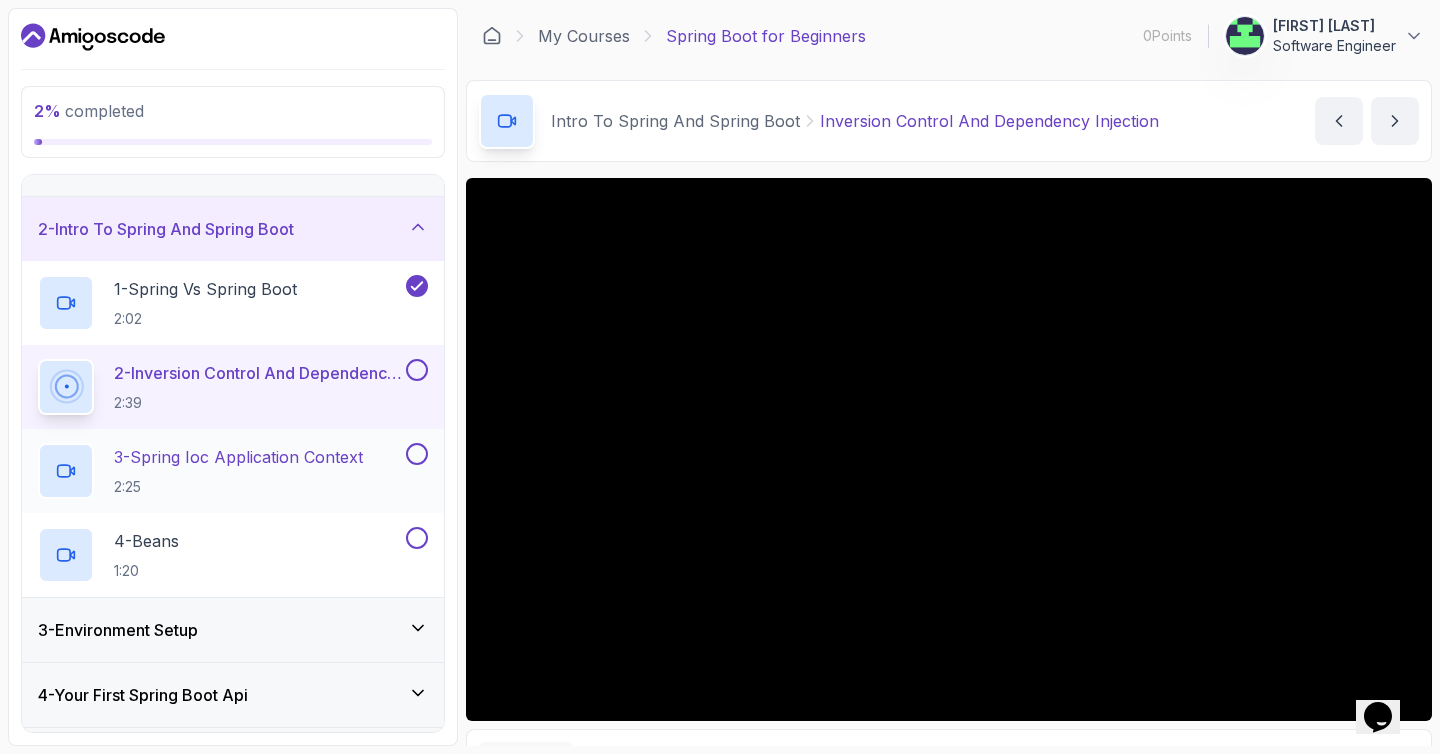 click on "3  -  Spring Ioc Application Context" at bounding box center (238, 457) 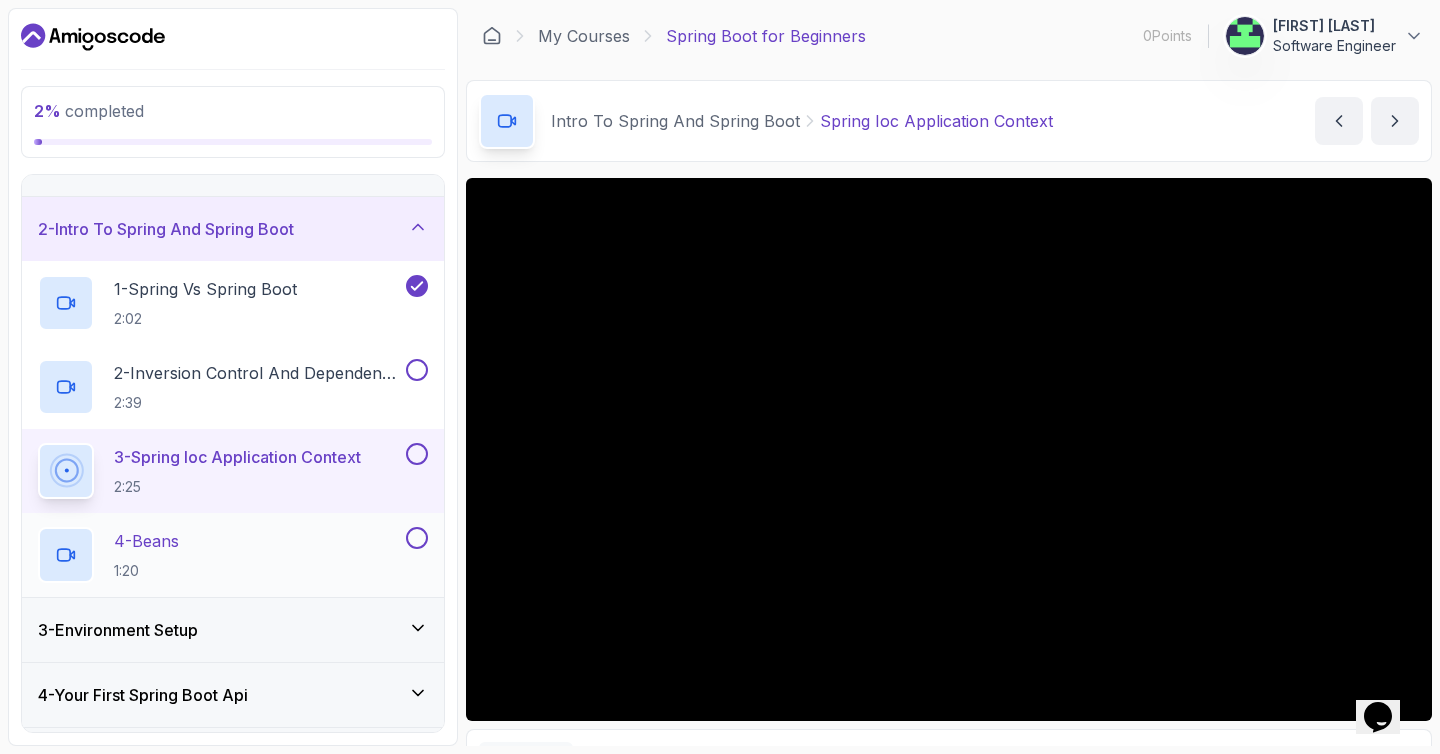 click on "4  -  Beans 1:20" at bounding box center (220, 555) 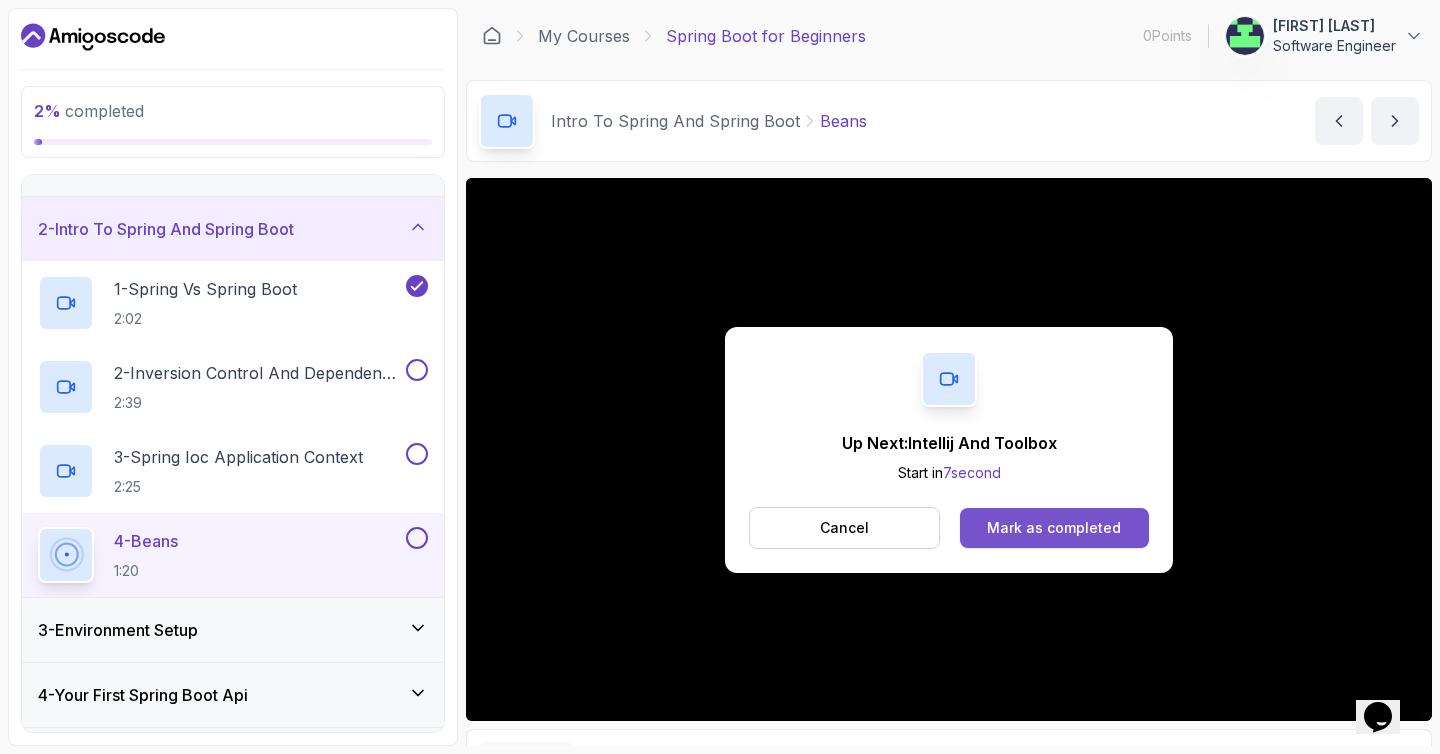 click on "Mark as completed" at bounding box center [1054, 528] 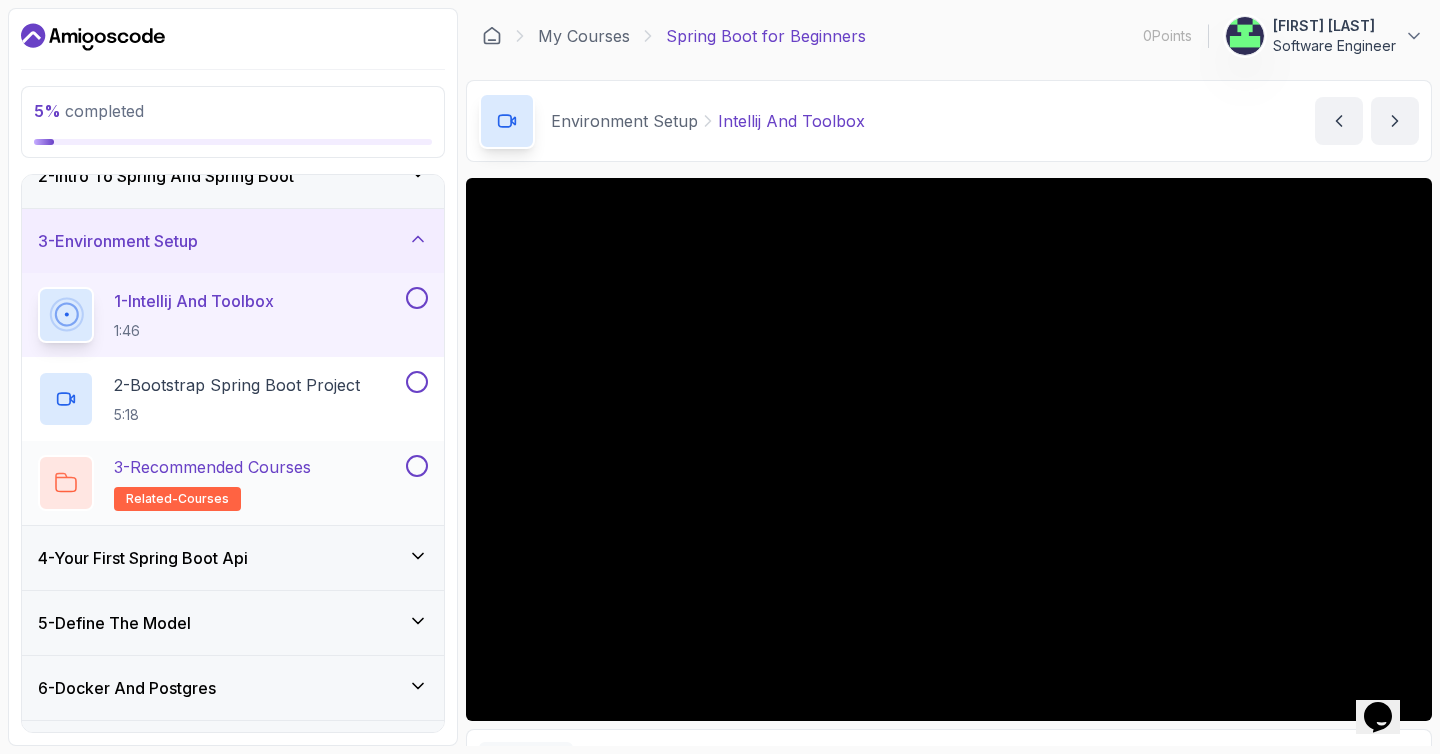 scroll, scrollTop: 111, scrollLeft: 0, axis: vertical 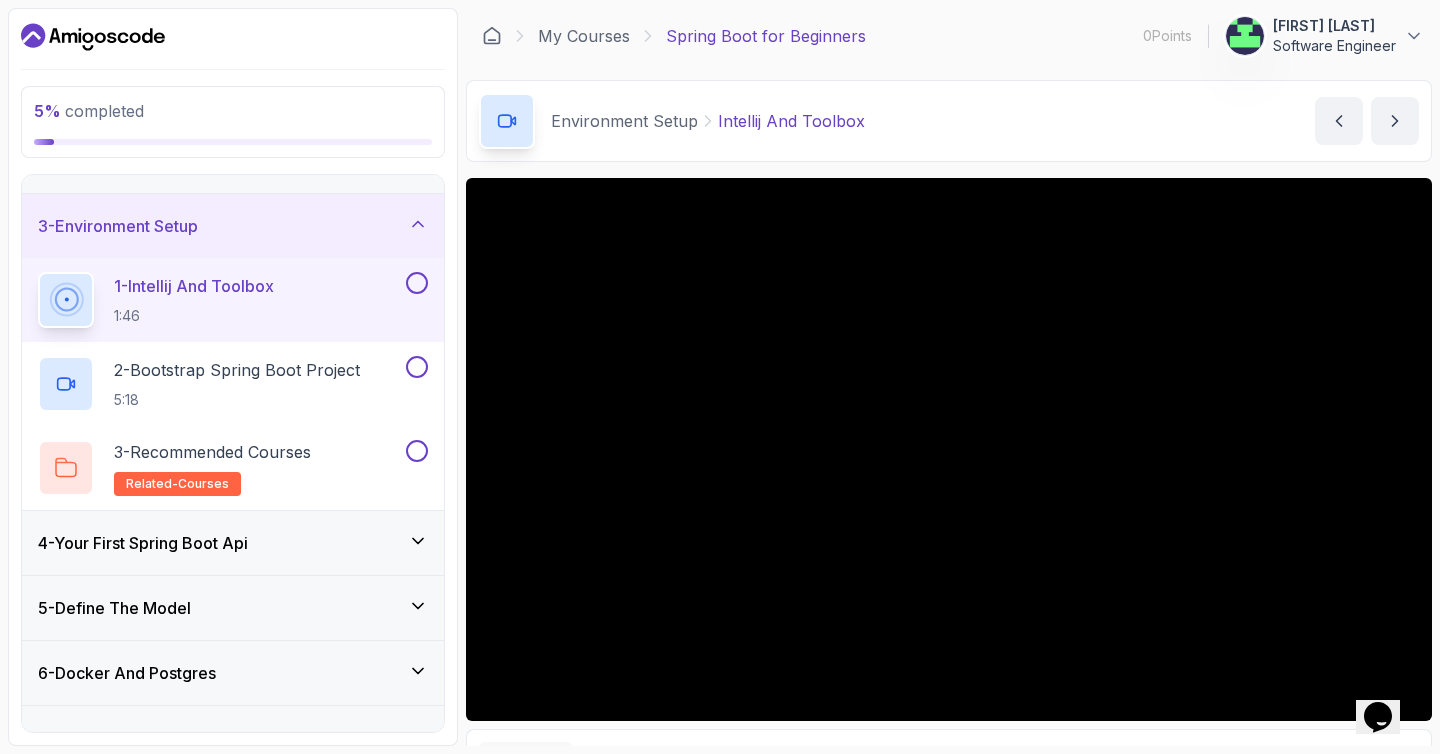 click on "4  -  Your First Spring Boot Api" at bounding box center (143, 543) 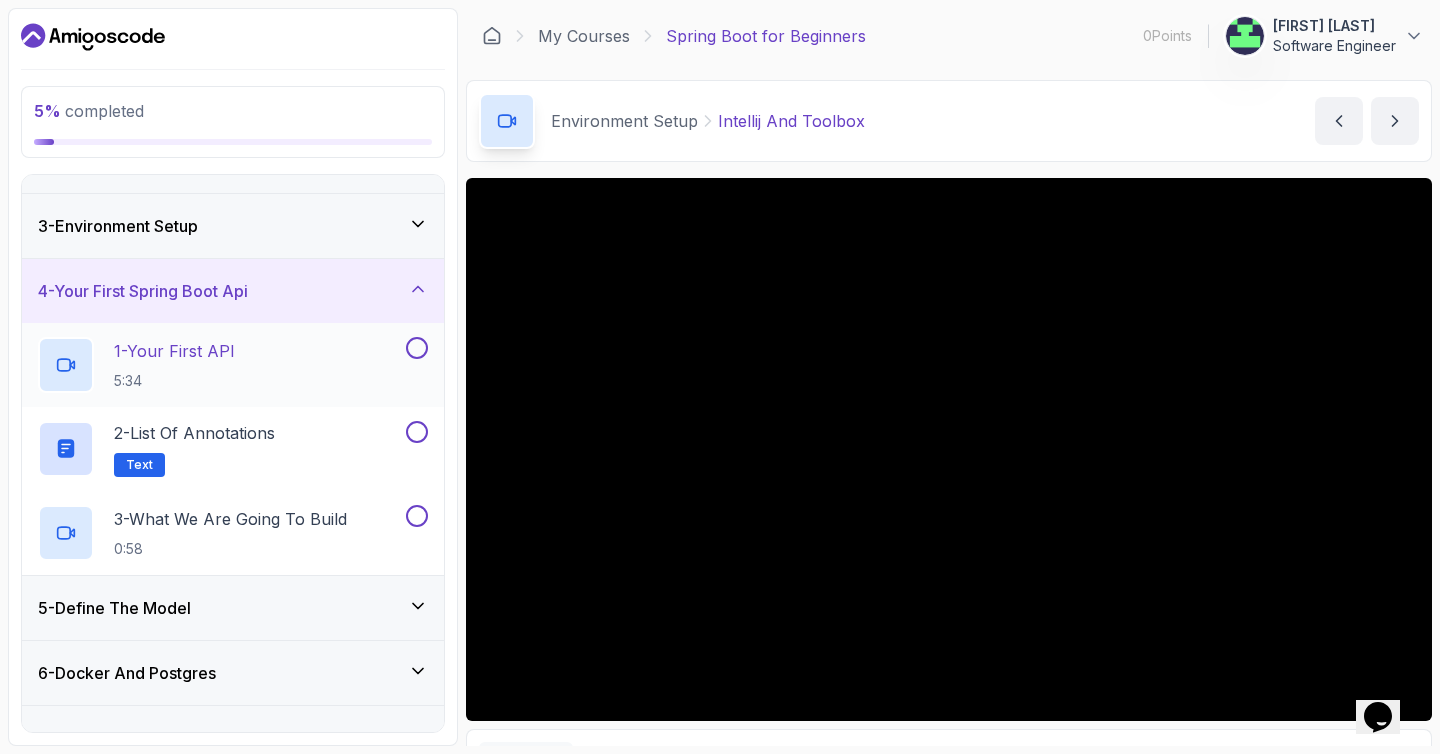 click on "5:34" at bounding box center [174, 381] 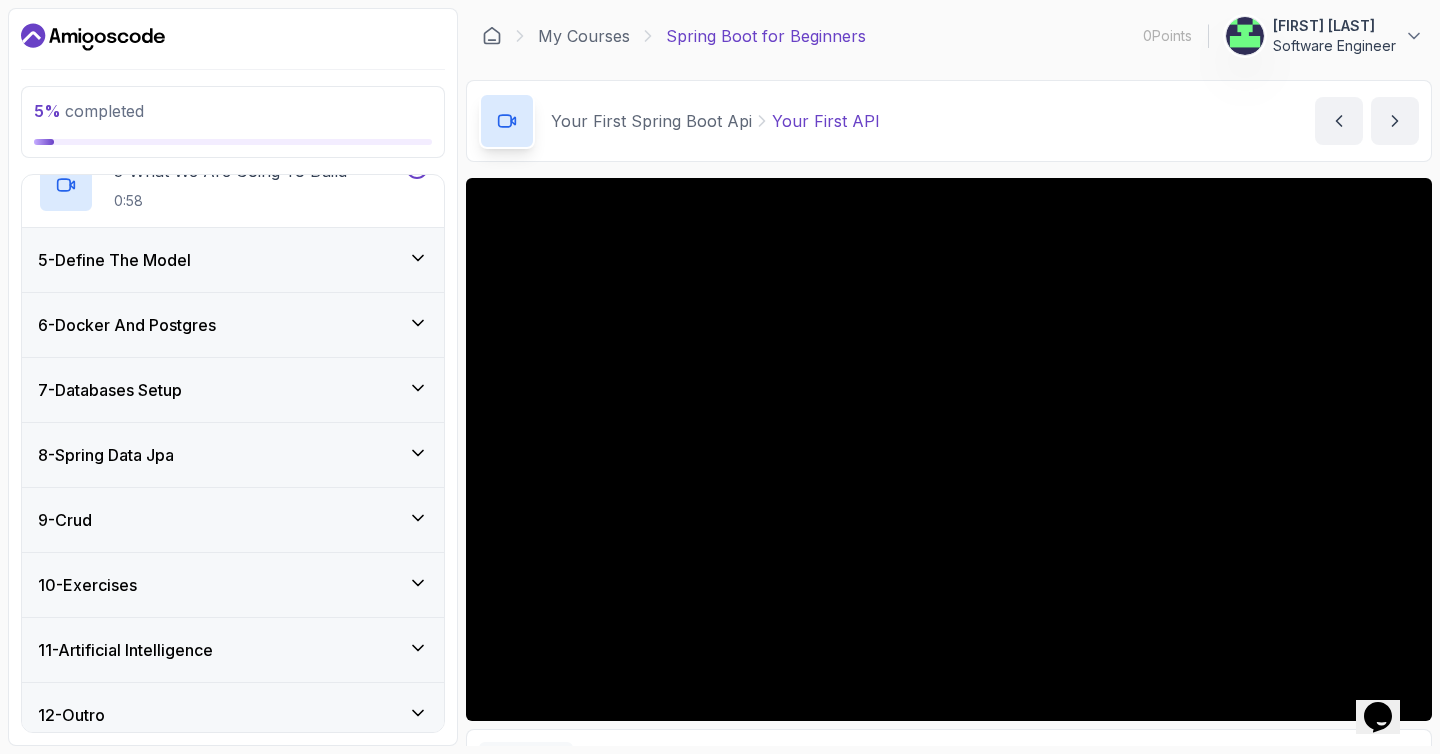 scroll, scrollTop: 474, scrollLeft: 0, axis: vertical 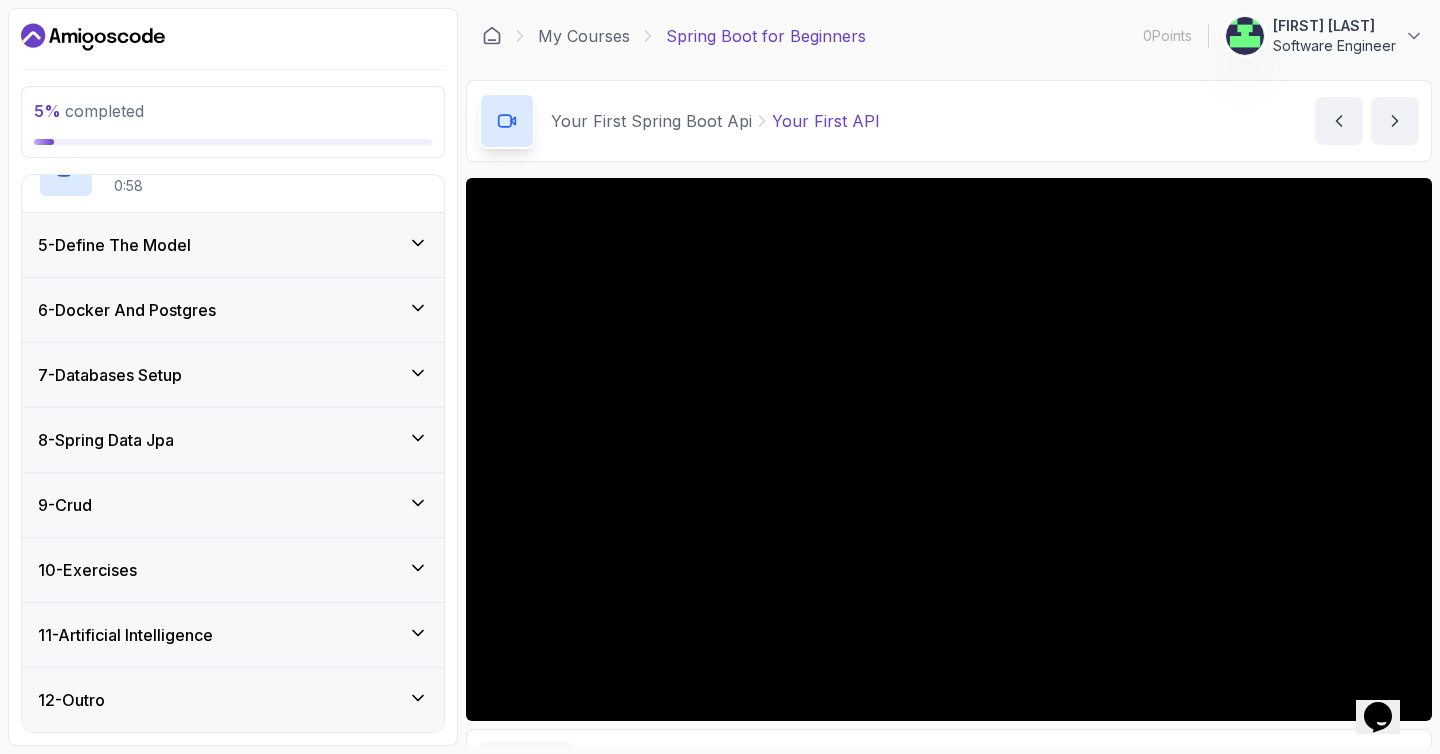 click on "10  -  Exercises" at bounding box center (233, 570) 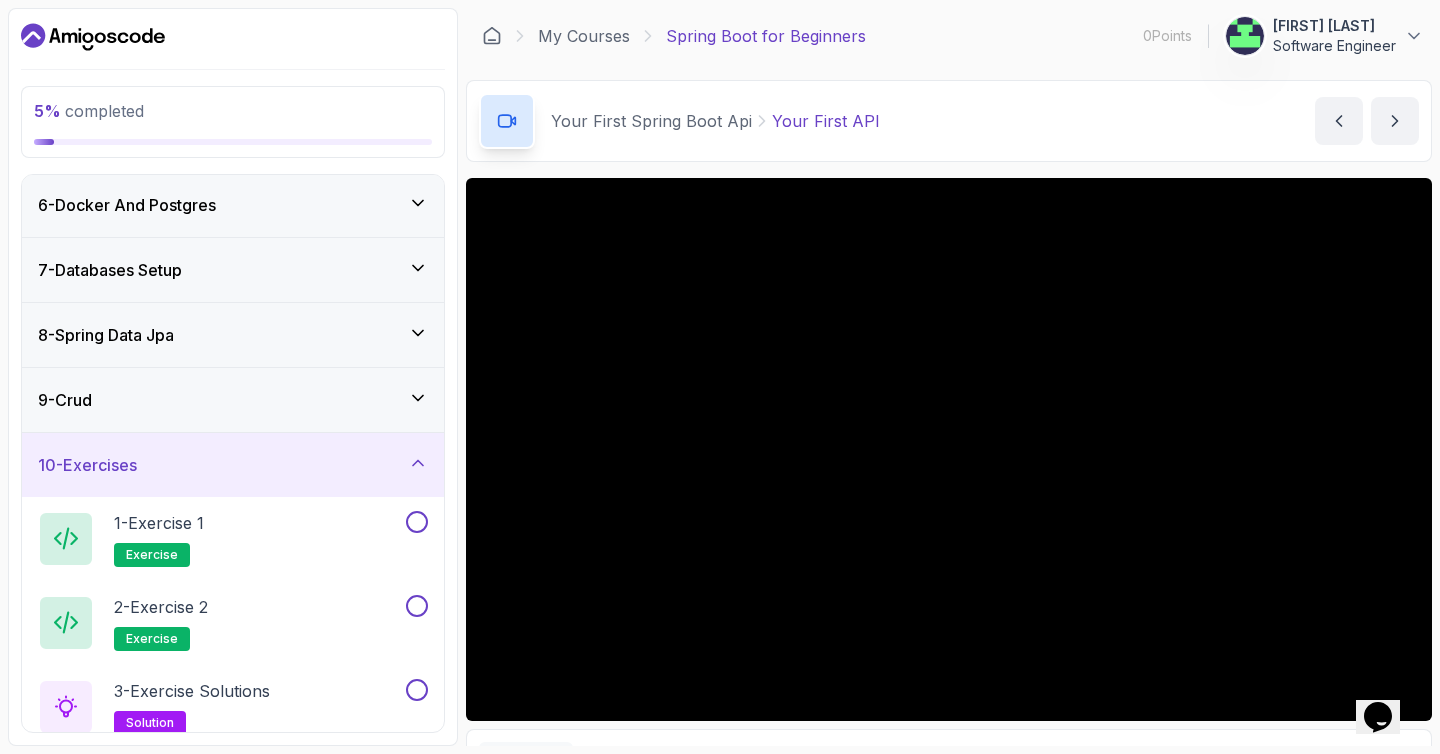 scroll, scrollTop: 347, scrollLeft: 0, axis: vertical 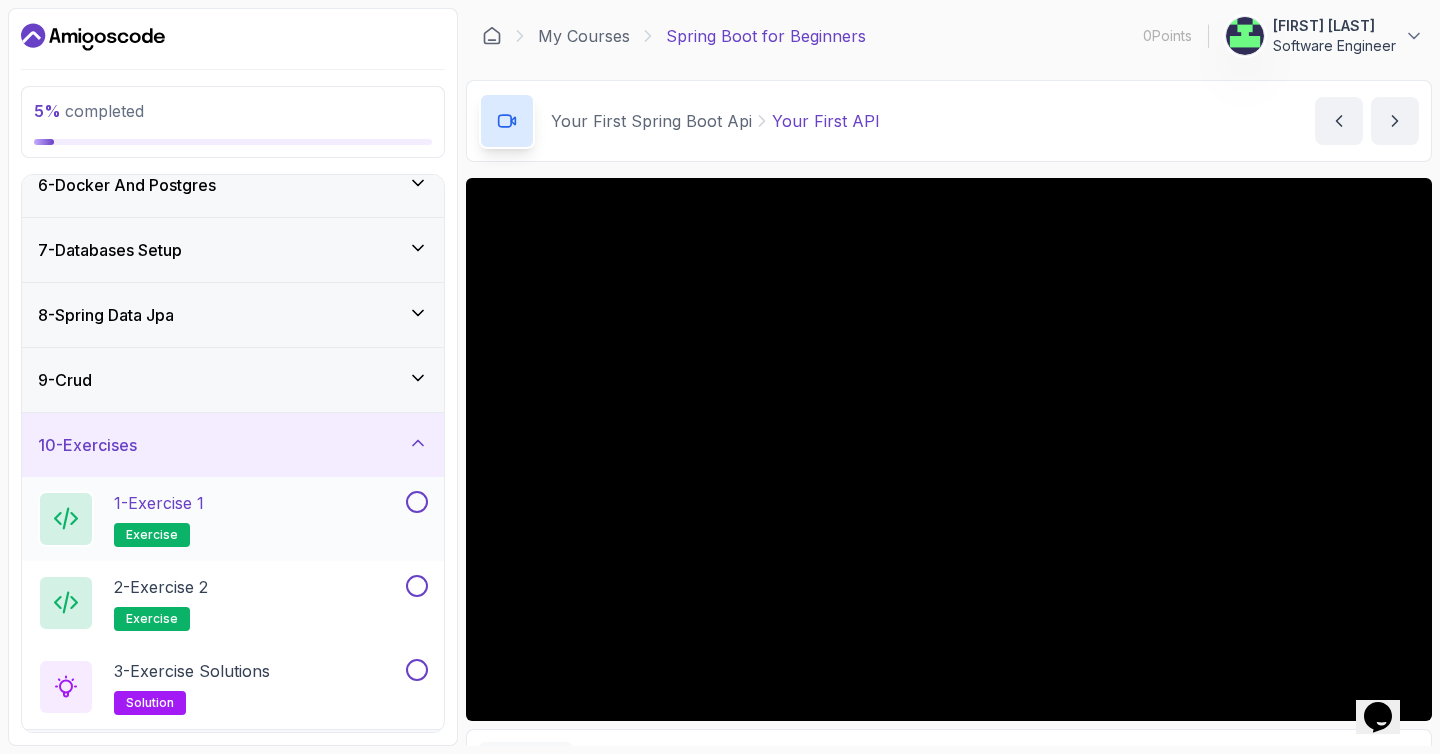 click on "1  -  Exercise 1 exercise" at bounding box center [220, 519] 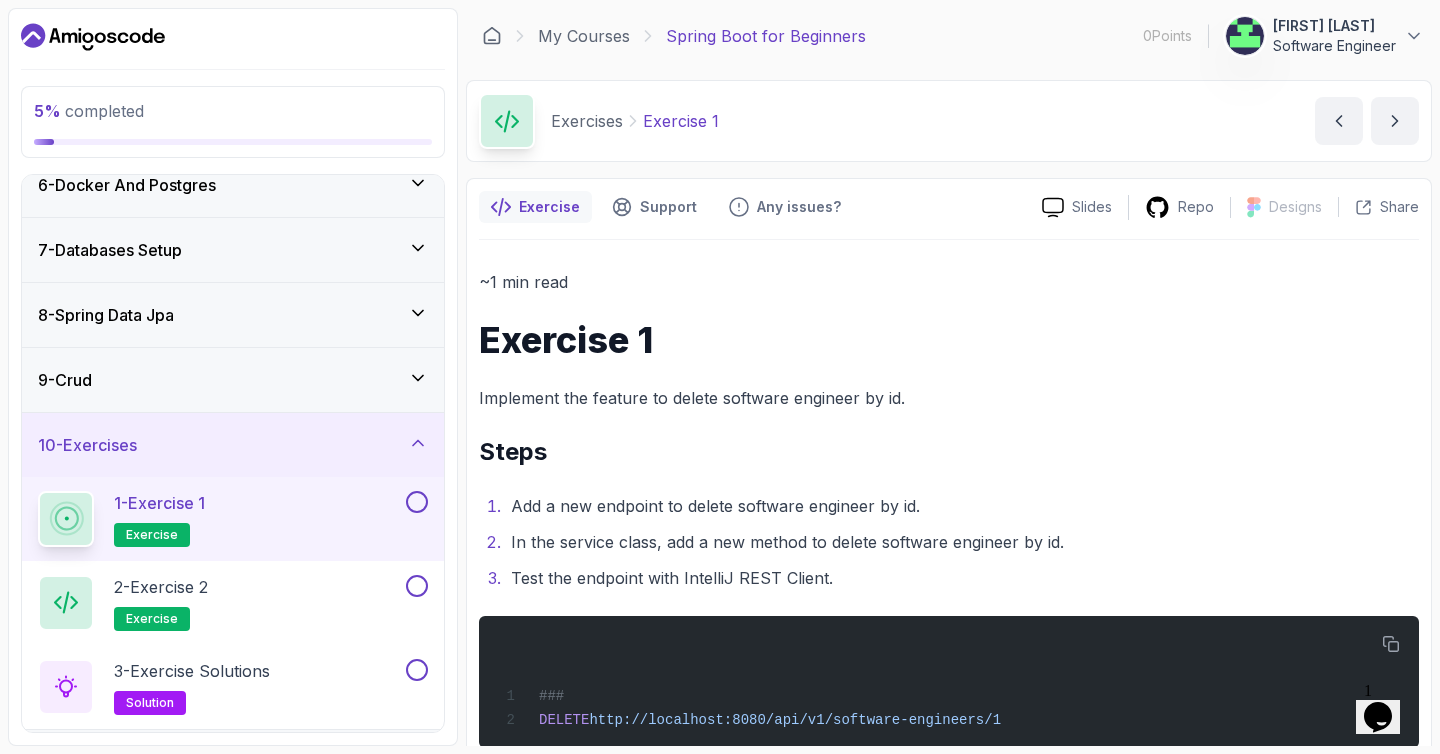 scroll, scrollTop: 43, scrollLeft: 0, axis: vertical 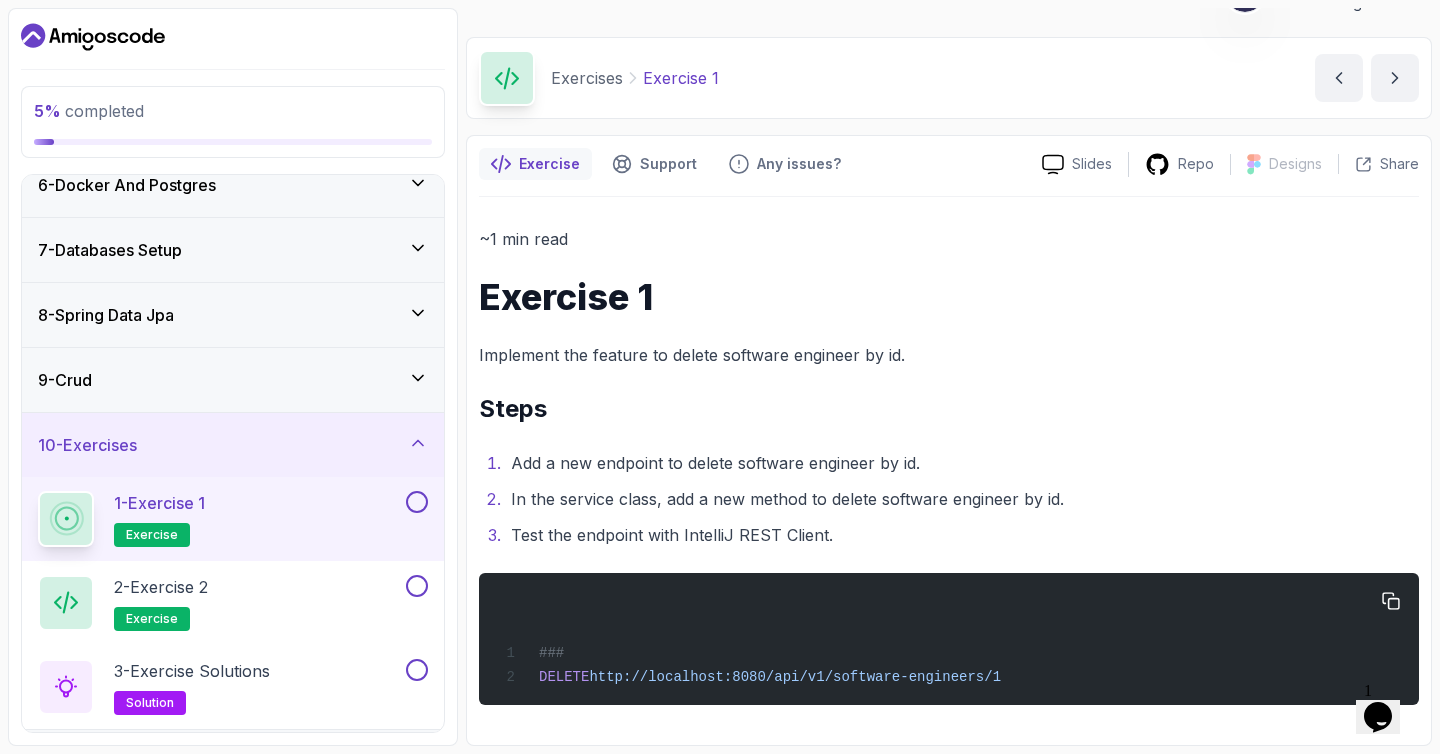 click on "http://localhost:8080/api/v1/software-engineers/1" at bounding box center [795, 677] 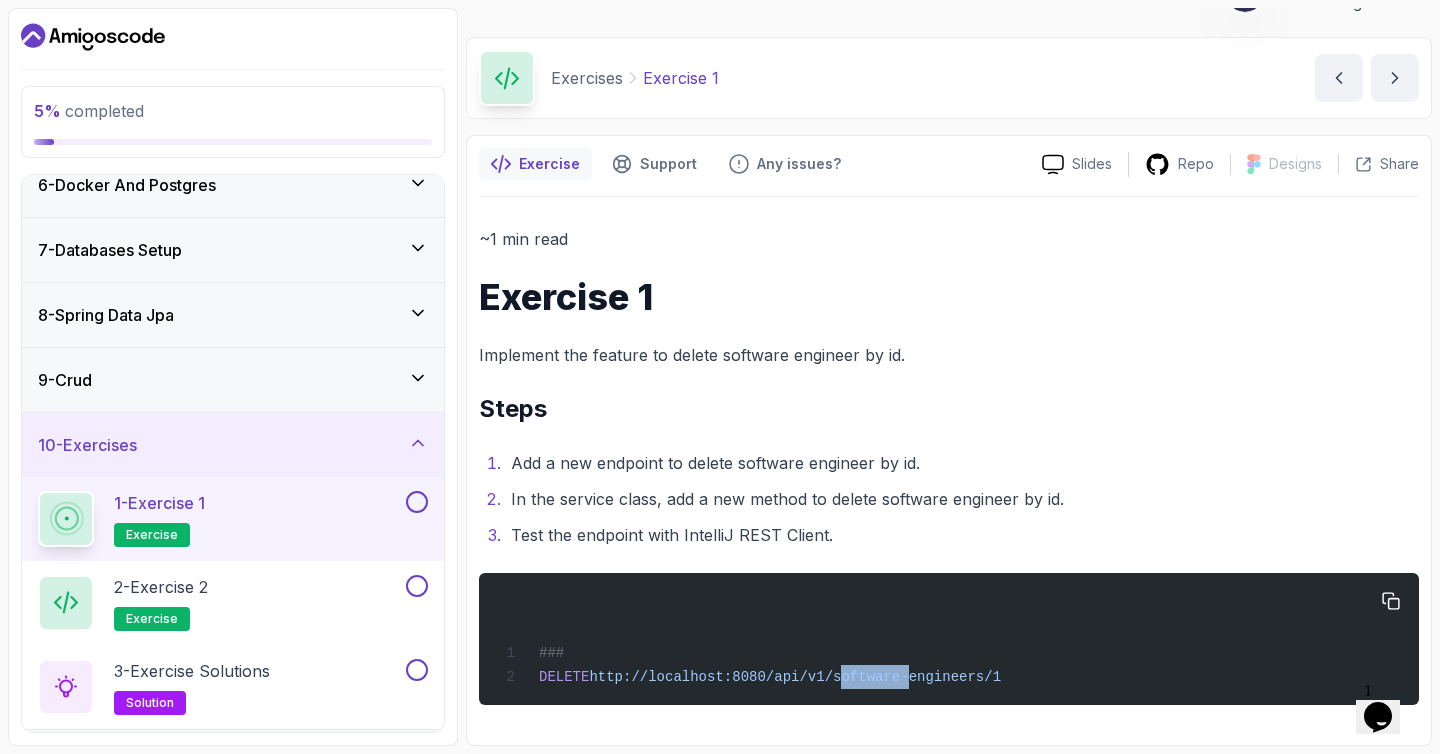 click on "http://localhost:8080/api/v1/software-engineers/1" at bounding box center [795, 677] 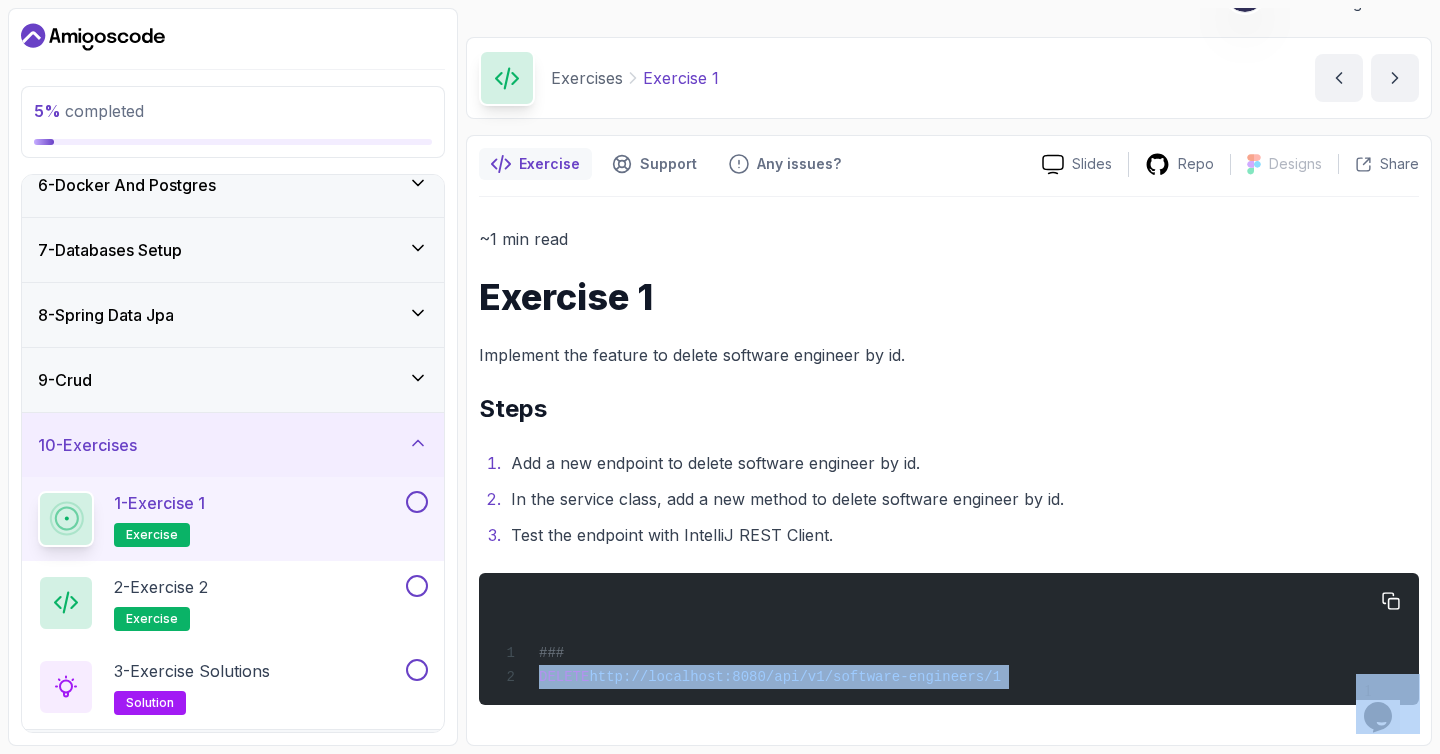 click on "http://localhost:8080/api/v1/software-engineers/1" at bounding box center [795, 677] 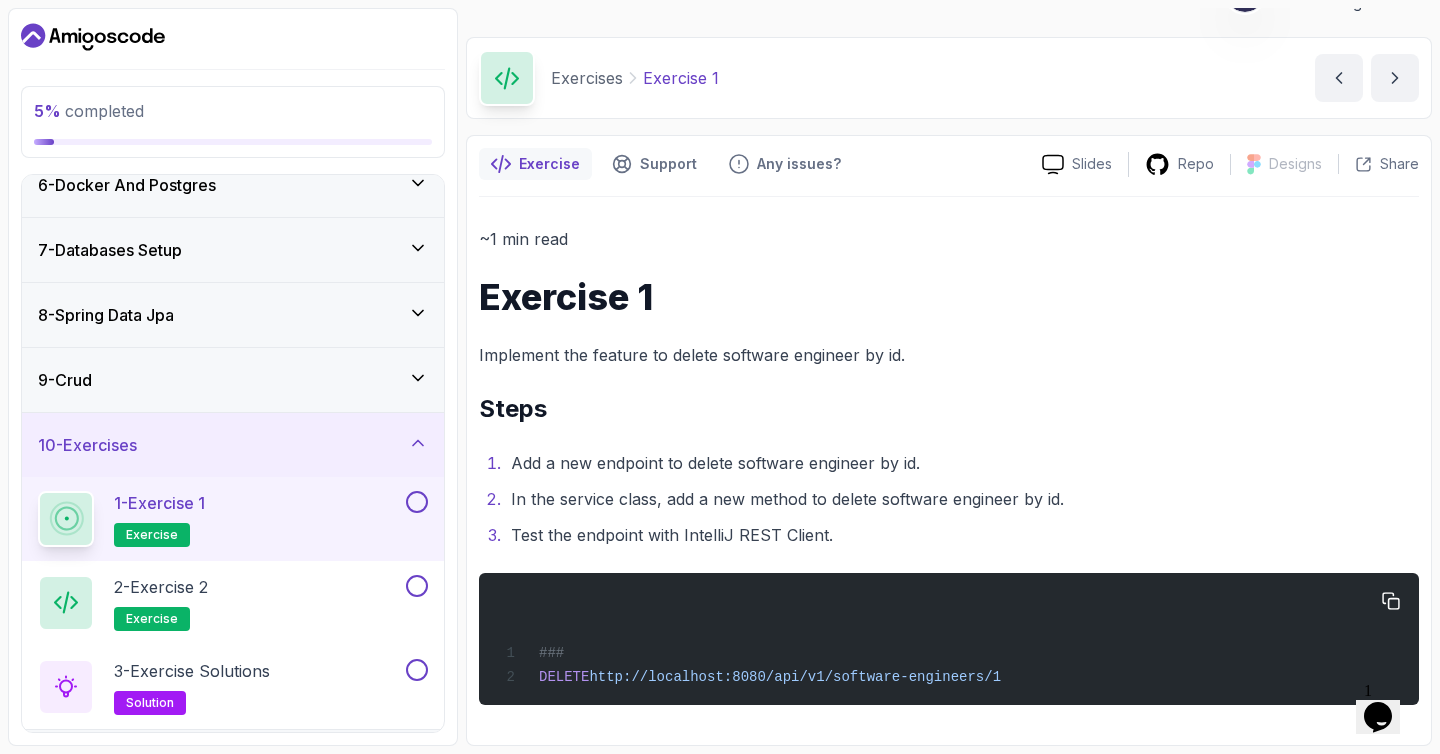 click on "http://localhost:8080/api/v1/software-engineers/1" at bounding box center (795, 677) 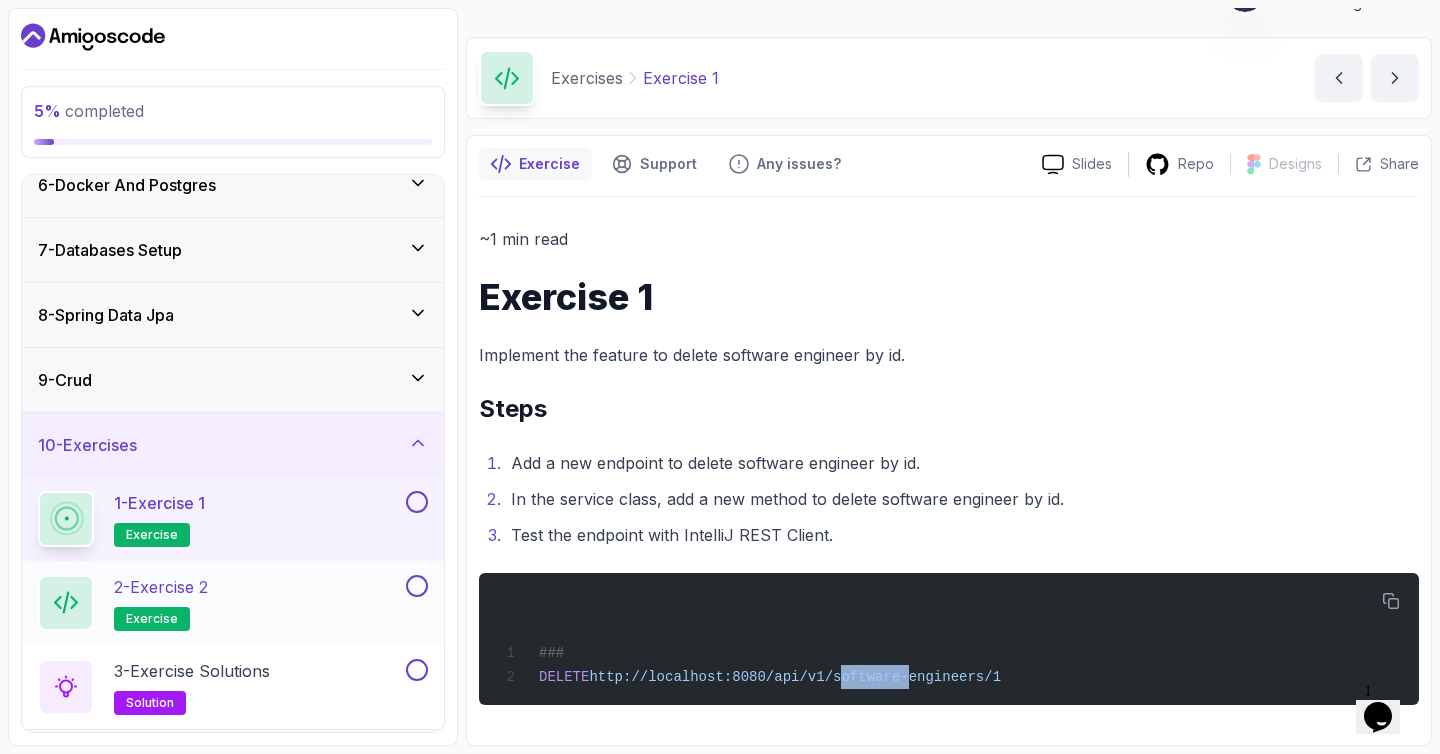click on "2  -  Exercise 2 exercise" at bounding box center (220, 603) 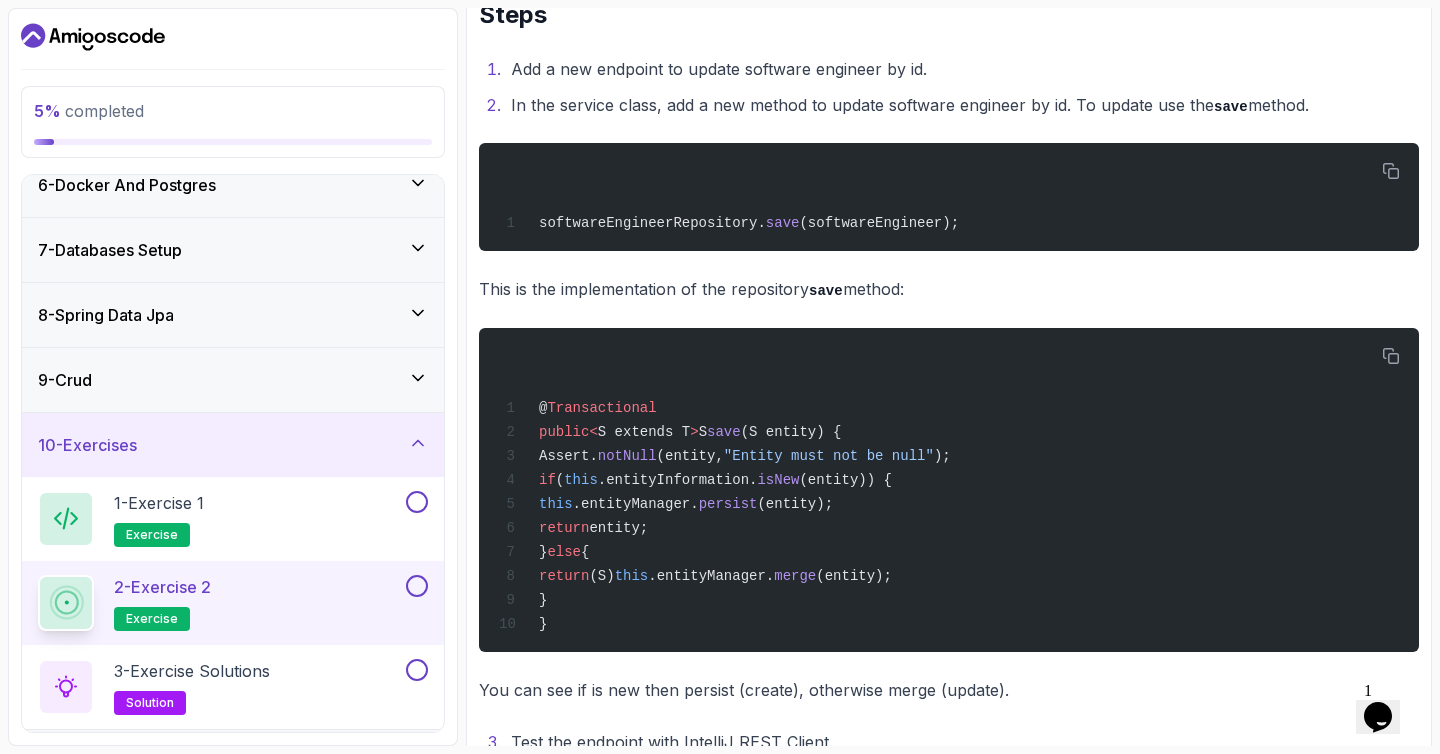 scroll, scrollTop: 427, scrollLeft: 0, axis: vertical 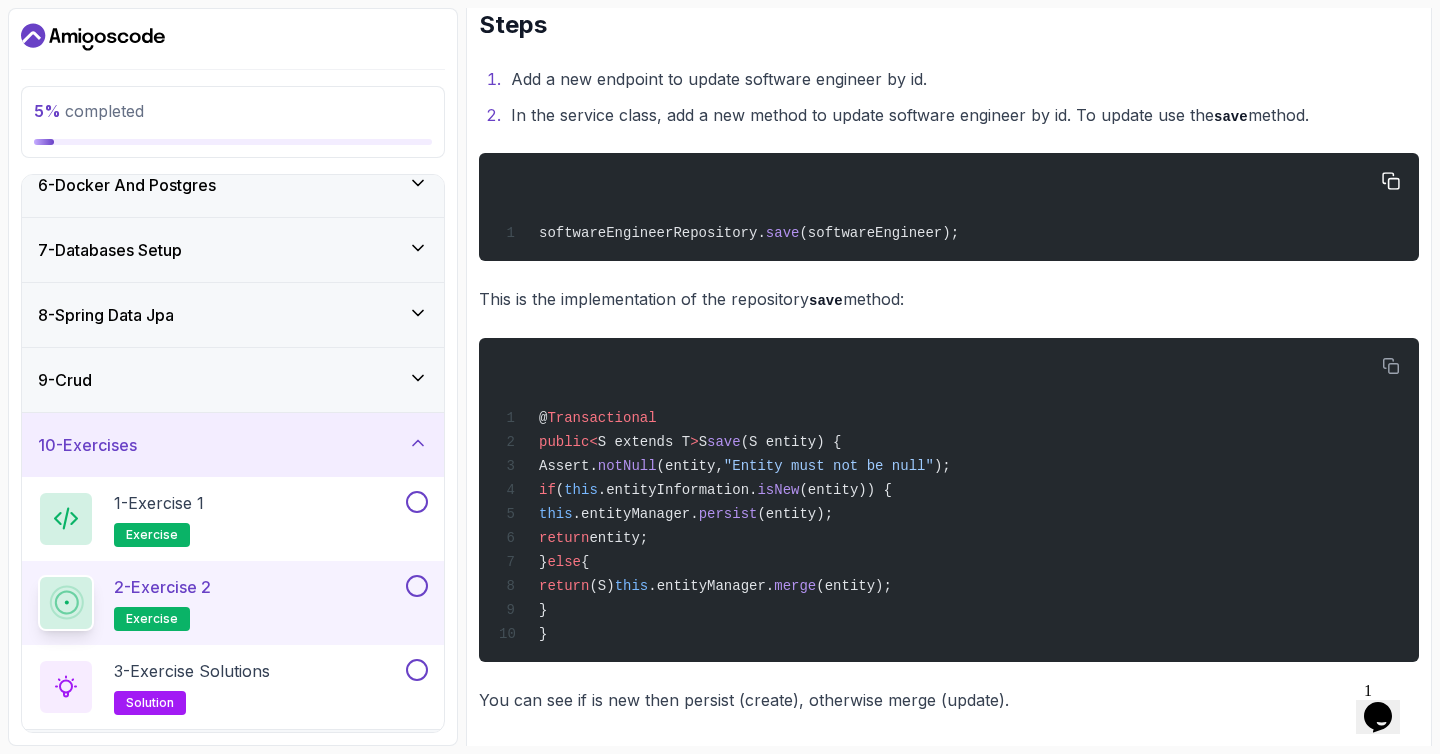 click on "softwareEngineerRepository." at bounding box center [652, 233] 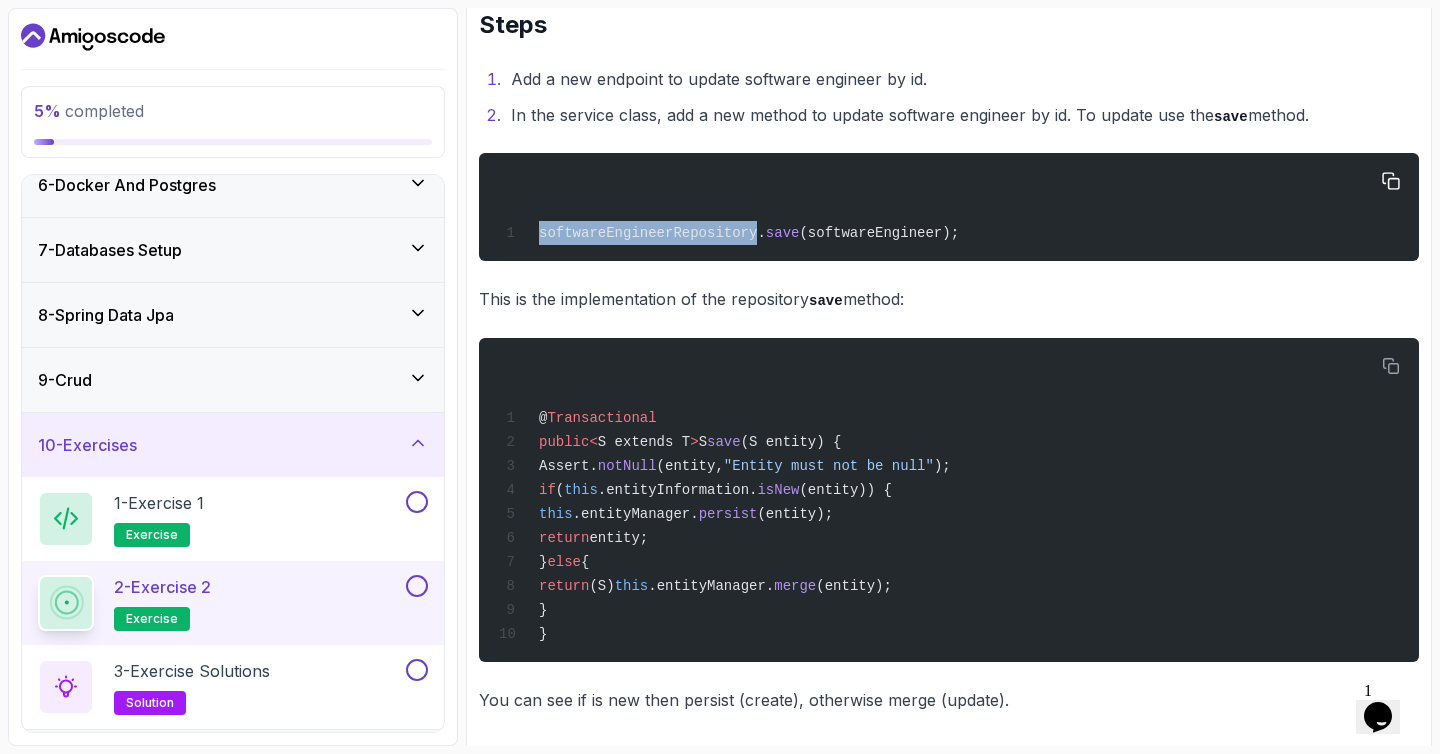 click on "(softwareEngineer);" at bounding box center (879, 233) 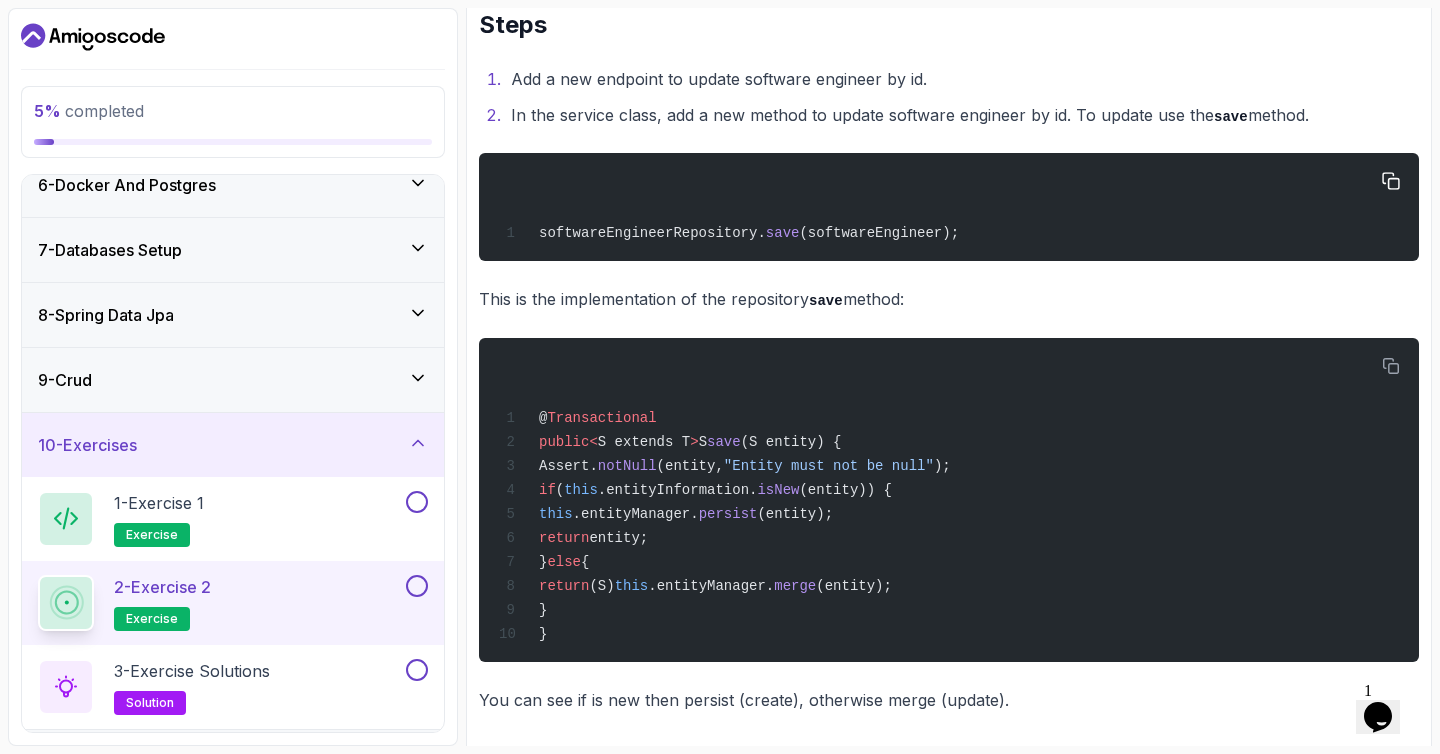click on "(softwareEngineer);" at bounding box center [879, 233] 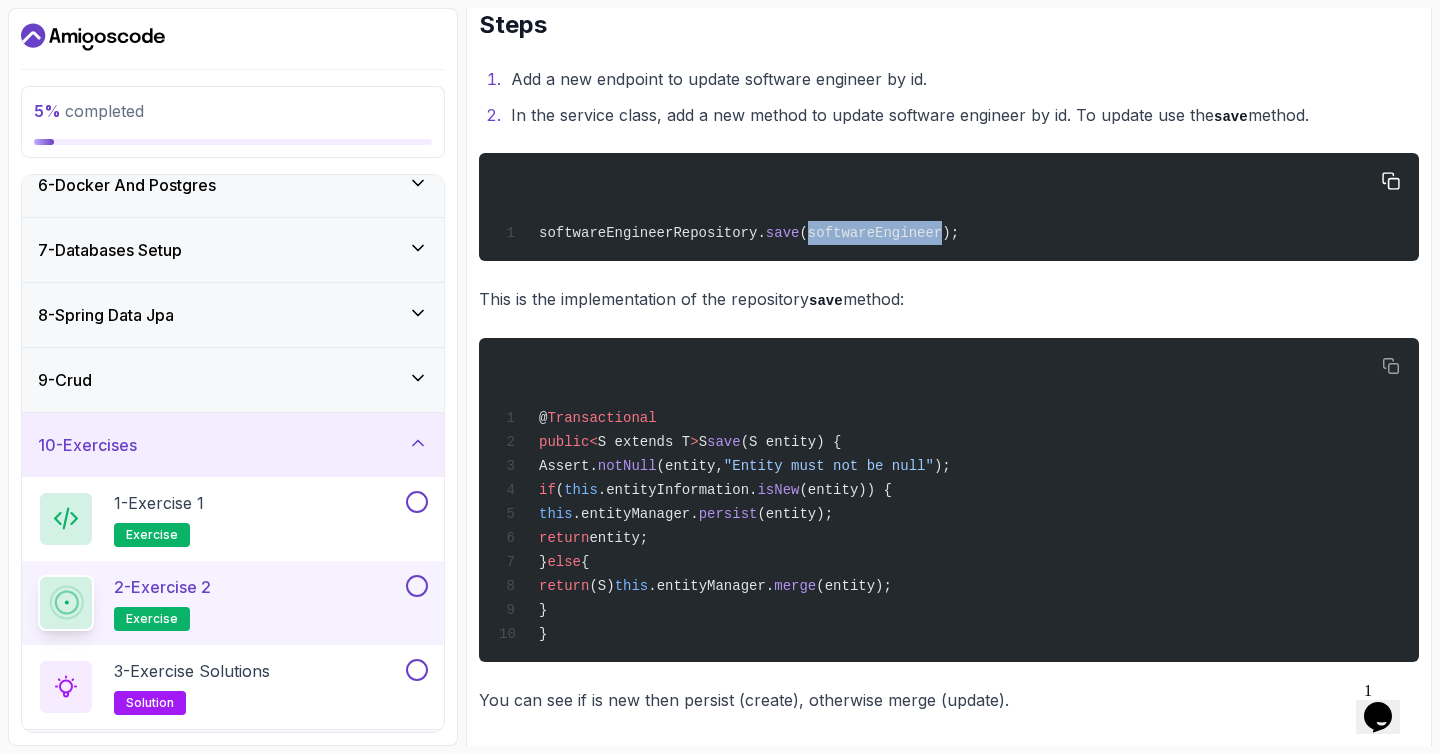 click on "(softwareEngineer);" at bounding box center (879, 233) 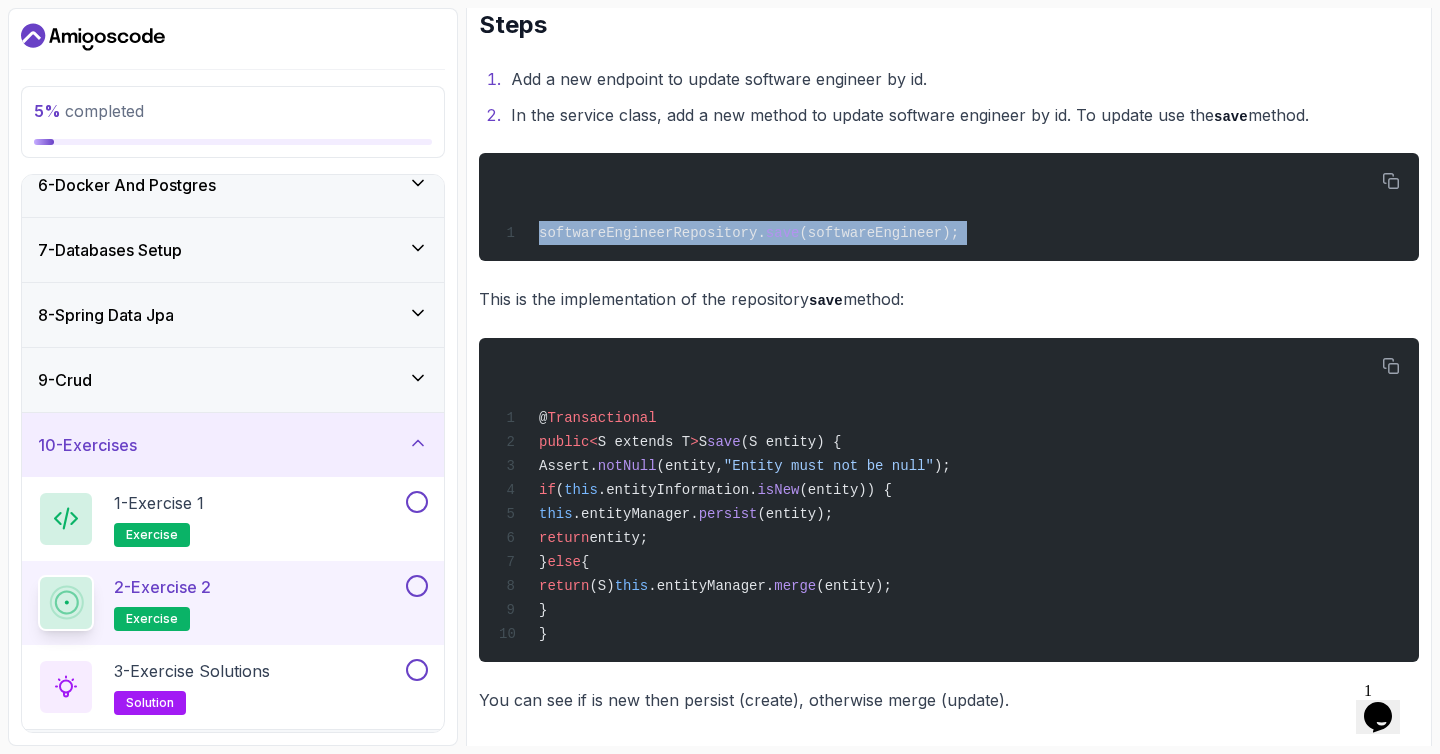 click on "This is the implementation of the repository  save  method:" at bounding box center (949, 299) 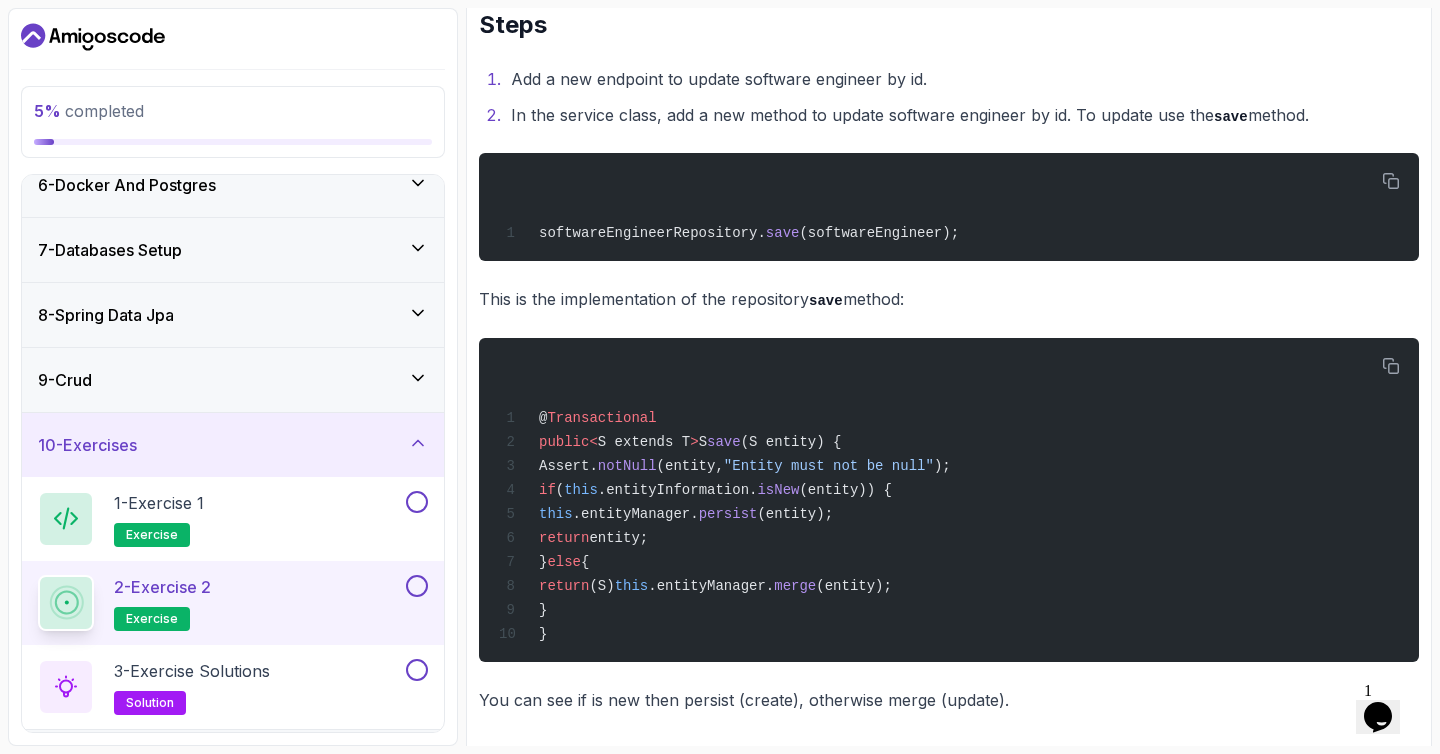 click on "This is the implementation of the repository  save  method:" at bounding box center (949, 299) 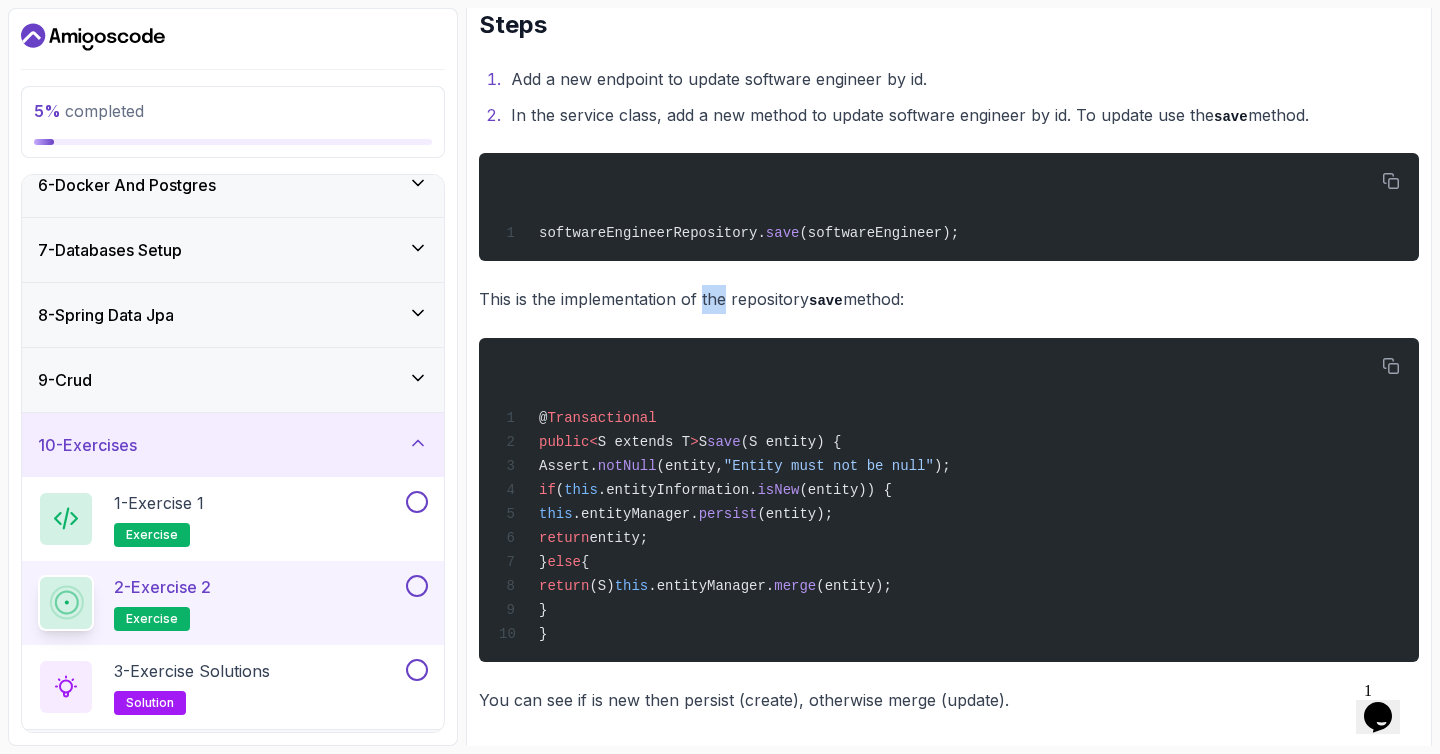 click on "This is the implementation of the repository  save  method:" at bounding box center (949, 299) 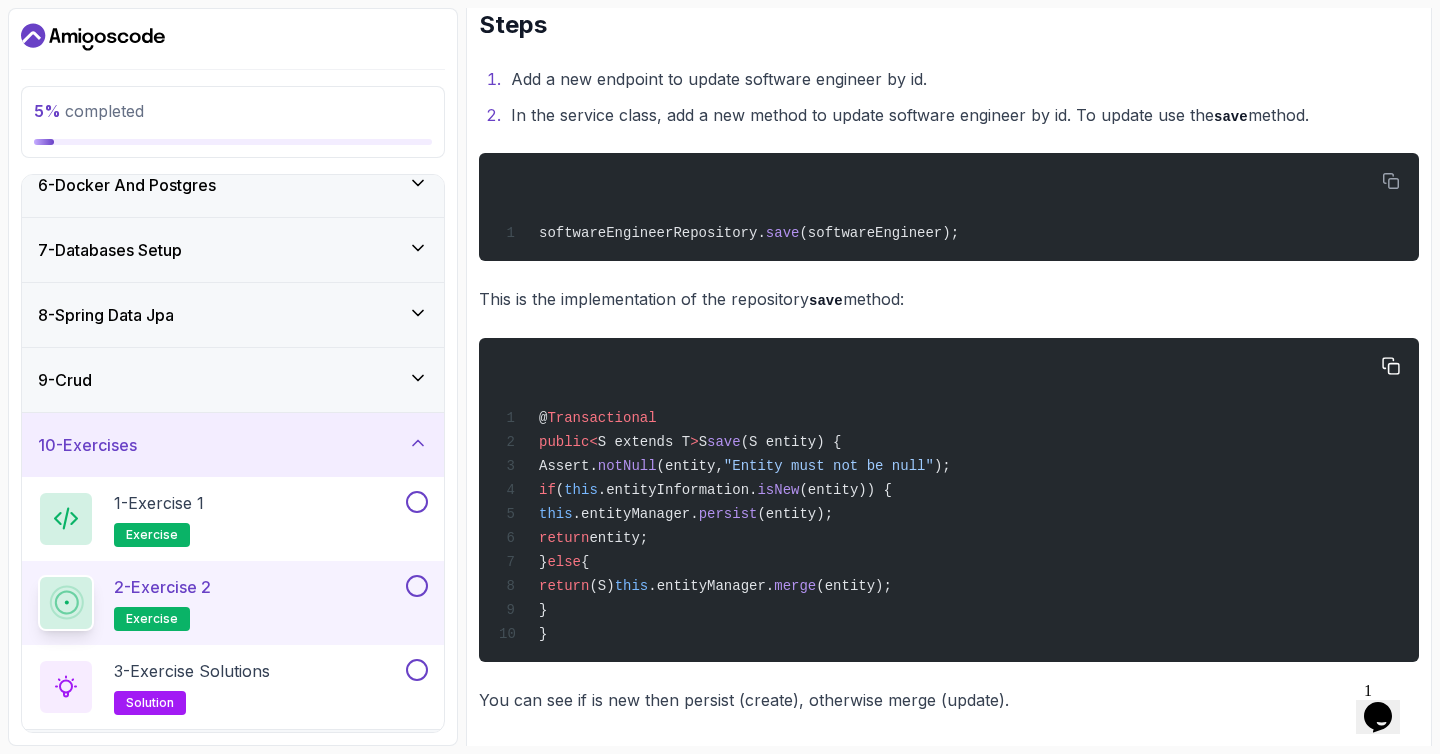click on "Transactional" at bounding box center (601, 418) 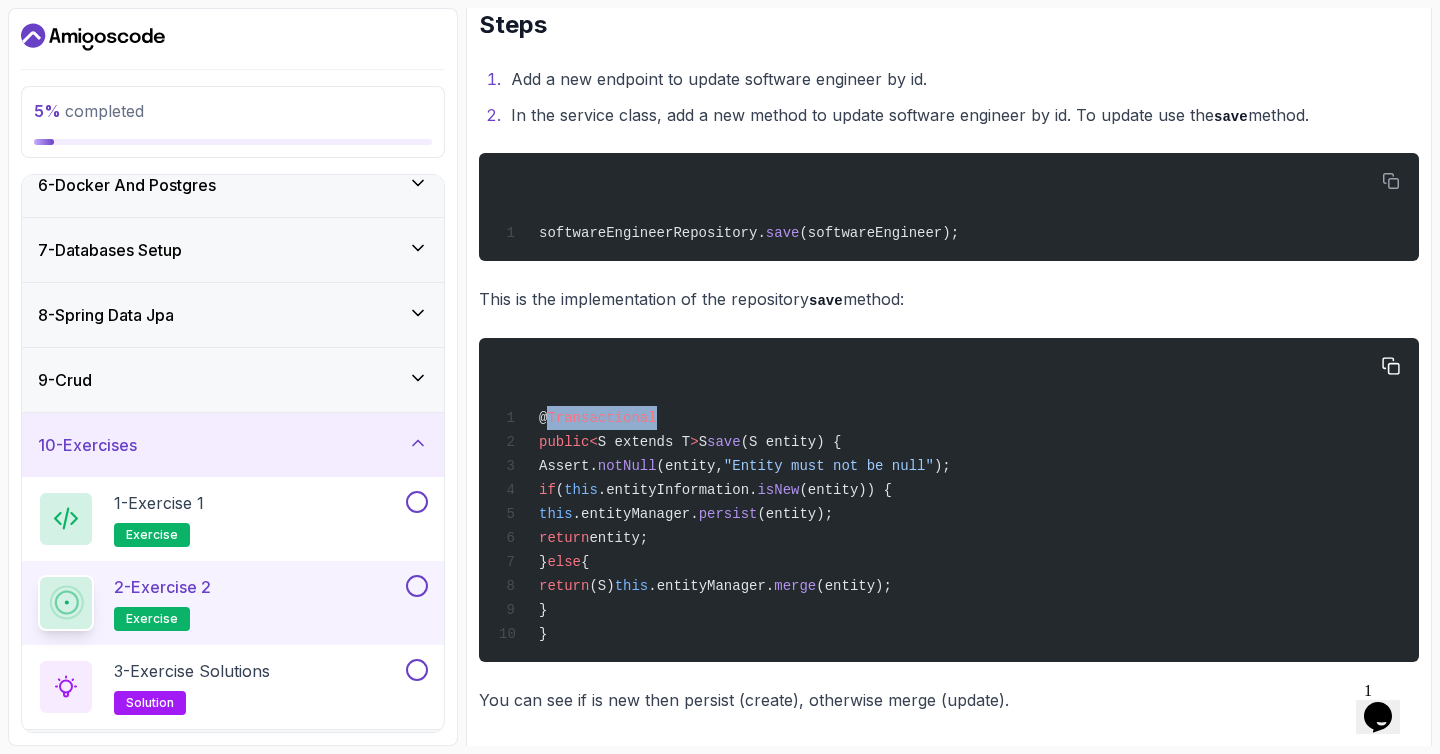 click on "@ Transactional
public  < S extends T >  S  save (S entity) {
Assert. notNull (entity,  "Entity must not be null" );
if  ( this .entityInformation. isNew (entity)) {
this .entityManager. persist (entity);
return  entity;
}  else  {
return  (S) this .entityManager. merge (entity);
}
}" at bounding box center [949, 500] 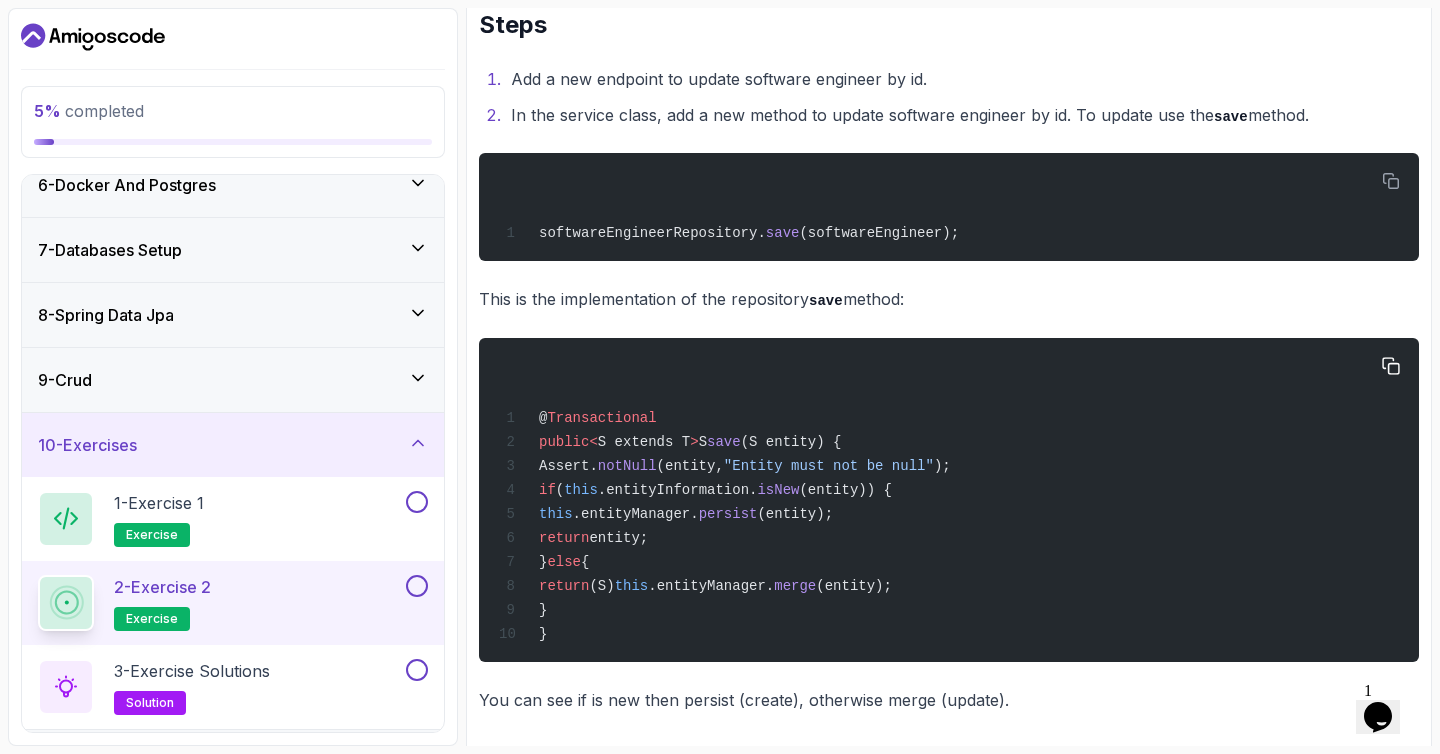 click on "@ Transactional
public  < S extends T >  S  save (S entity) {
Assert. notNull (entity,  "Entity must not be null" );
if  ( this .entityInformation. isNew (entity)) {
this .entityManager. persist (entity);
return  entity;
}  else  {
return  (S) this .entityManager. merge (entity);
}
}" at bounding box center [949, 500] 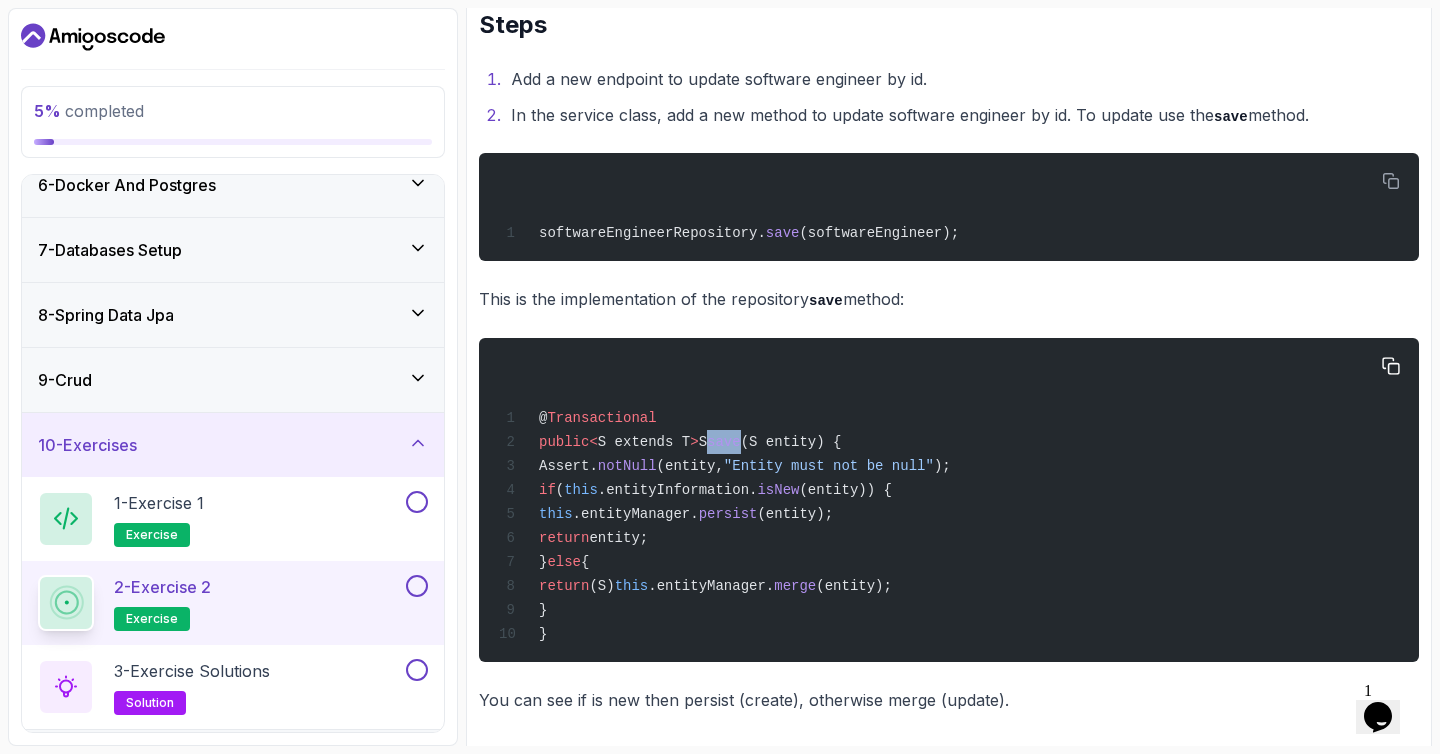 click on "notNull" at bounding box center (627, 466) 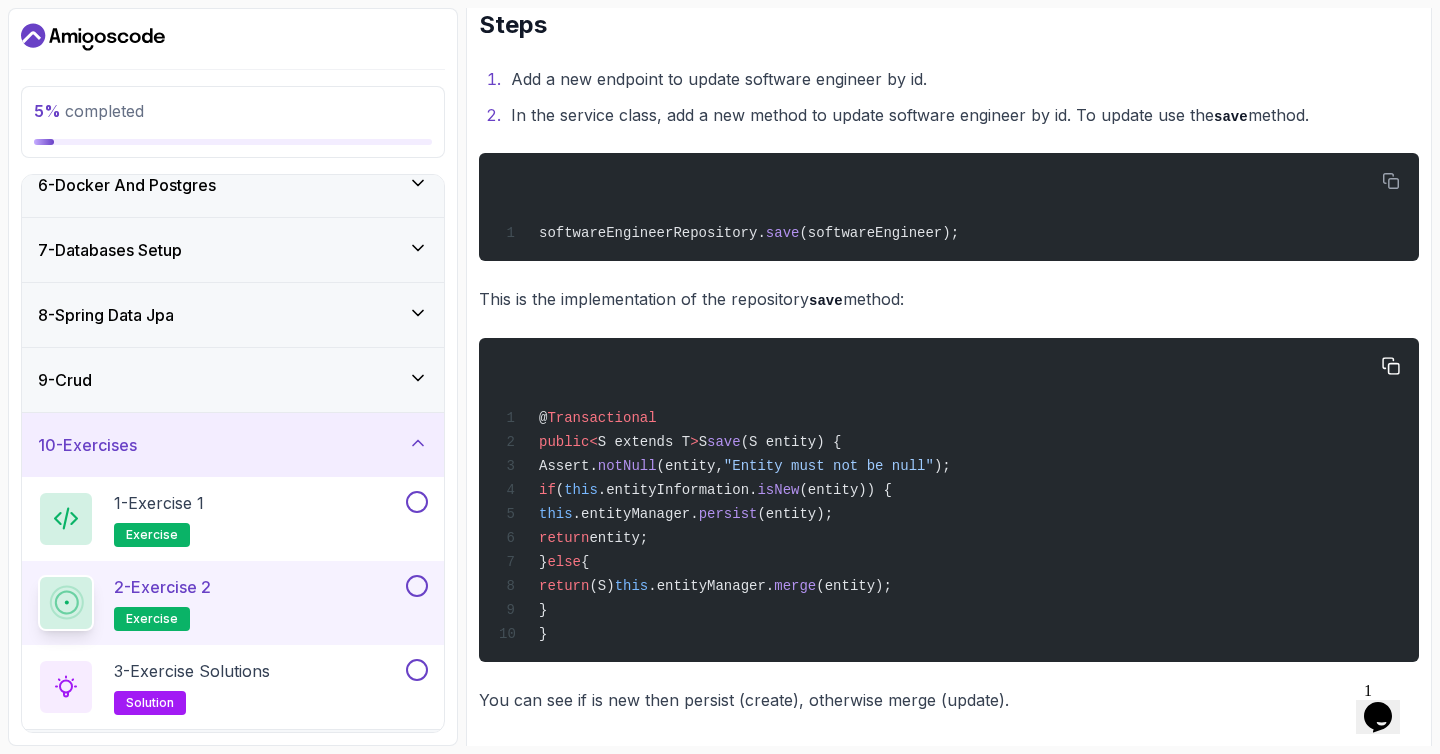 click on "notNull" at bounding box center [627, 466] 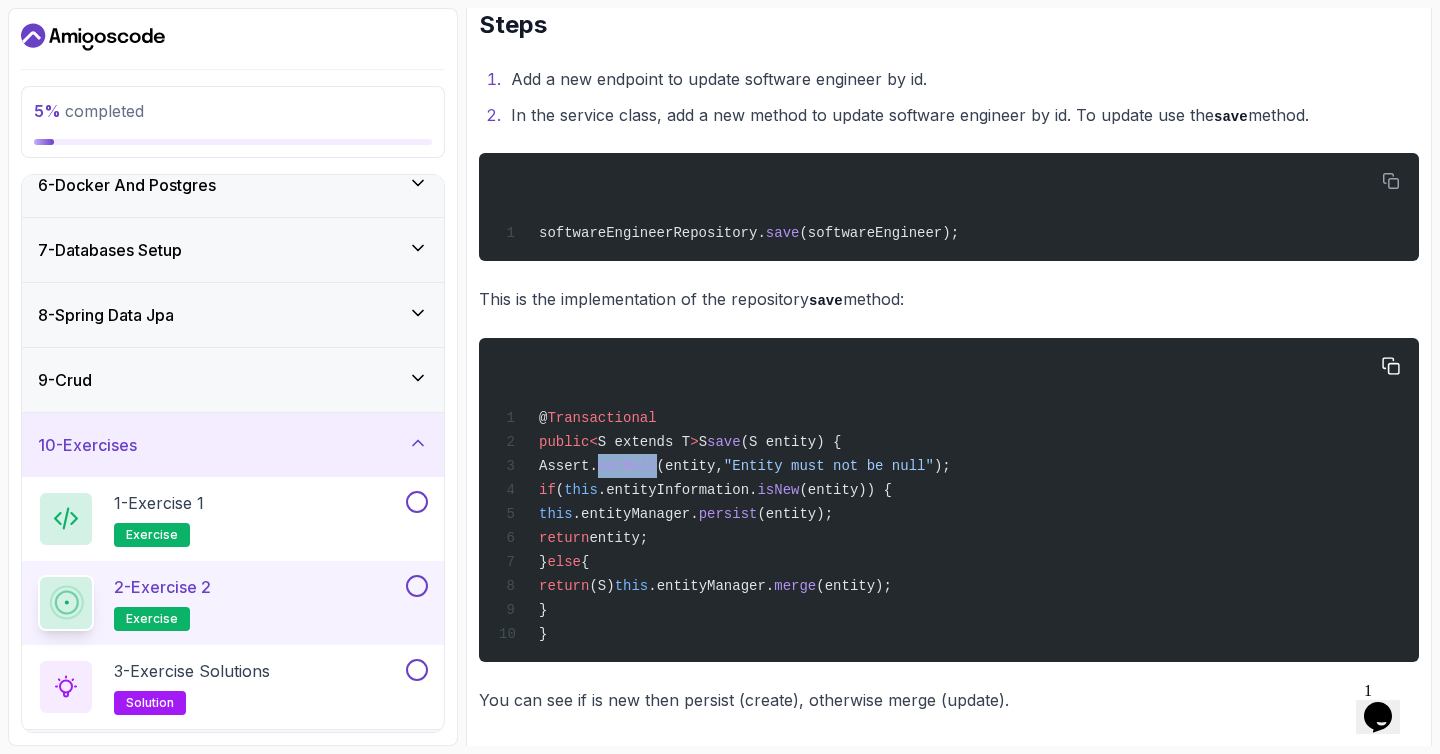 click on "notNull" at bounding box center (627, 466) 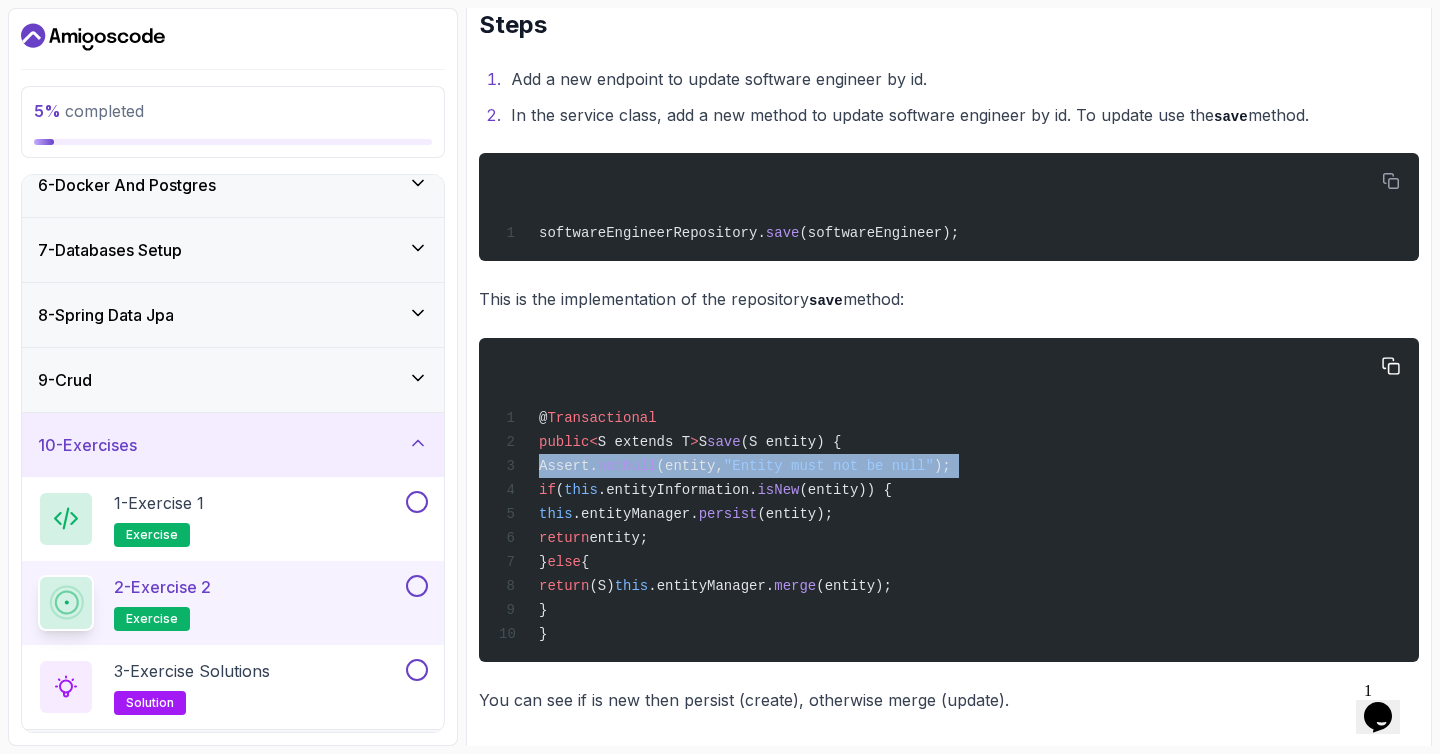 click on ".entityInformation." at bounding box center [678, 490] 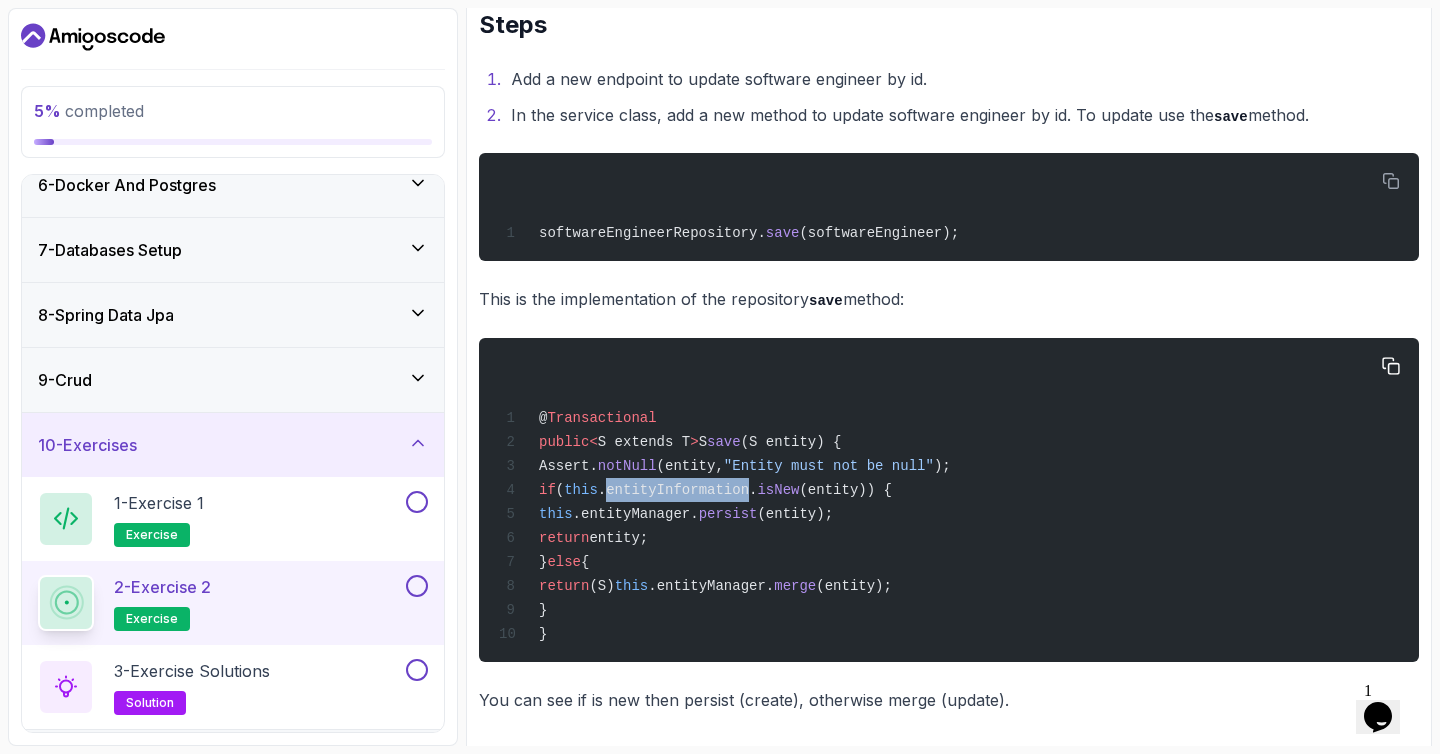click on ".entityInformation." at bounding box center [678, 490] 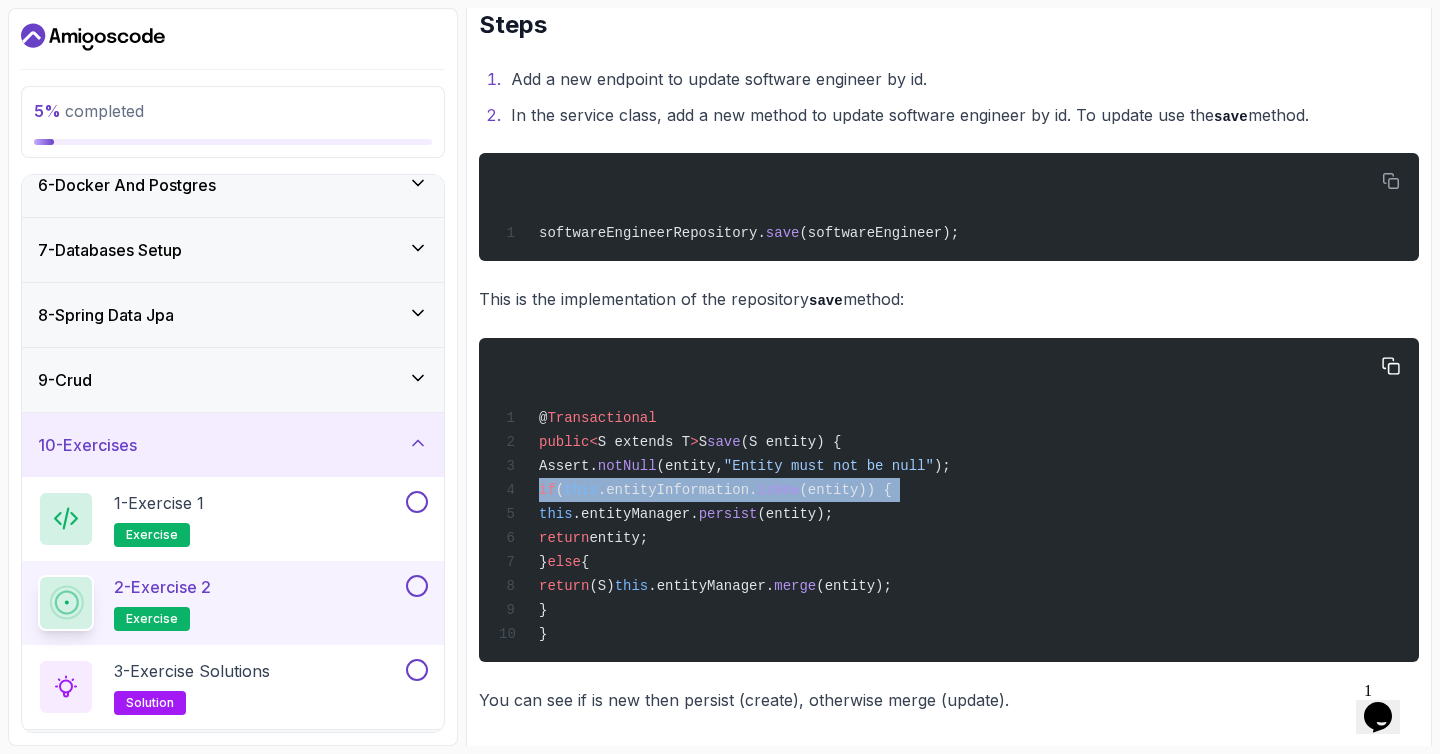 click on "@ Transactional
public  < S extends T >  S  save (S entity) {
Assert. notNull (entity,  "Entity must not be null" );
if  ( this .entityInformation. isNew (entity)) {
this .entityManager. persist (entity);
return  entity;
}  else  {
return  (S) this .entityManager. merge (entity);
}
}" at bounding box center [949, 500] 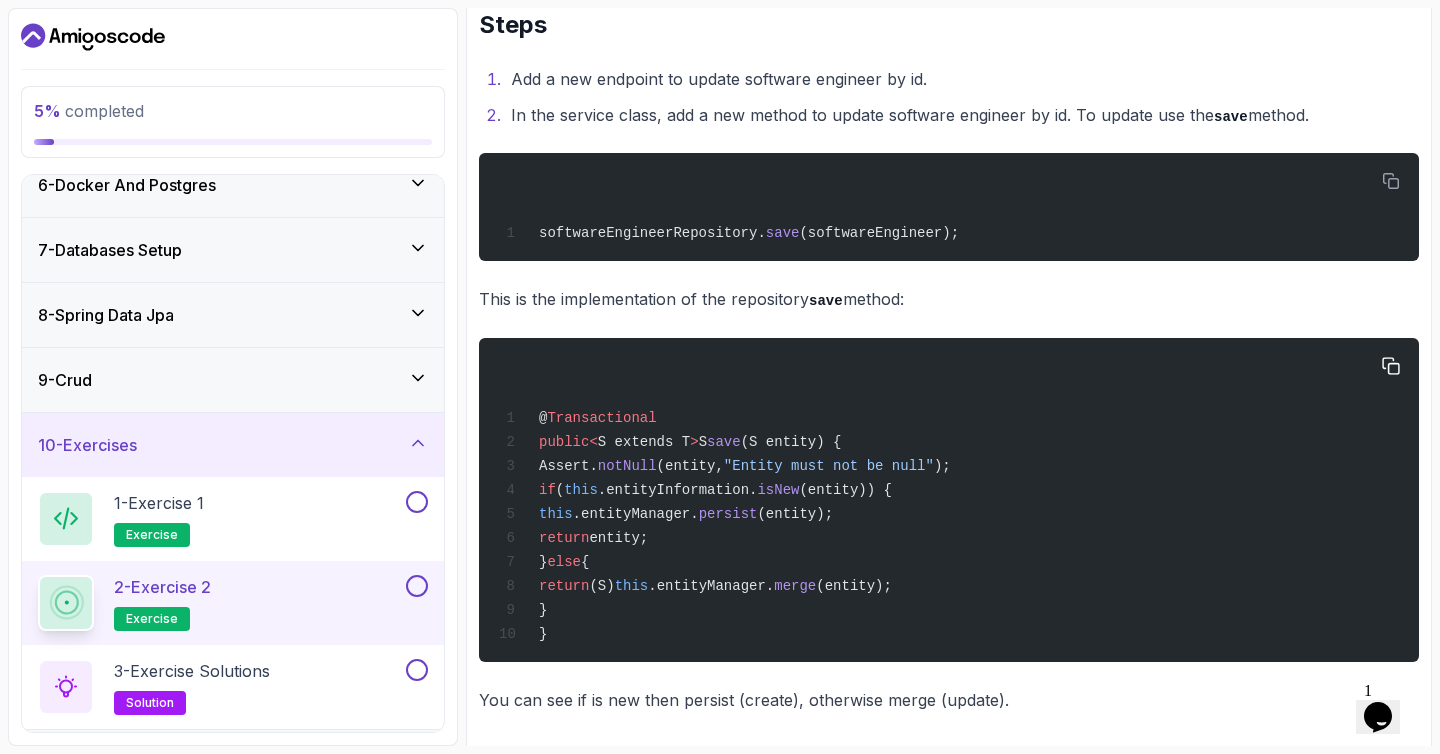 click on "@ Transactional
public  < S extends T >  S  save (S entity) {
Assert. notNull (entity,  "Entity must not be null" );
if  ( this .entityInformation. isNew (entity)) {
this .entityManager. persist (entity);
return  entity;
}  else  {
return  (S) this .entityManager. merge (entity);
}
}" at bounding box center [949, 500] 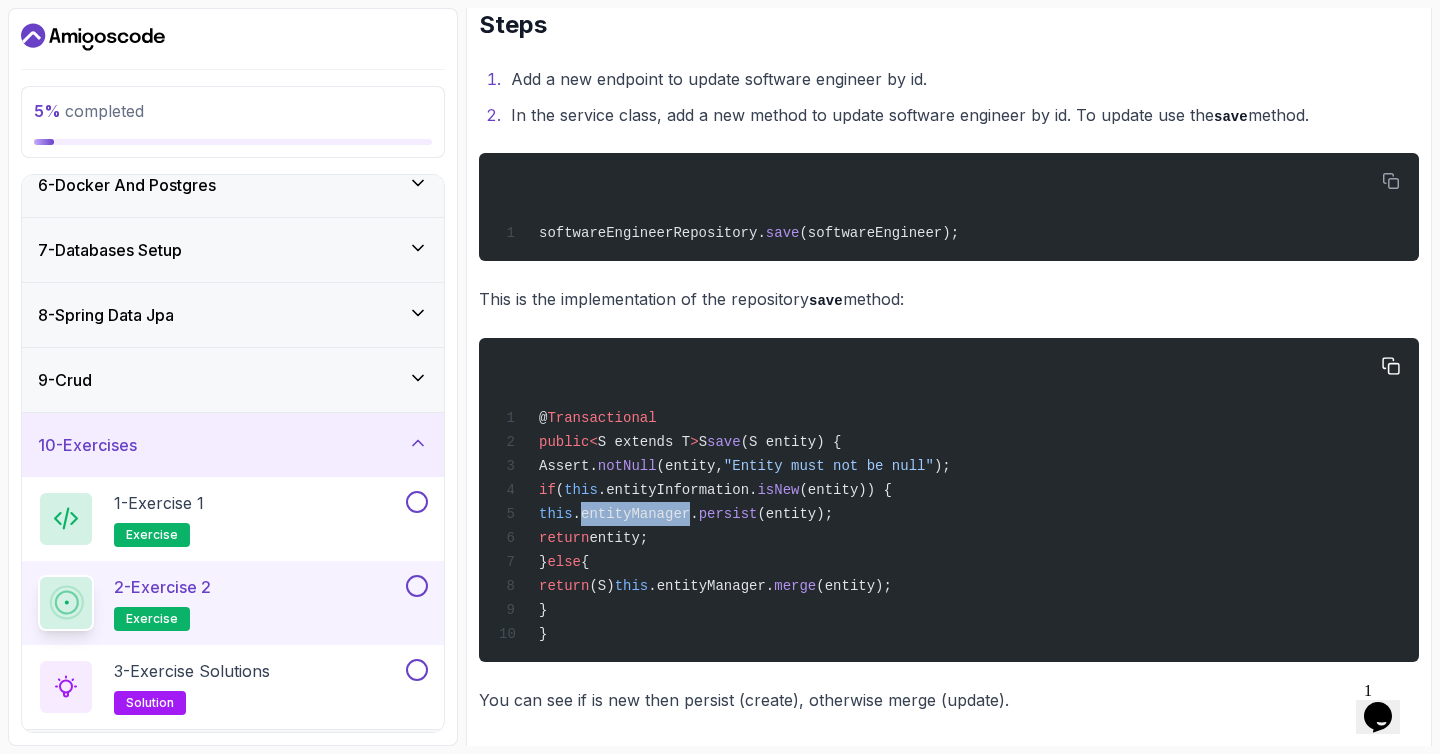 click on "@ Transactional
public  < S extends T >  S  save (S entity) {
Assert. notNull (entity,  "Entity must not be null" );
if  ( this .entityInformation. isNew (entity)) {
this .entityManager. persist (entity);
return  entity;
}  else  {
return  (S) this .entityManager. merge (entity);
}
}" at bounding box center [949, 500] 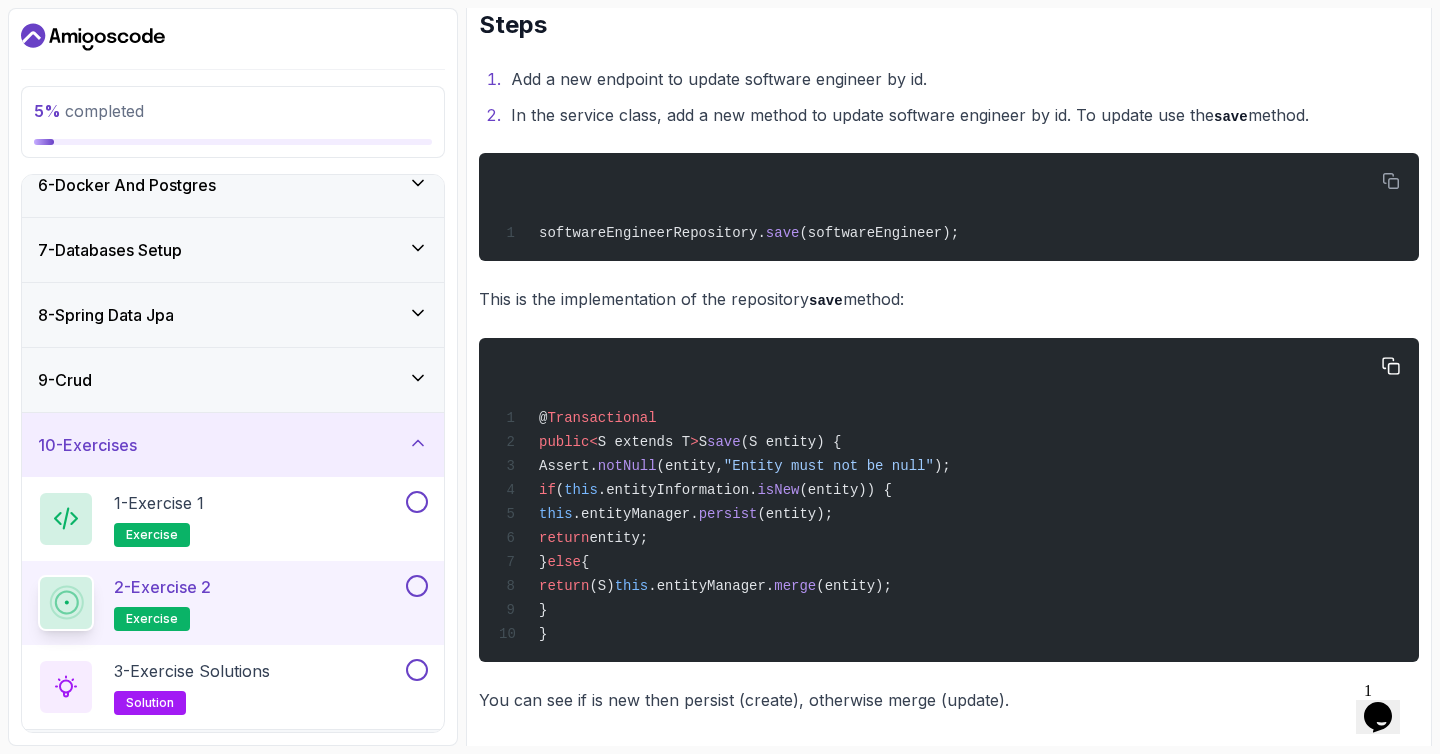 click on "@ Transactional
public  < S extends T >  S  save (S entity) {
Assert. notNull (entity,  "Entity must not be null" );
if  ( this .entityInformation. isNew (entity)) {
this .entityManager. persist (entity);
return  entity;
}  else  {
return  (S) this .entityManager. merge (entity);
}
}" at bounding box center (949, 500) 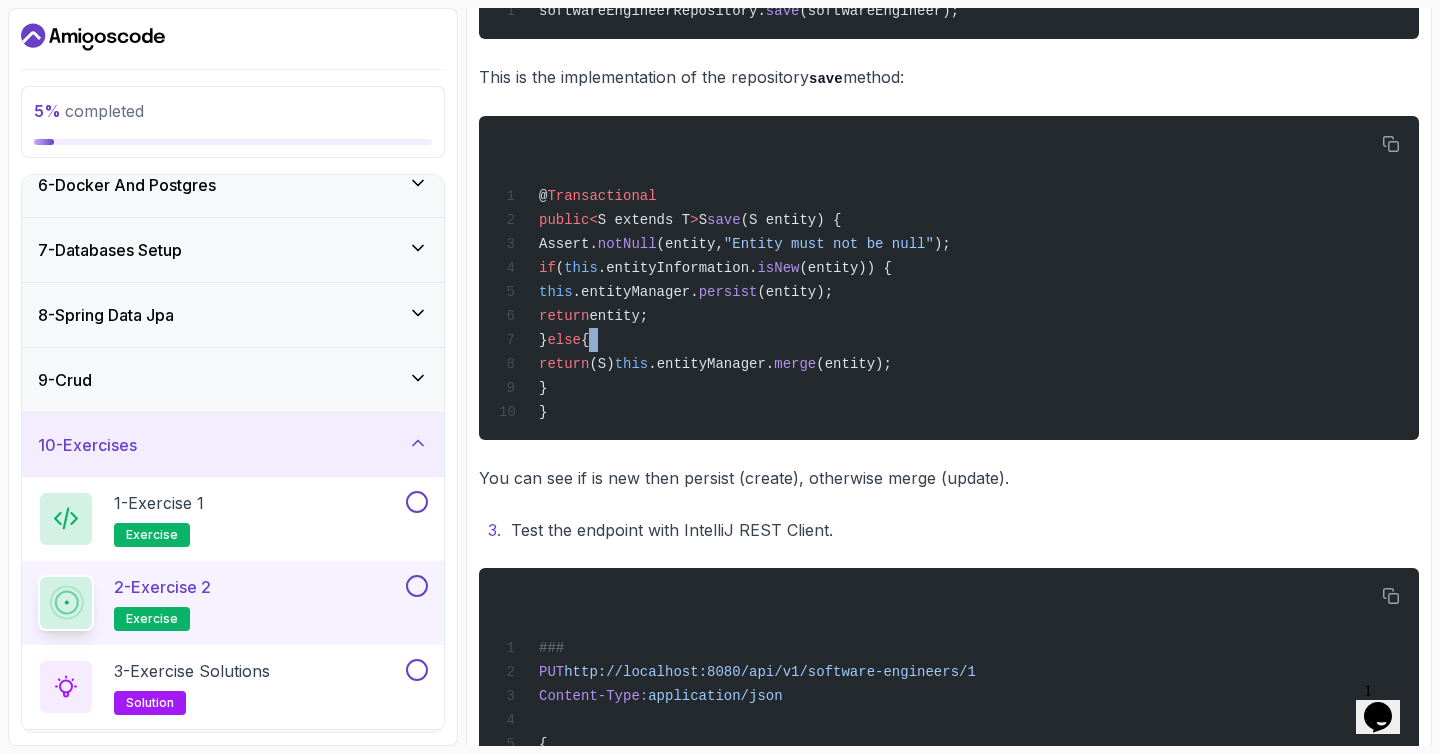 scroll, scrollTop: 706, scrollLeft: 0, axis: vertical 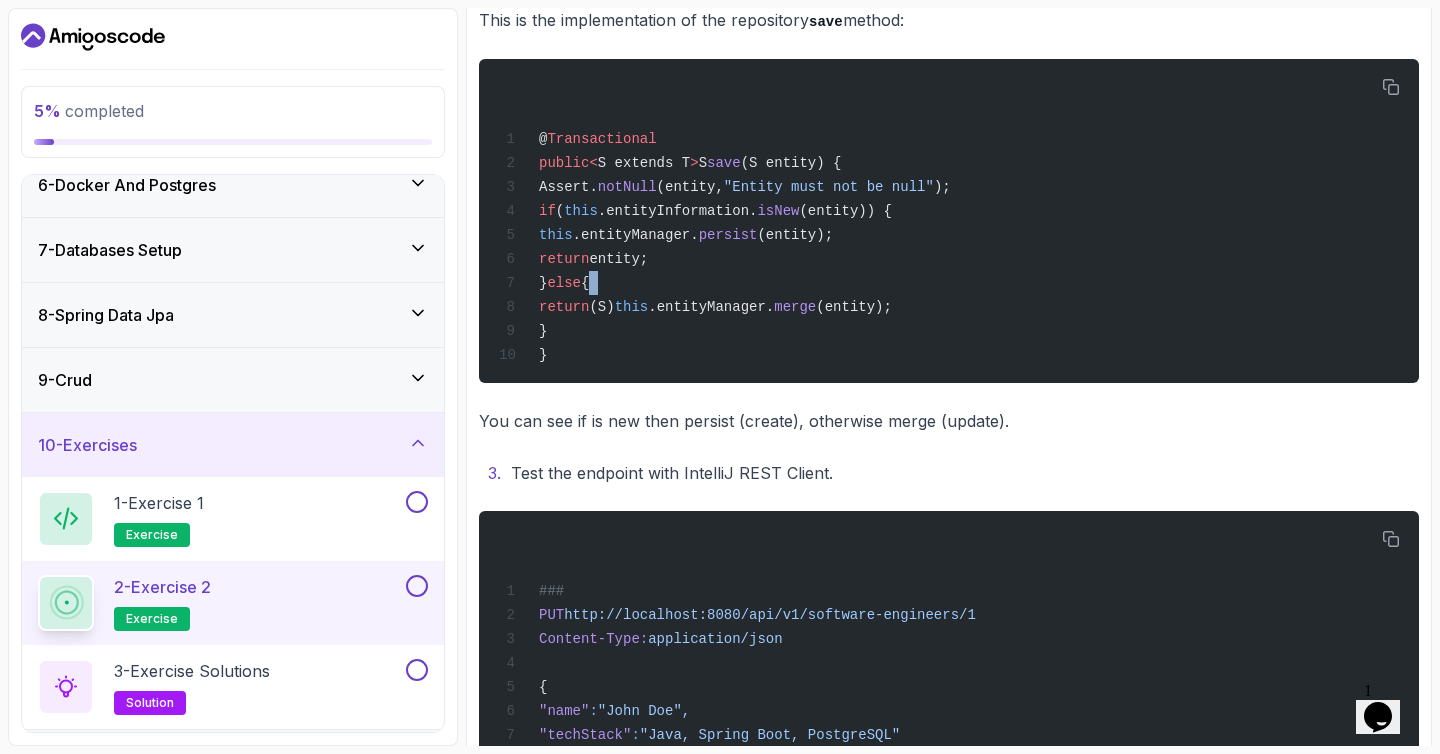 click on "You can see if is new then persist (create), otherwise merge (update)." at bounding box center (949, 421) 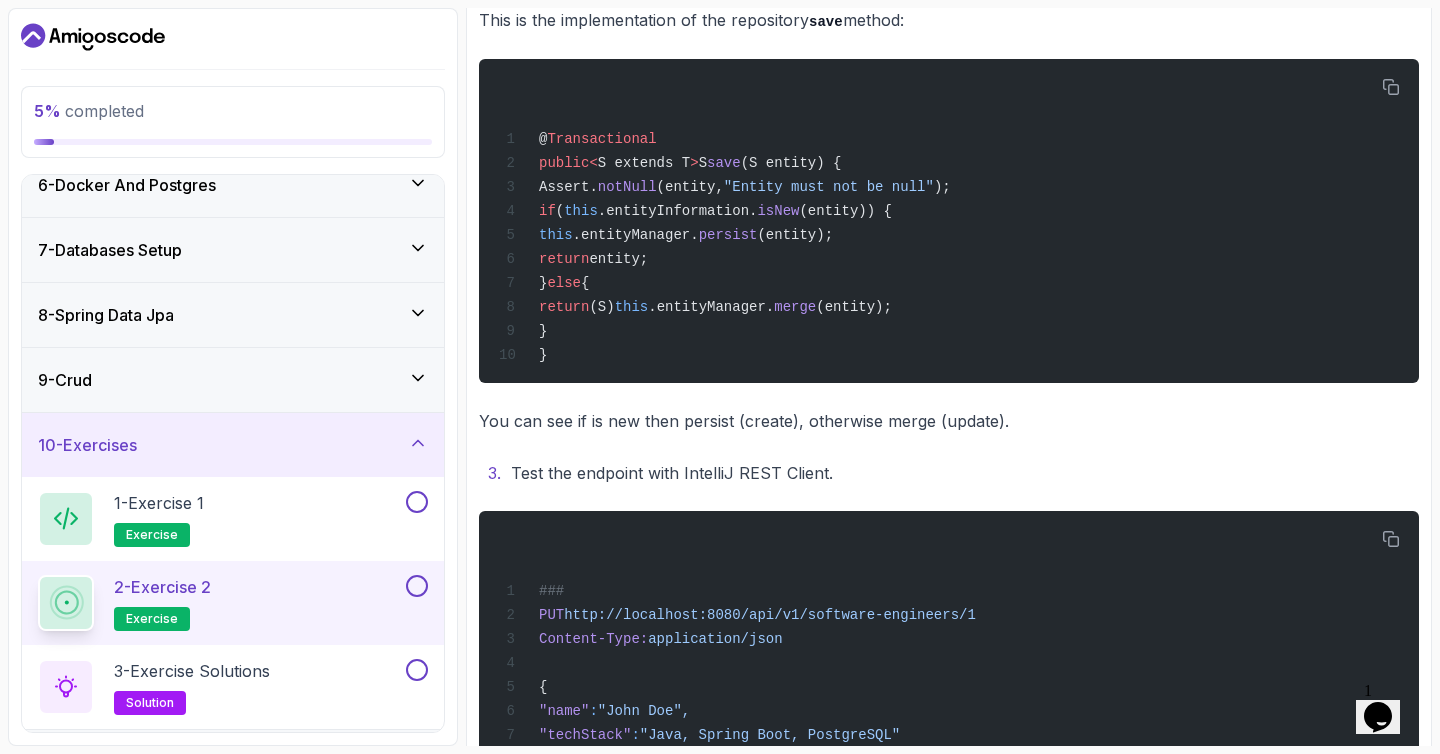 click on "You can see if is new then persist (create), otherwise merge (update)." at bounding box center (949, 421) 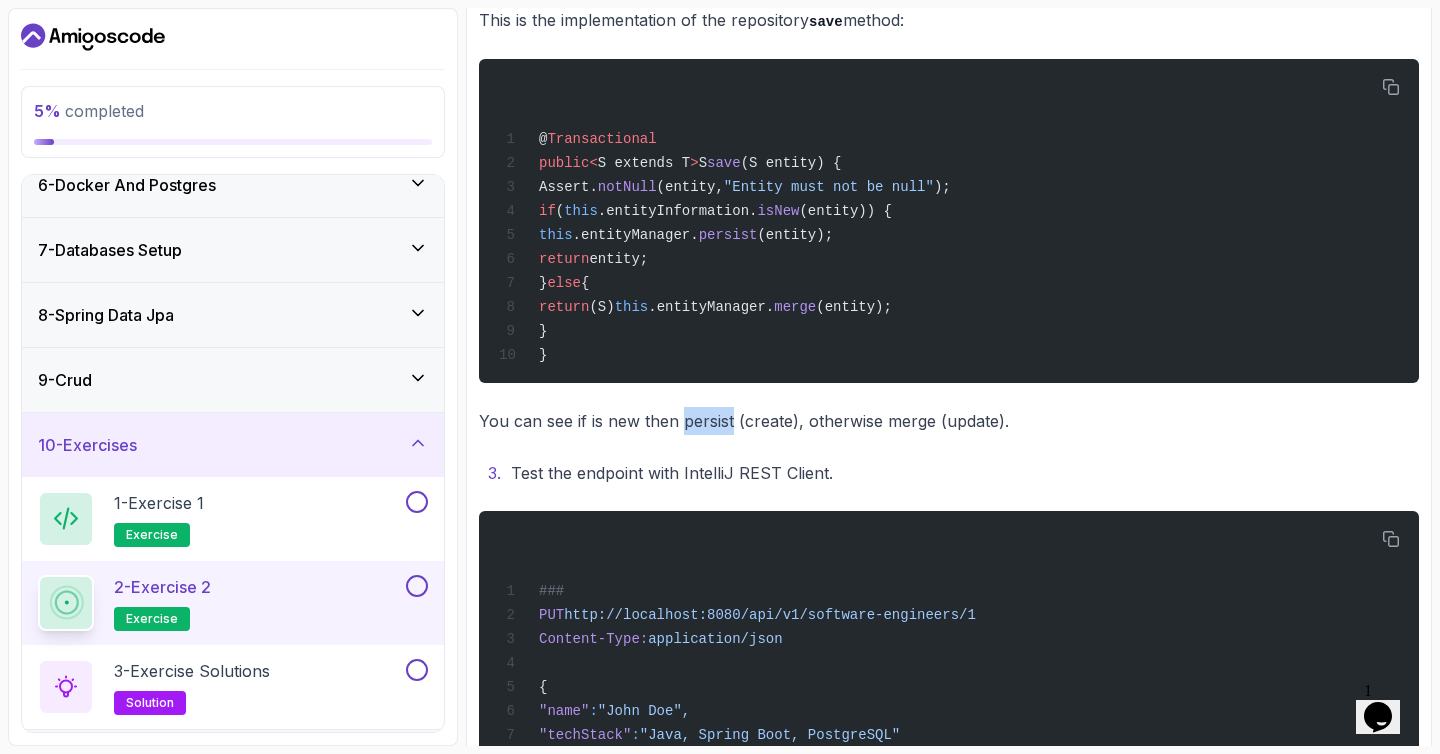 click on "You can see if is new then persist (create), otherwise merge (update)." at bounding box center [949, 421] 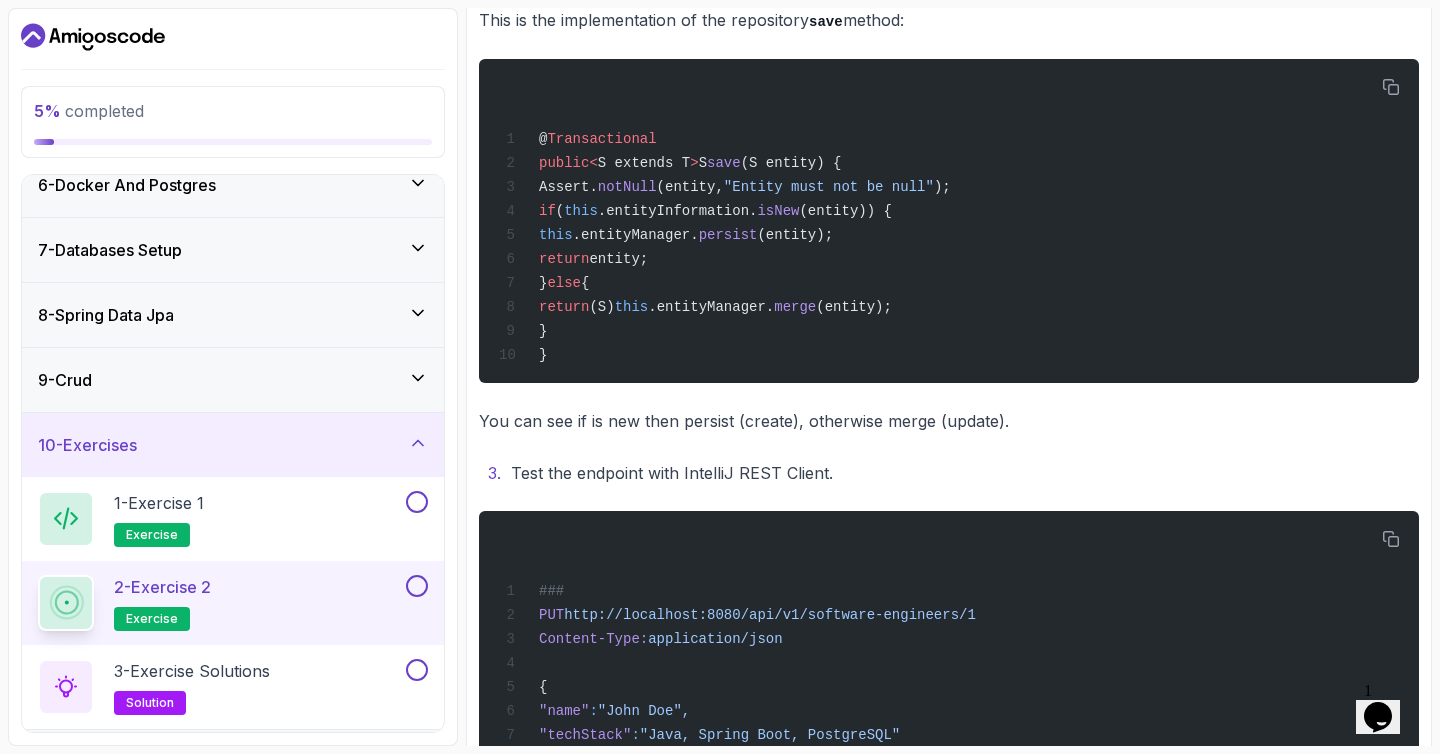 click on "You can see if is new then persist (create), otherwise merge (update)." at bounding box center [949, 421] 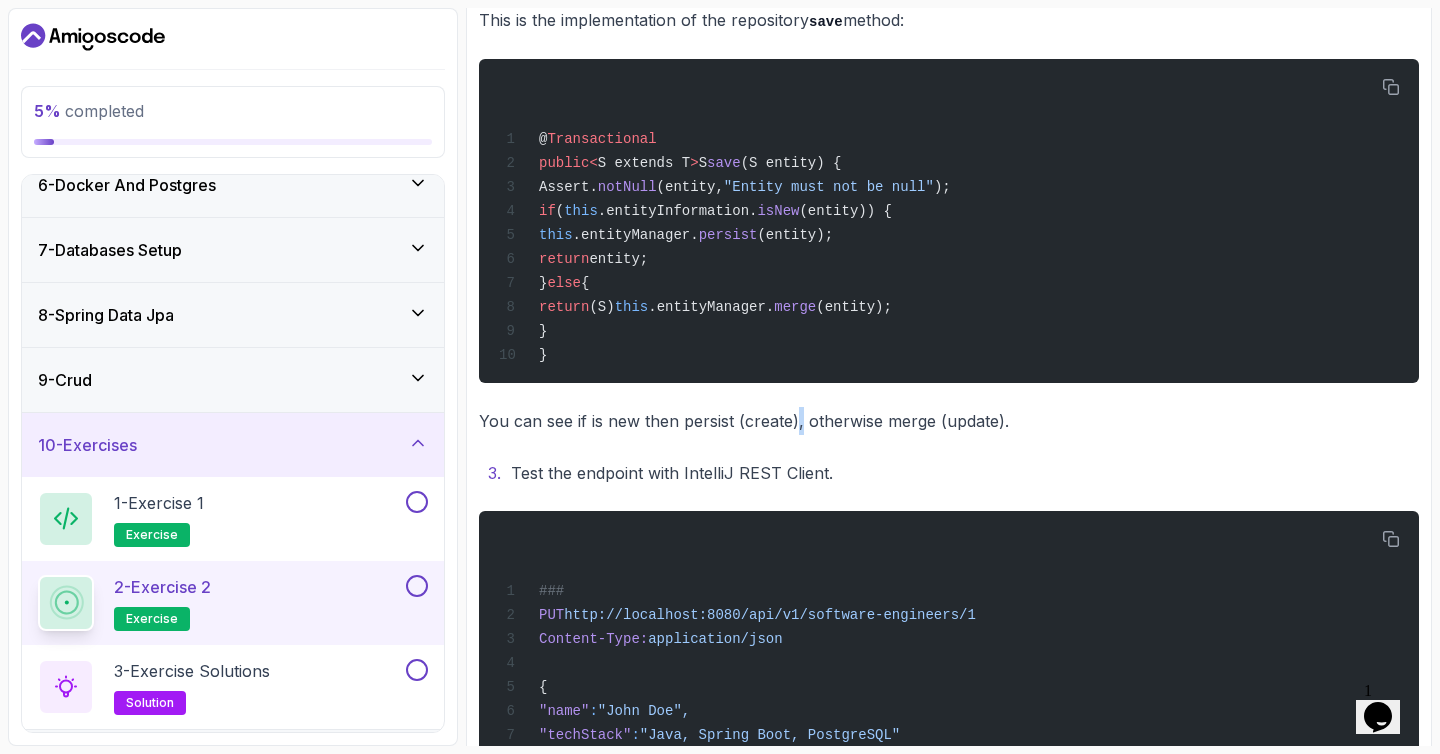 click on "You can see if is new then persist (create), otherwise merge (update)." at bounding box center (949, 421) 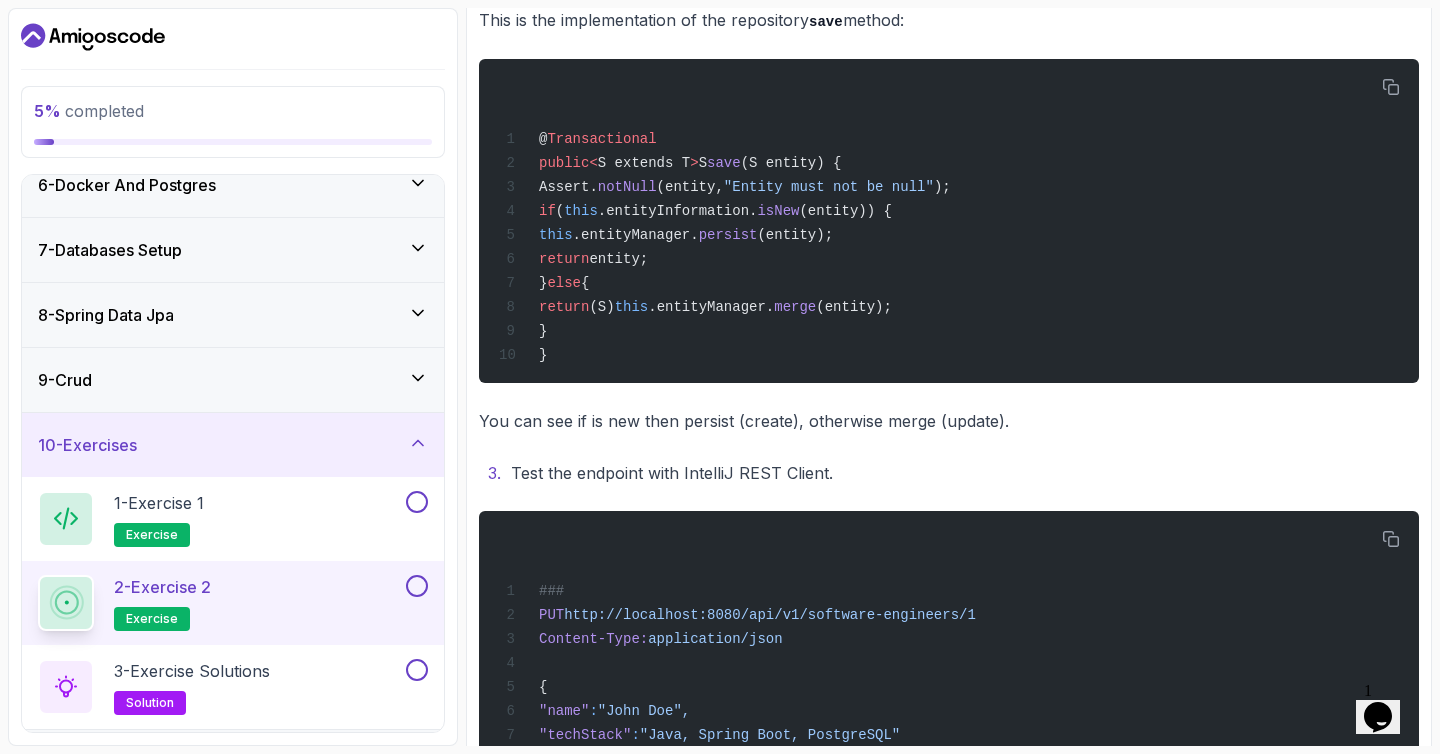 click on "You can see if is new then persist (create), otherwise merge (update)." at bounding box center [949, 421] 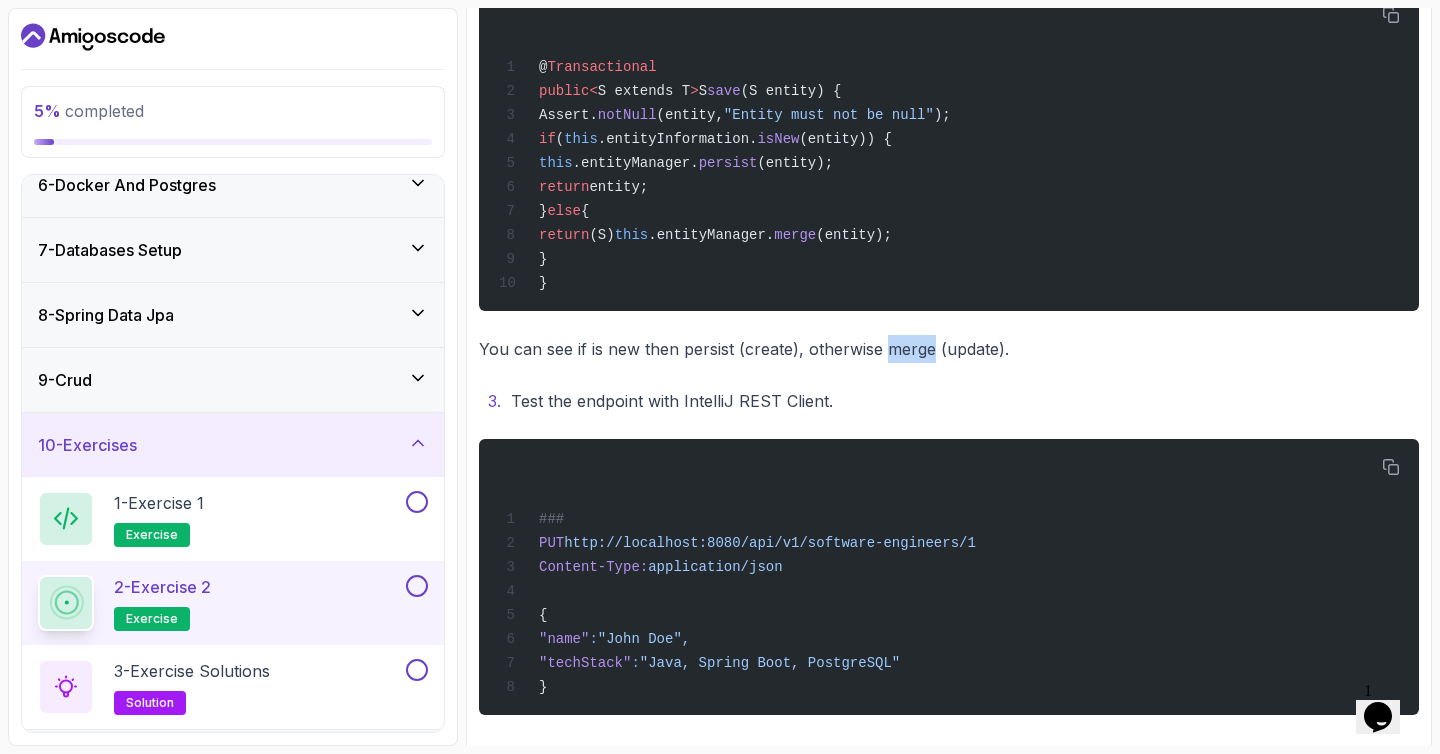 scroll, scrollTop: 787, scrollLeft: 0, axis: vertical 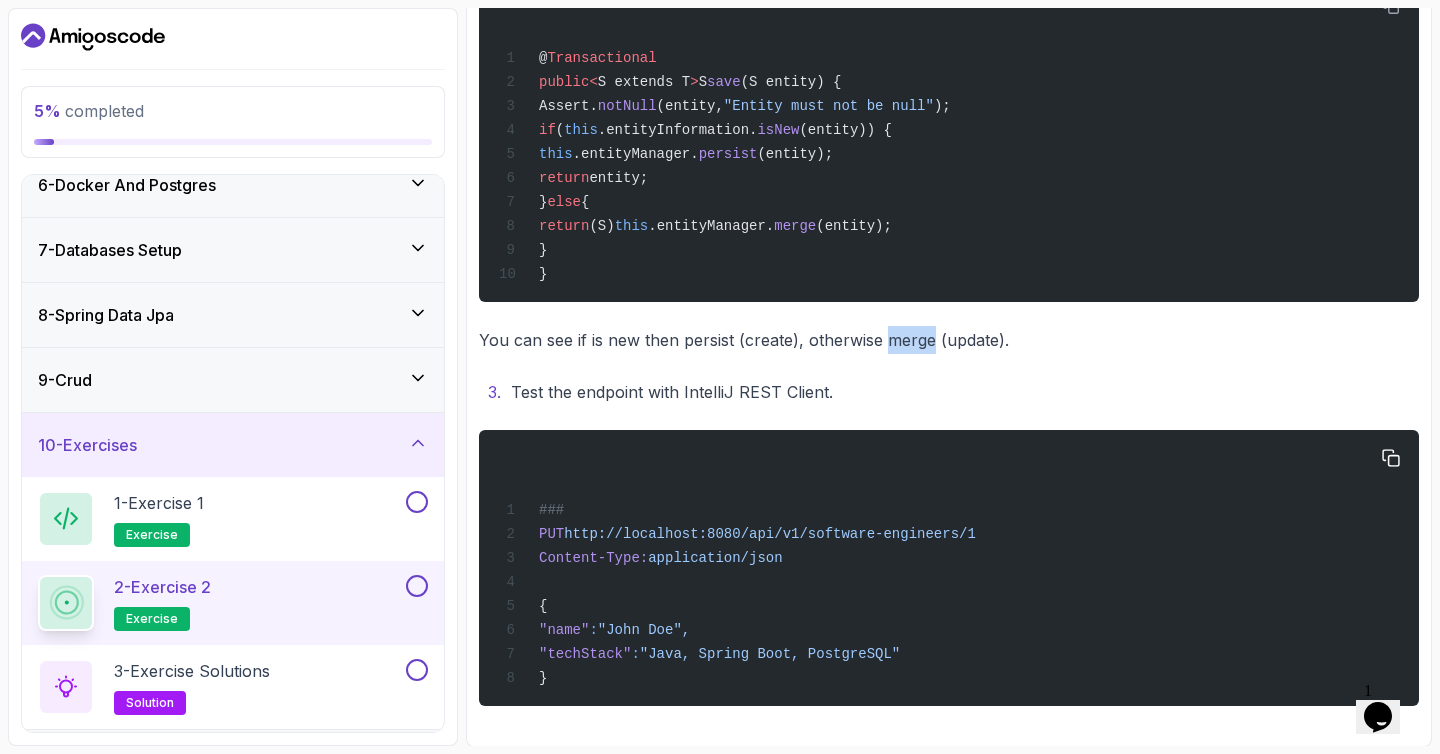 click on "PUT" at bounding box center (551, 534) 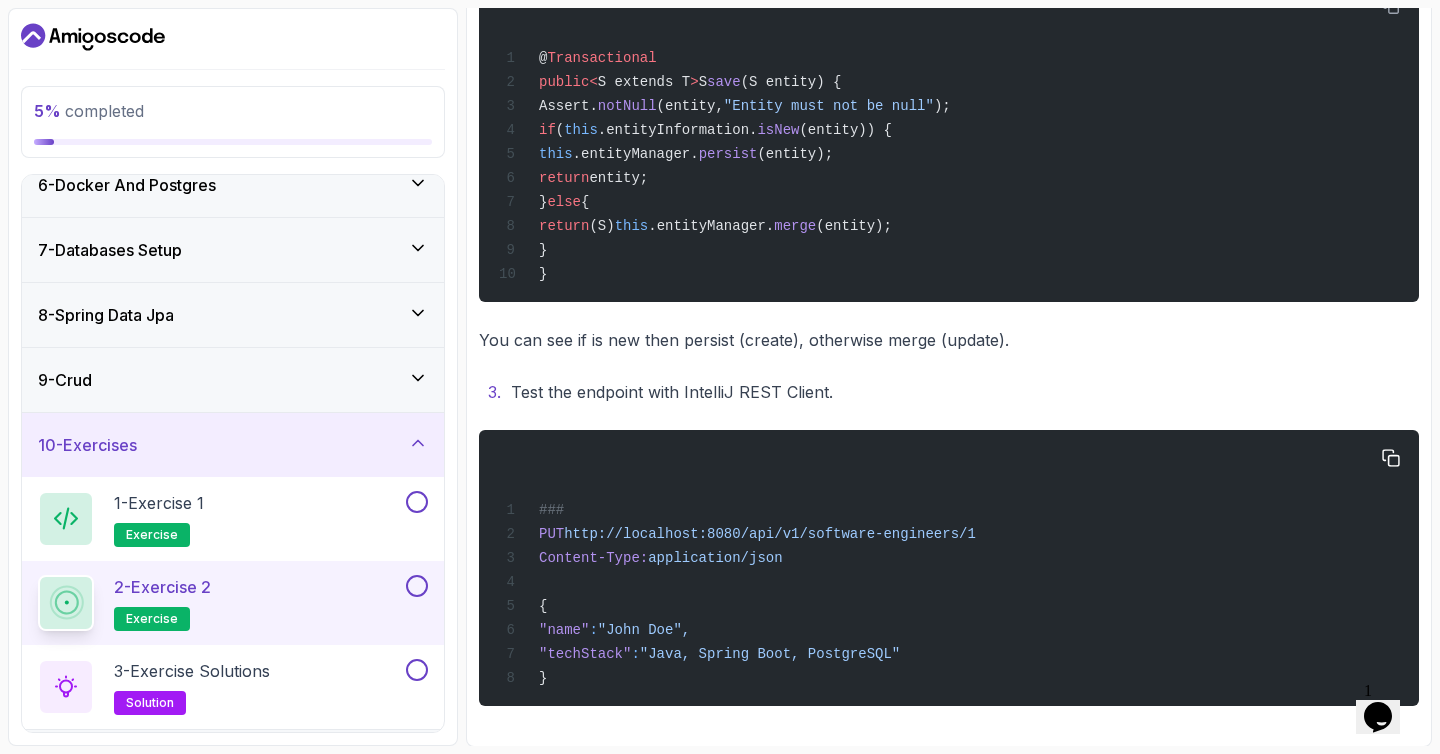 click on "PUT" at bounding box center [551, 534] 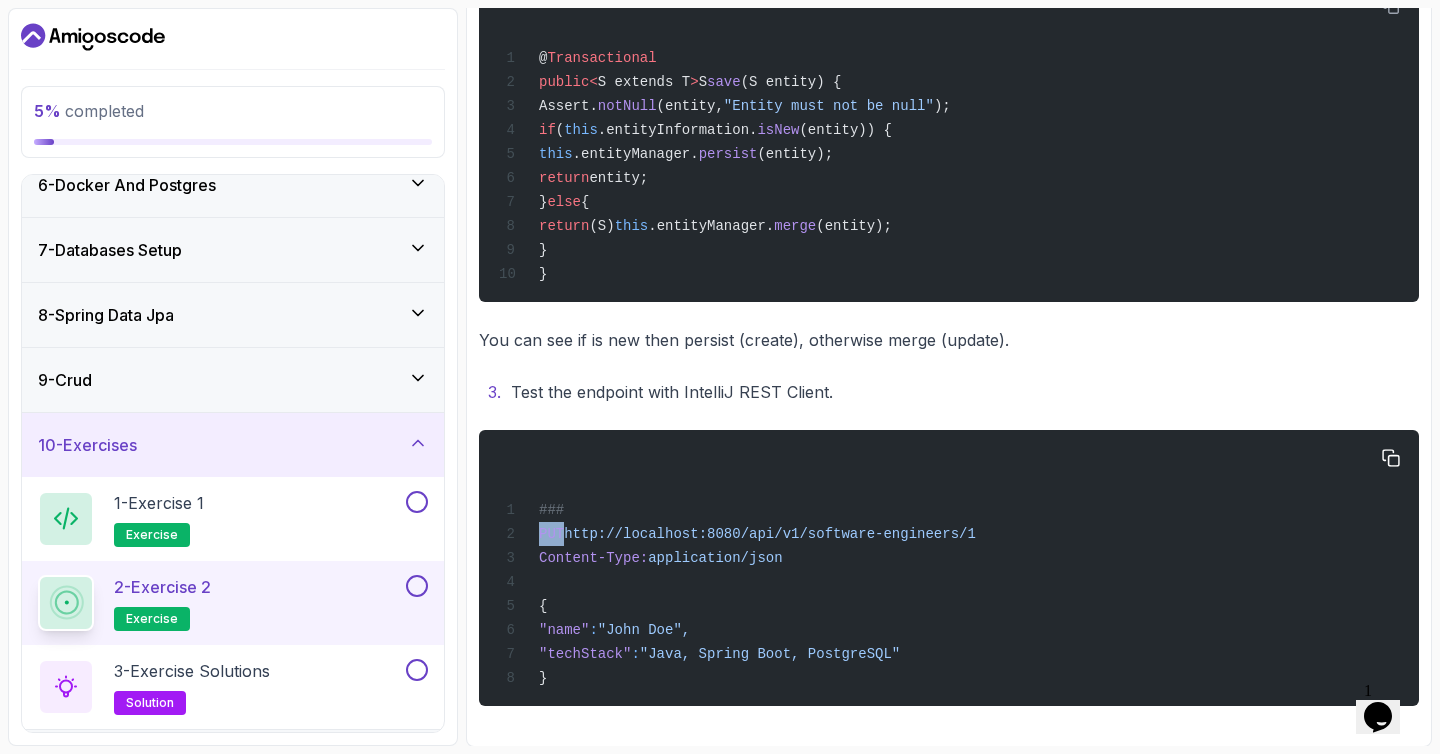 click on "PUT  http://localhost:8080/api/v1/software-engineers/1
Content-Type:  application/json
{
"name" :  "[FIRST] [LAST]",
"techStack" :  "Java, Spring Boot, PostgreSQL"
}" at bounding box center [949, 568] 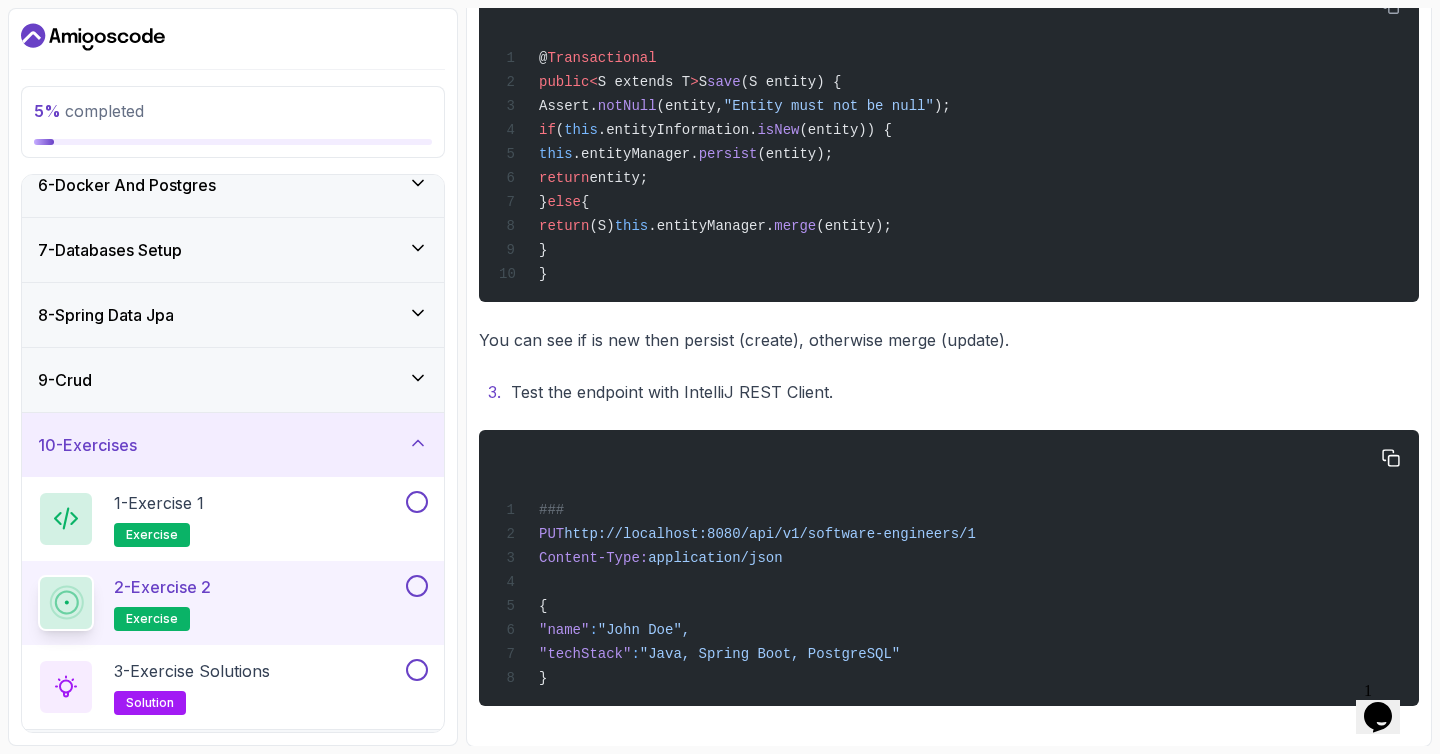 click on "PUT  http://localhost:8080/api/v1/software-engineers/1
Content-Type:  application/json
{
"name" :  "[FIRST] [LAST]",
"techStack" :  "Java, Spring Boot, PostgreSQL"
}" at bounding box center (949, 568) 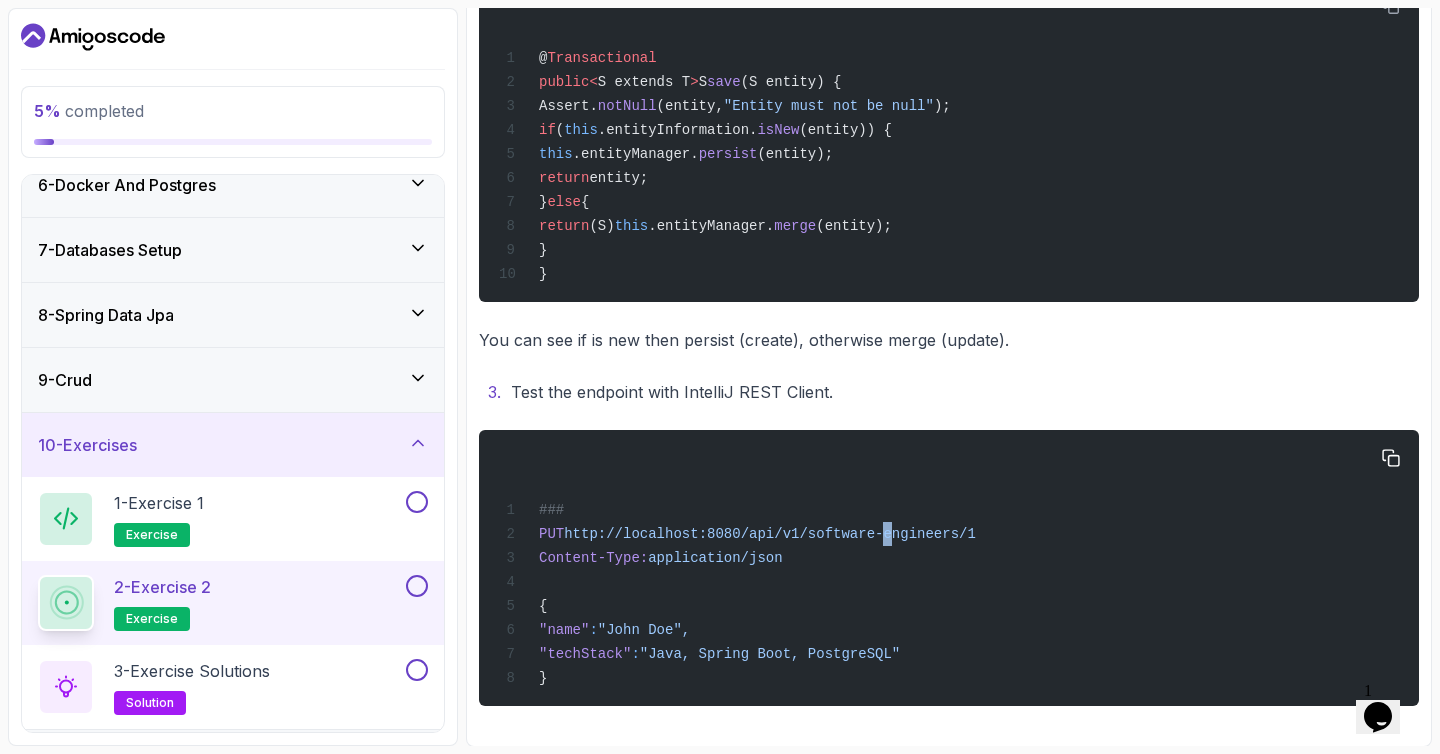 click on ""John Doe"," at bounding box center [644, 630] 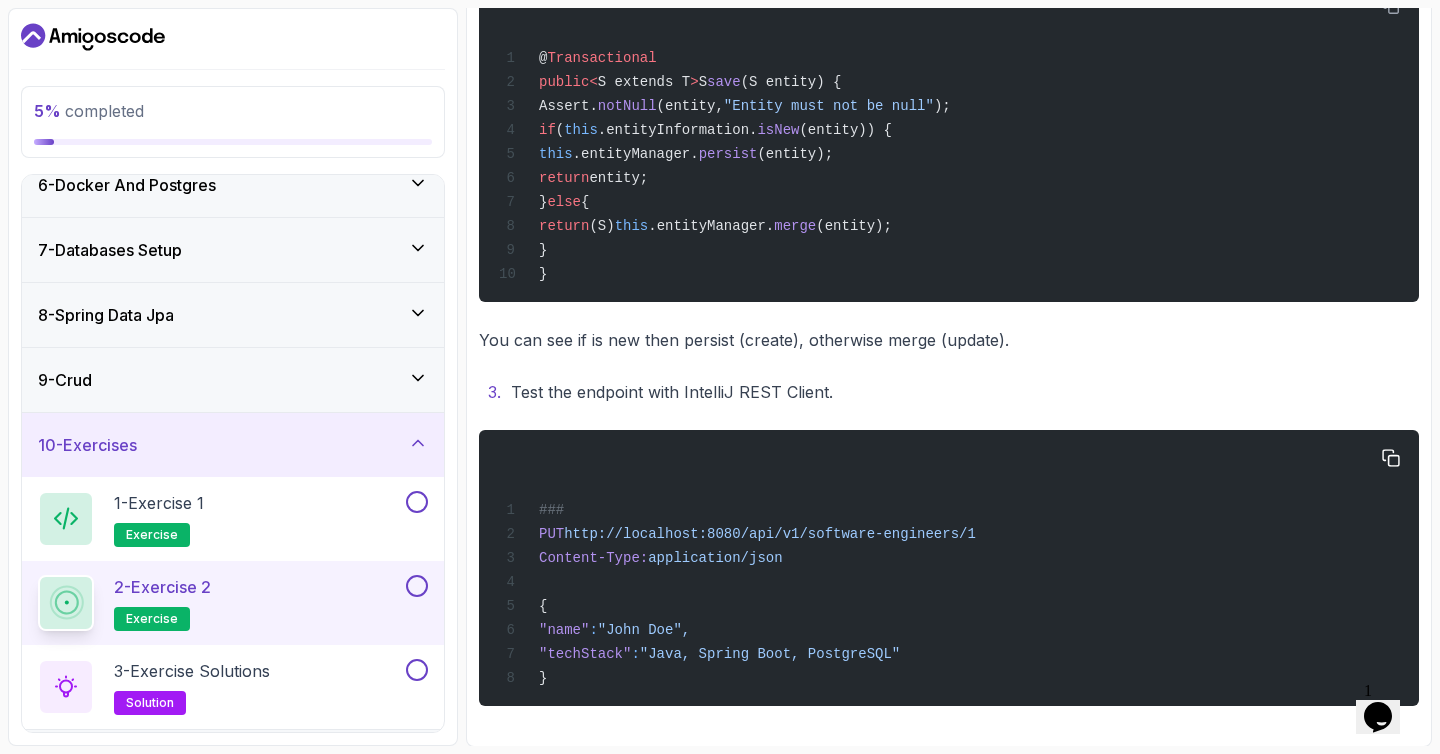 click on ""John Doe"," at bounding box center (644, 630) 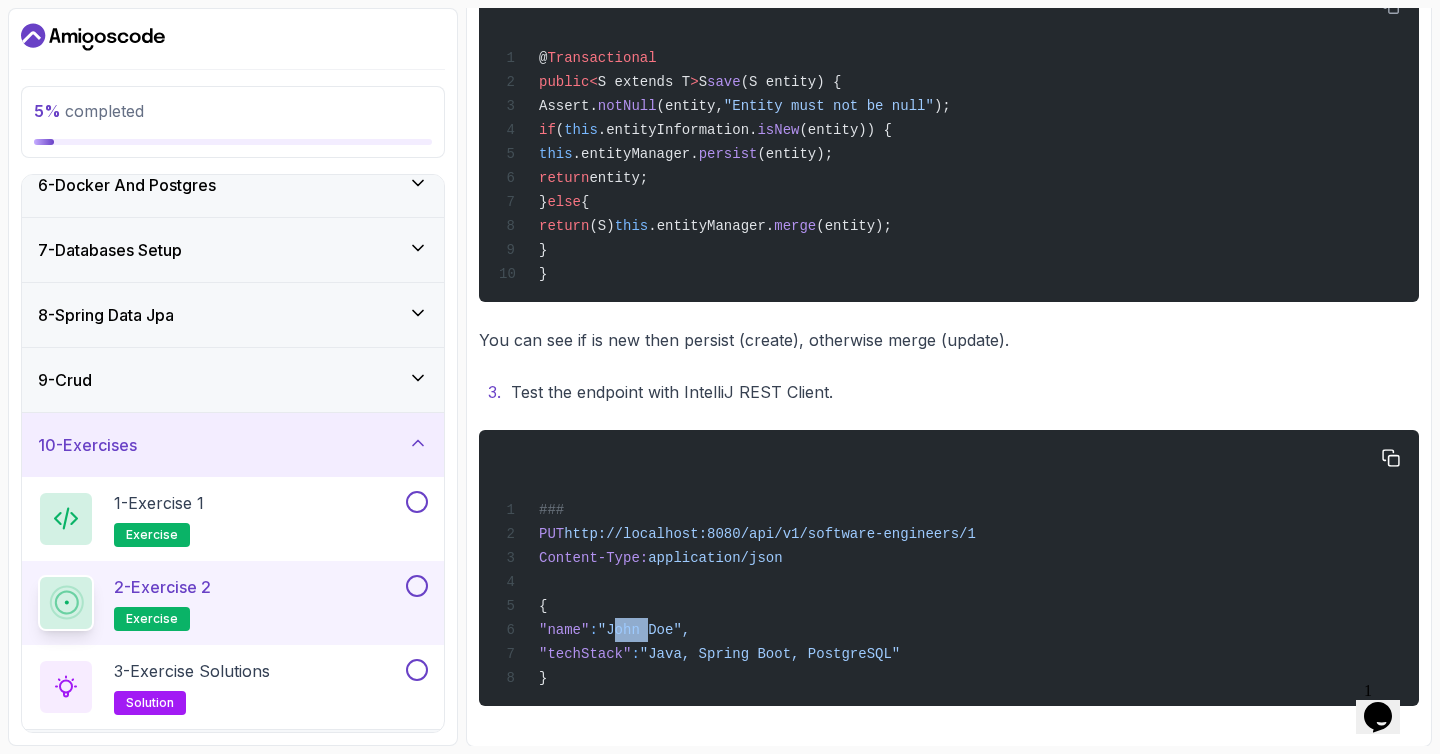 click on ""Java, Spring Boot, PostgreSQL"" at bounding box center (770, 654) 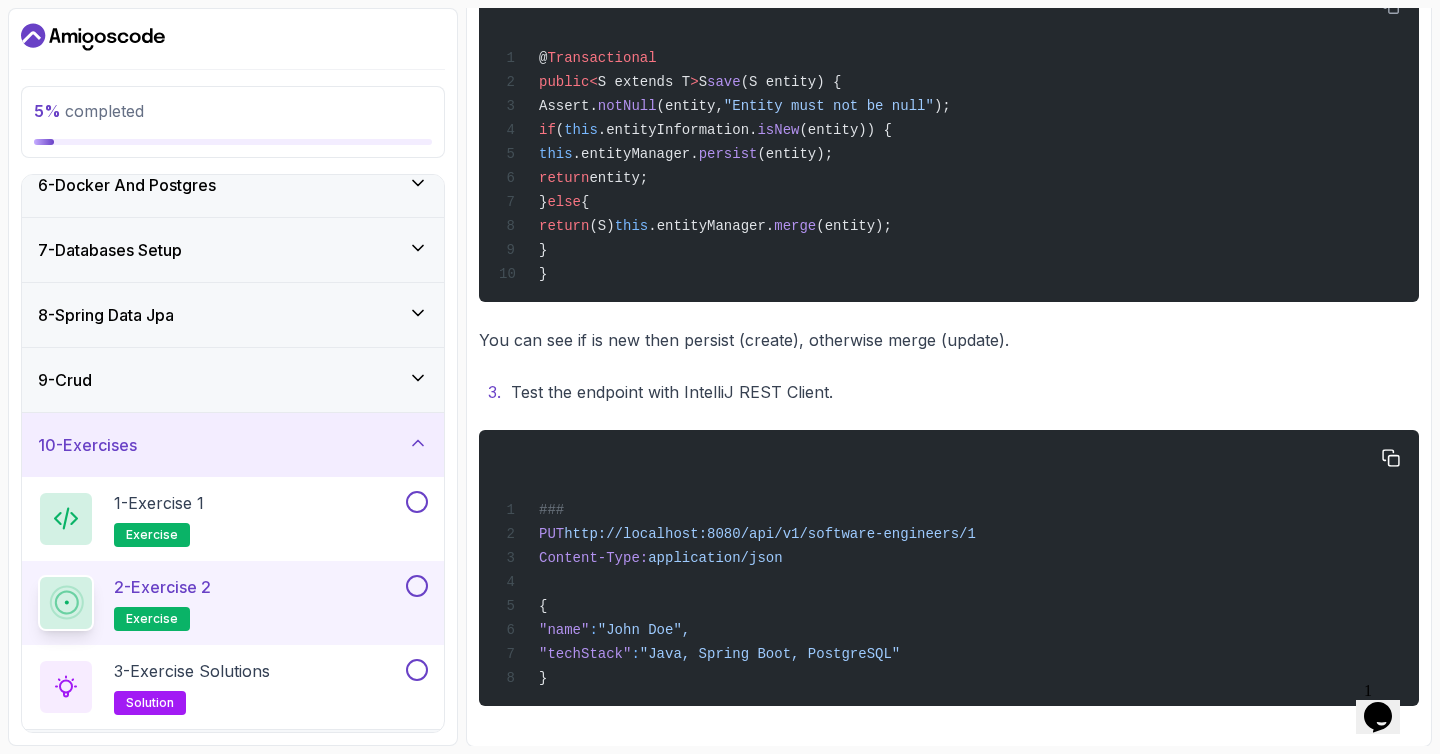 click on ""Java, Spring Boot, PostgreSQL"" at bounding box center (770, 654) 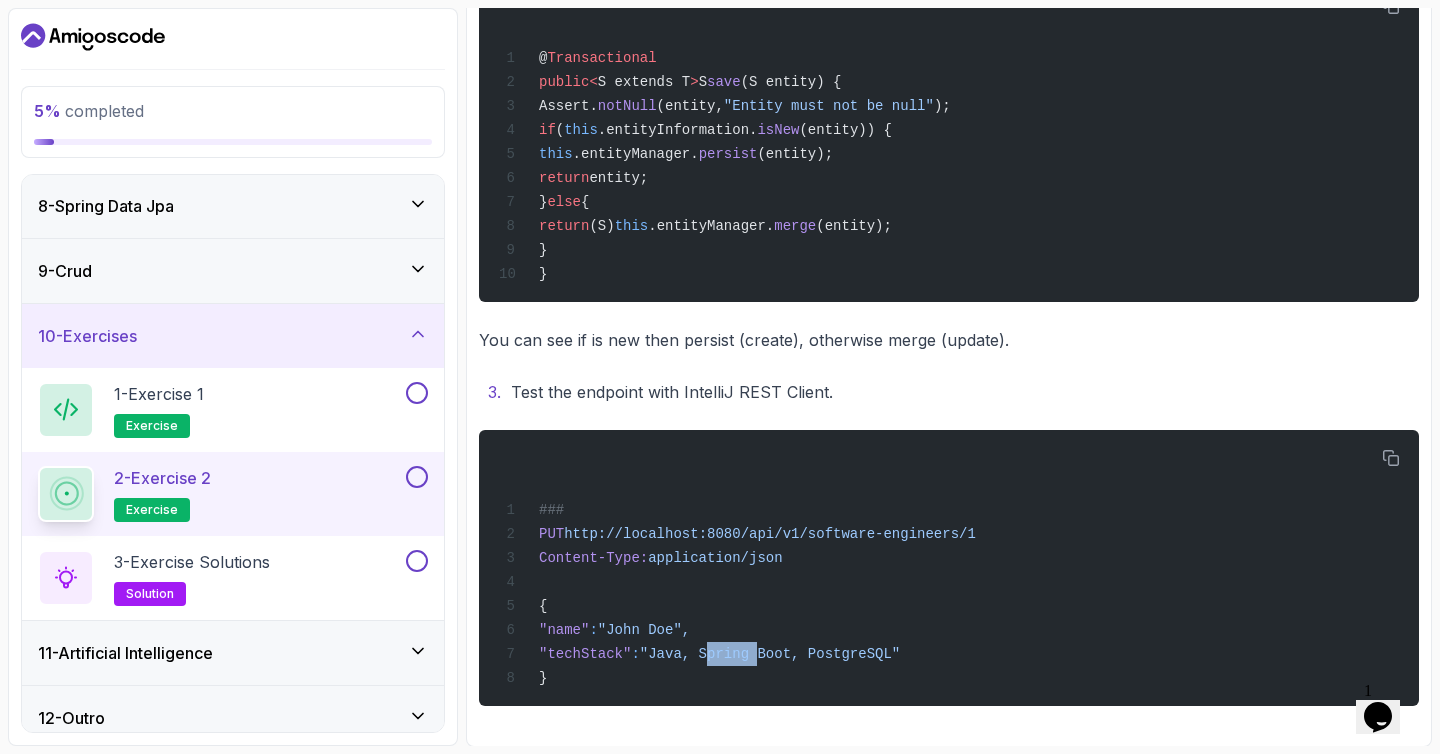 scroll, scrollTop: 474, scrollLeft: 0, axis: vertical 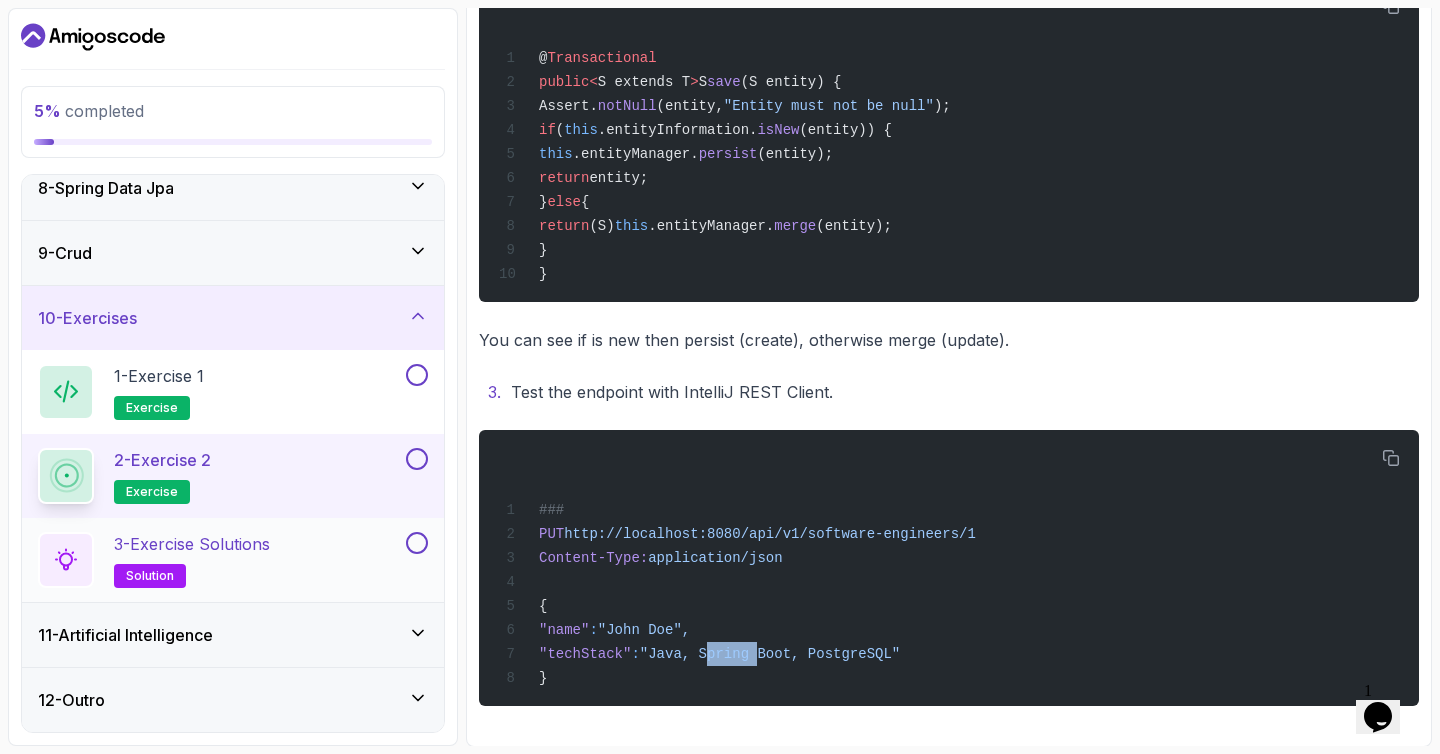 click on "3  -  Exercise Solutions" at bounding box center [192, 544] 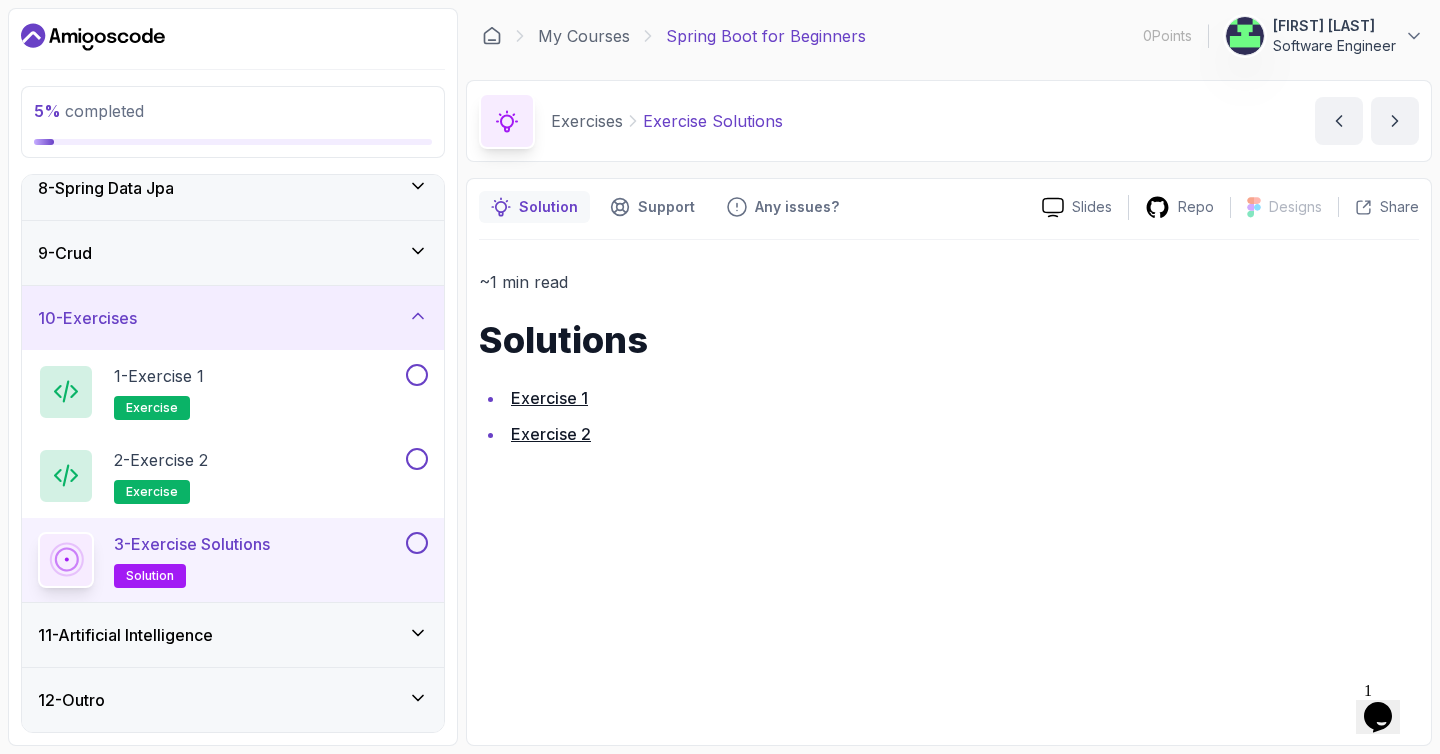 scroll, scrollTop: 0, scrollLeft: 0, axis: both 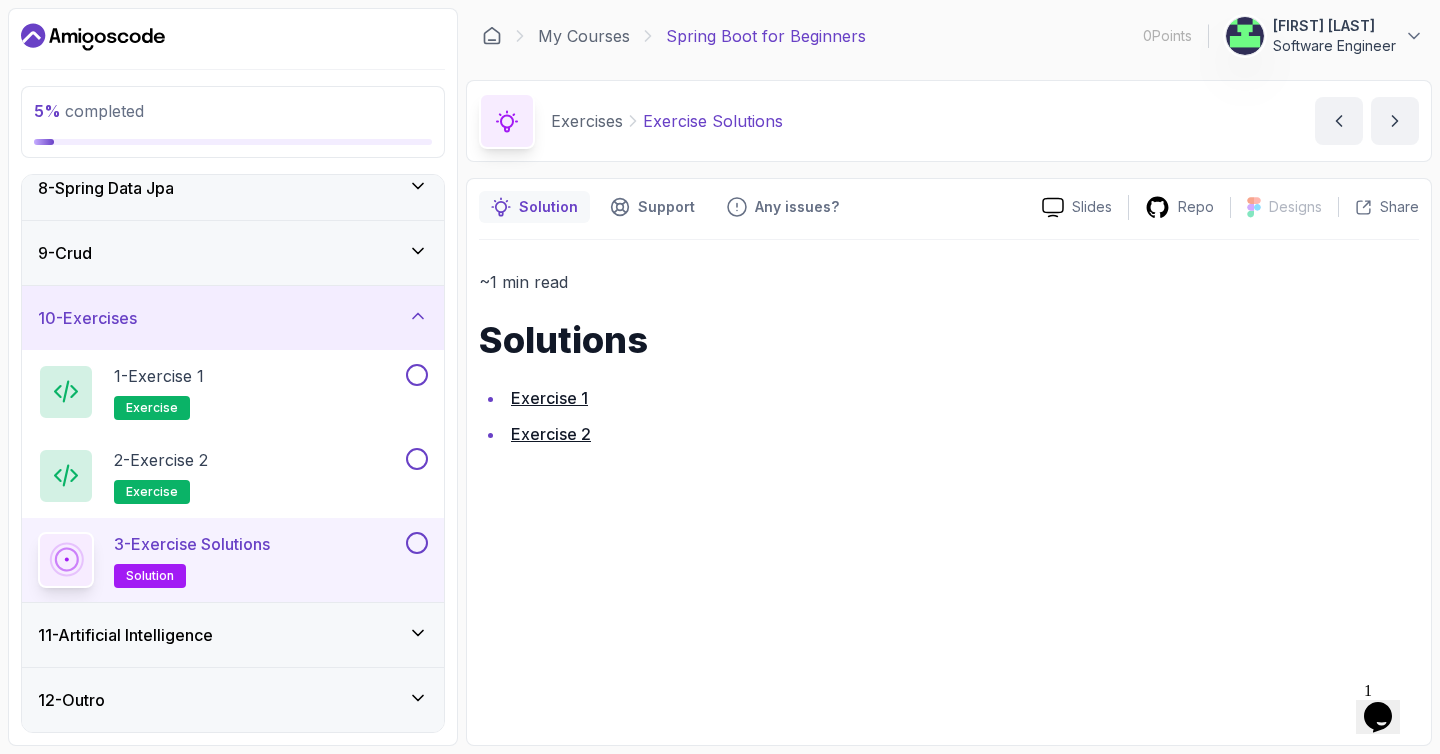 click on "11  -  Artificial Intelligence" at bounding box center [233, 635] 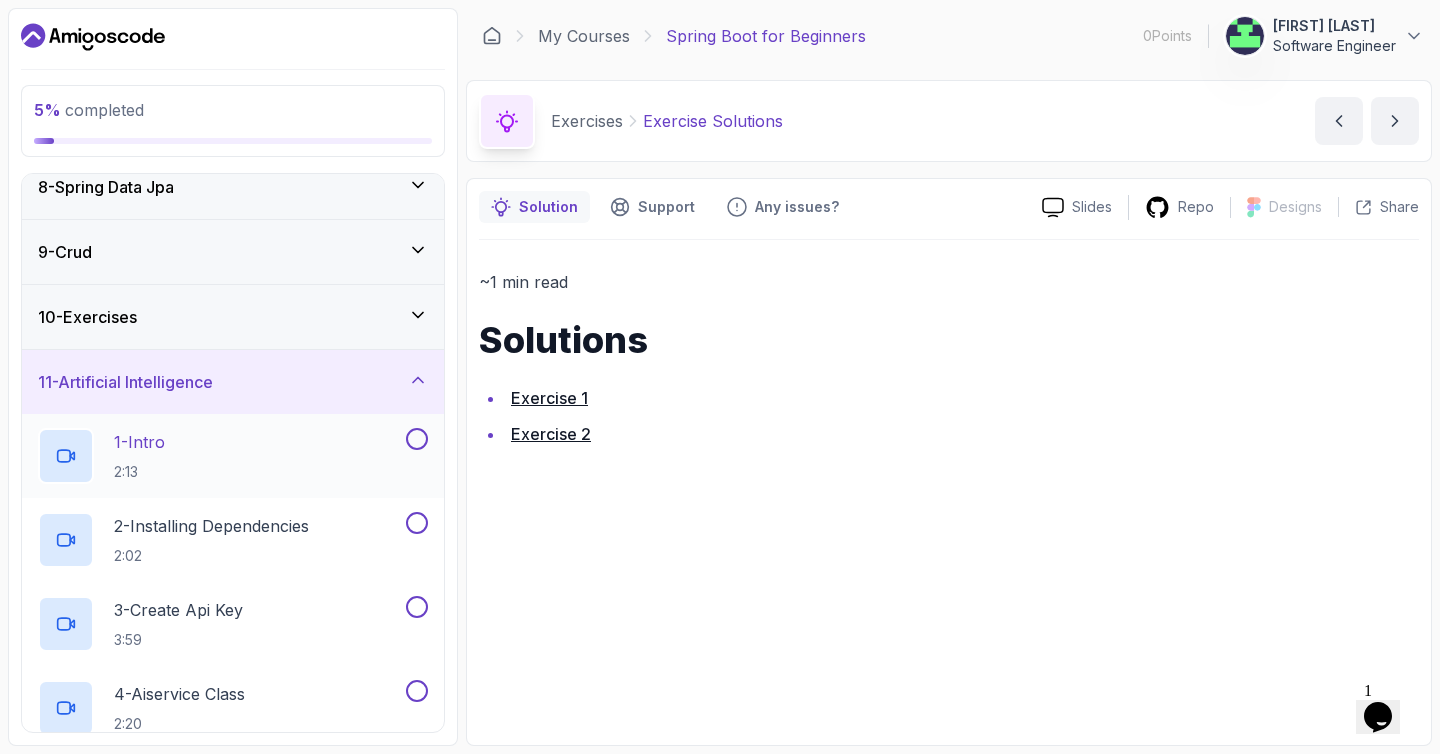 click on "1  -  Intro 2:13" at bounding box center [220, 456] 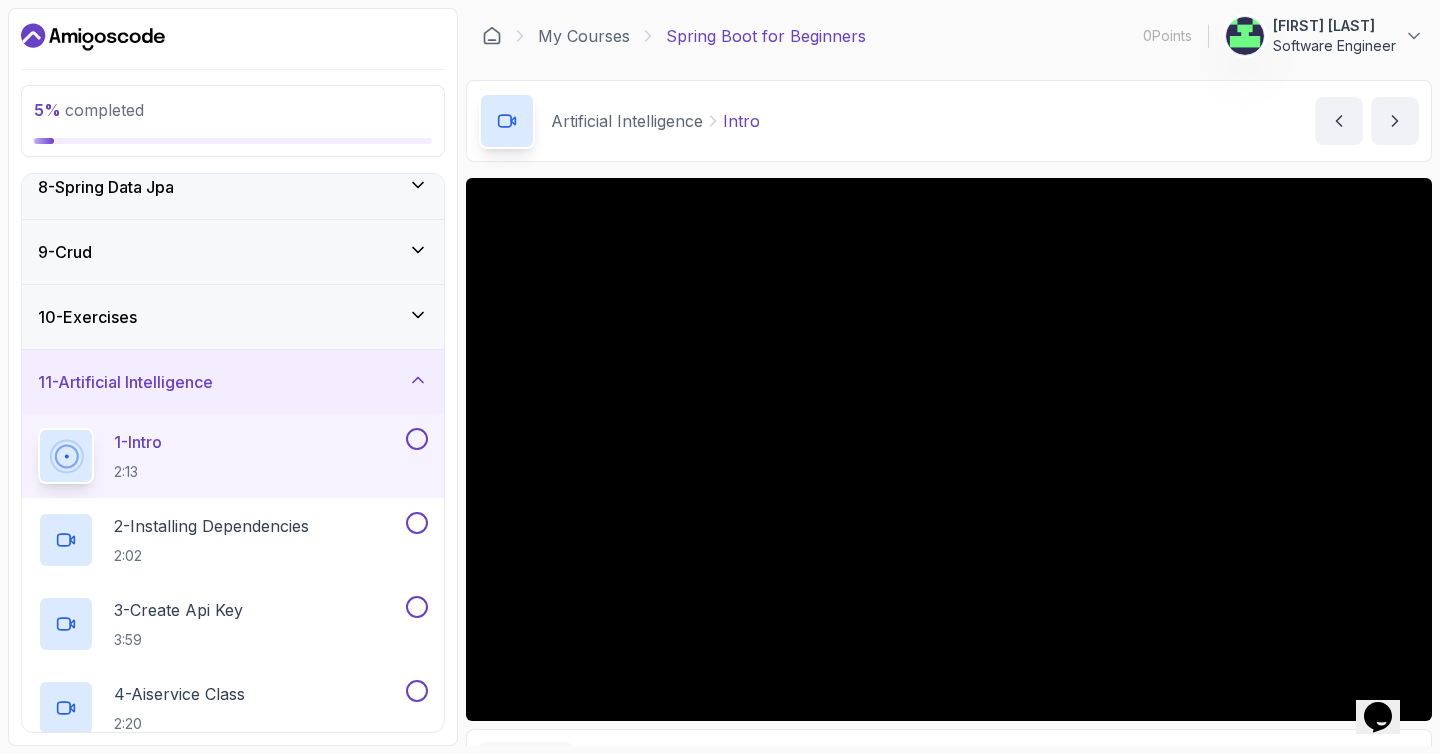 type 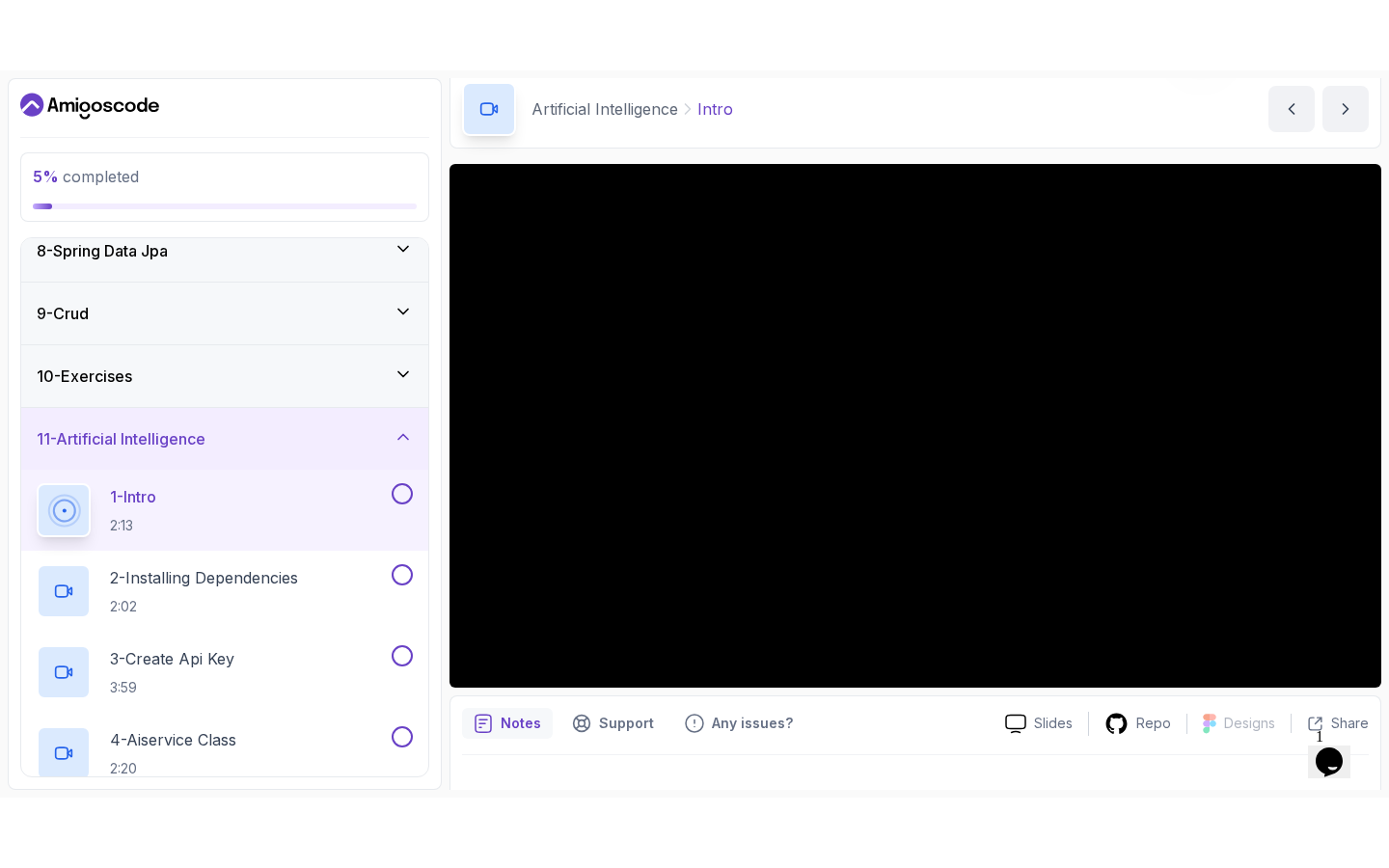 scroll, scrollTop: 79, scrollLeft: 0, axis: vertical 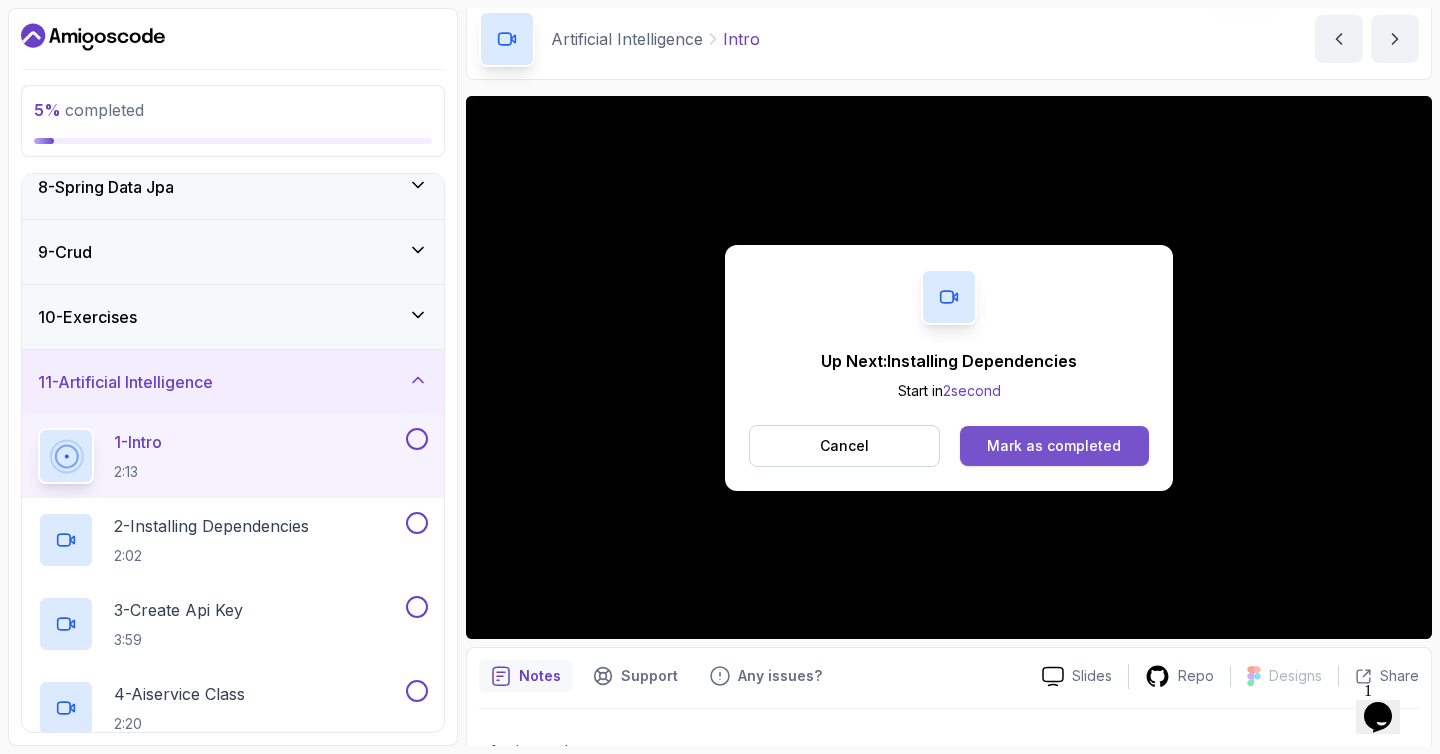click on "Mark as completed" at bounding box center (1054, 446) 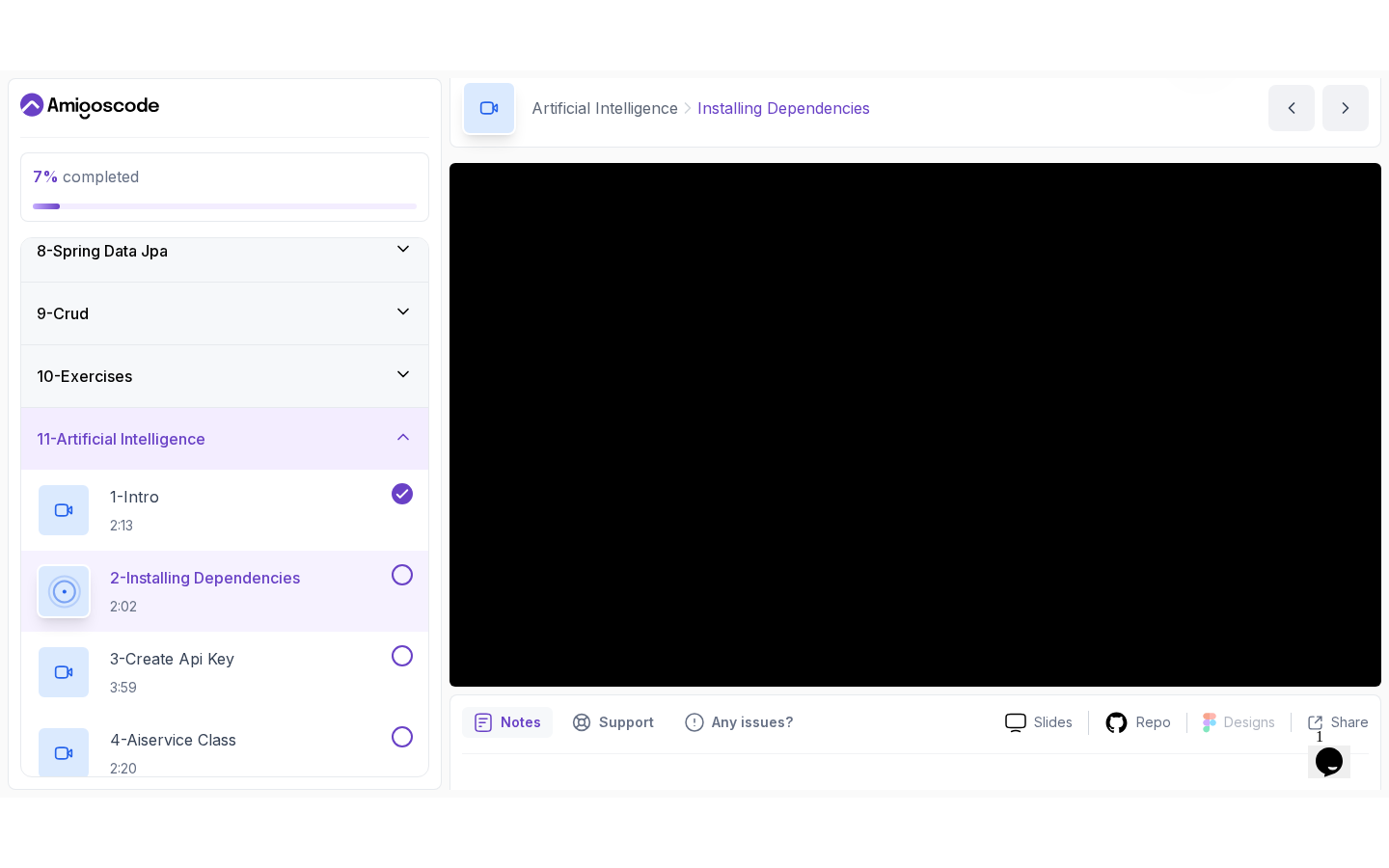 scroll, scrollTop: 0, scrollLeft: 0, axis: both 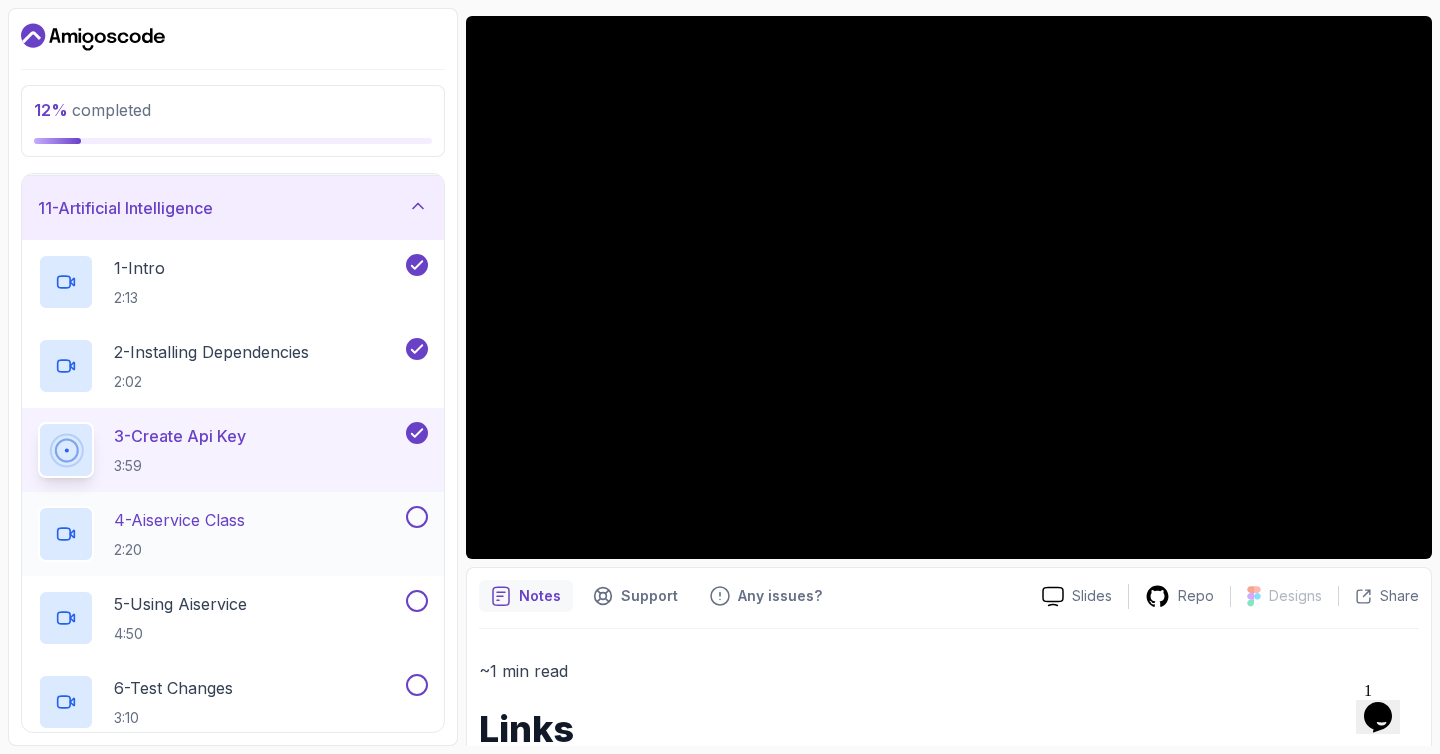 click on "2:20" at bounding box center [179, 550] 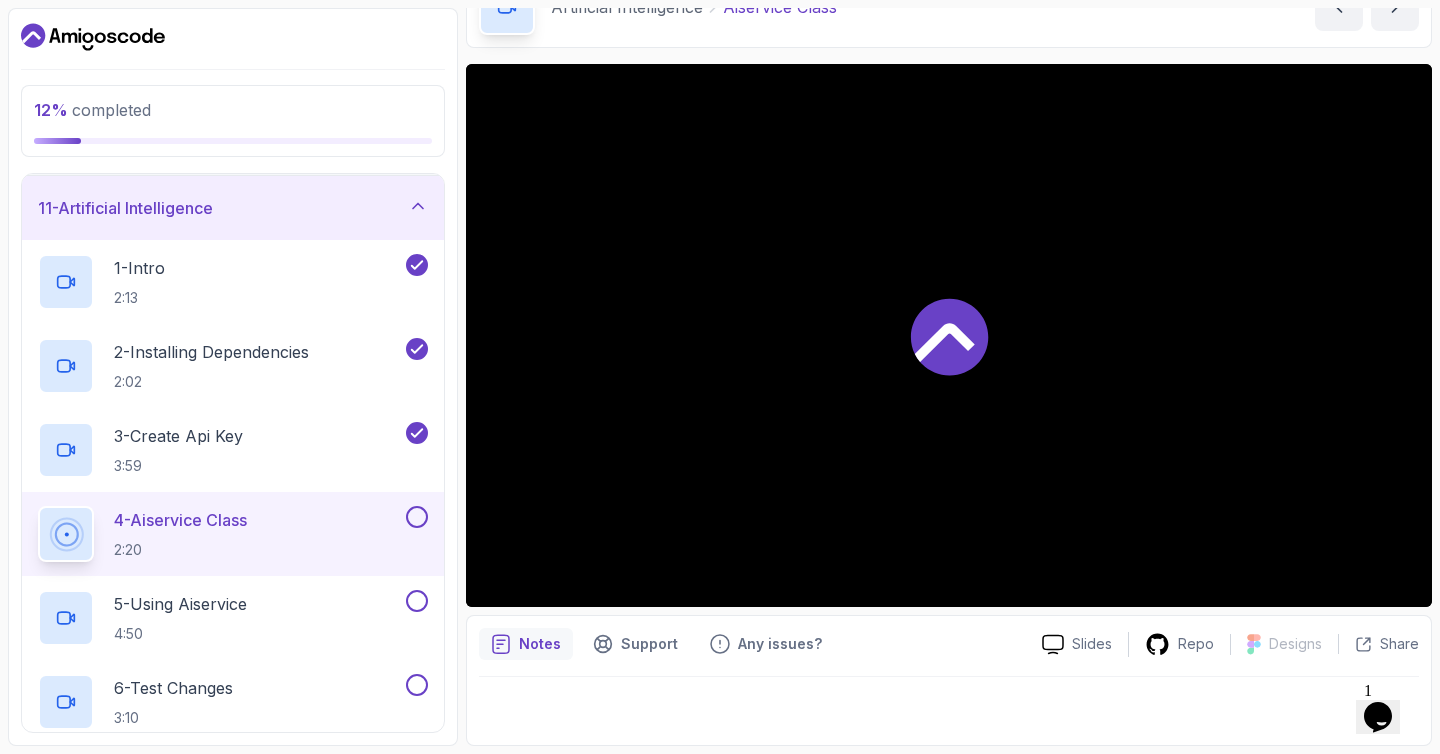 scroll, scrollTop: 114, scrollLeft: 0, axis: vertical 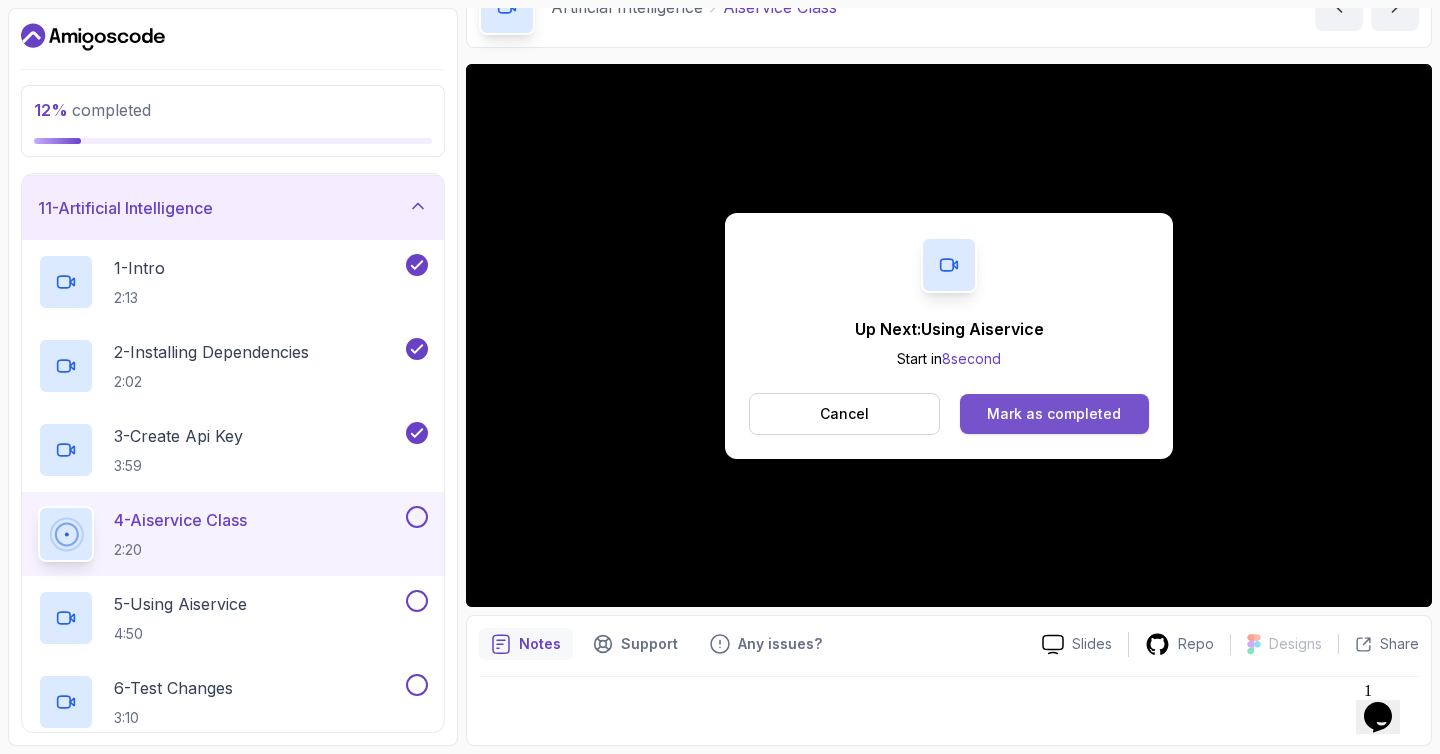 click on "Mark as completed" at bounding box center [1054, 414] 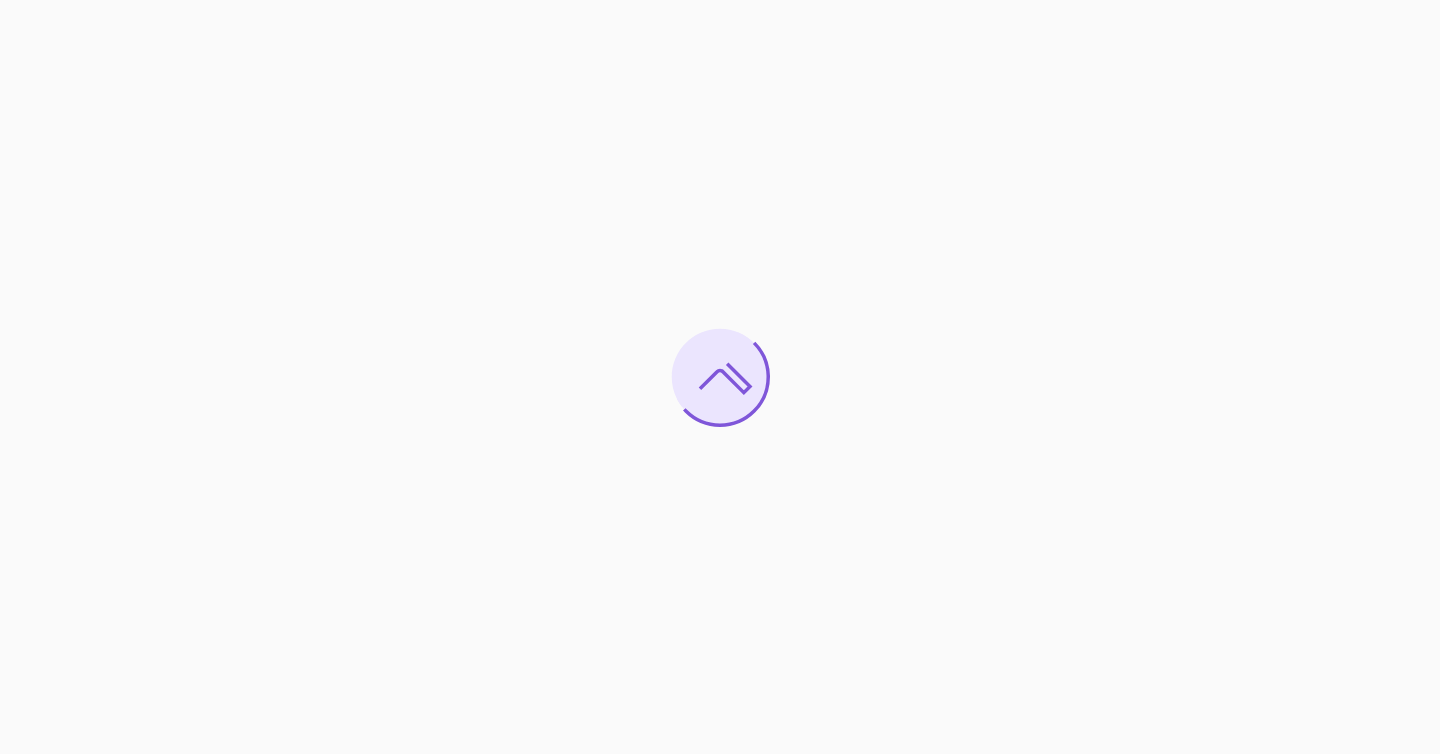scroll, scrollTop: 0, scrollLeft: 0, axis: both 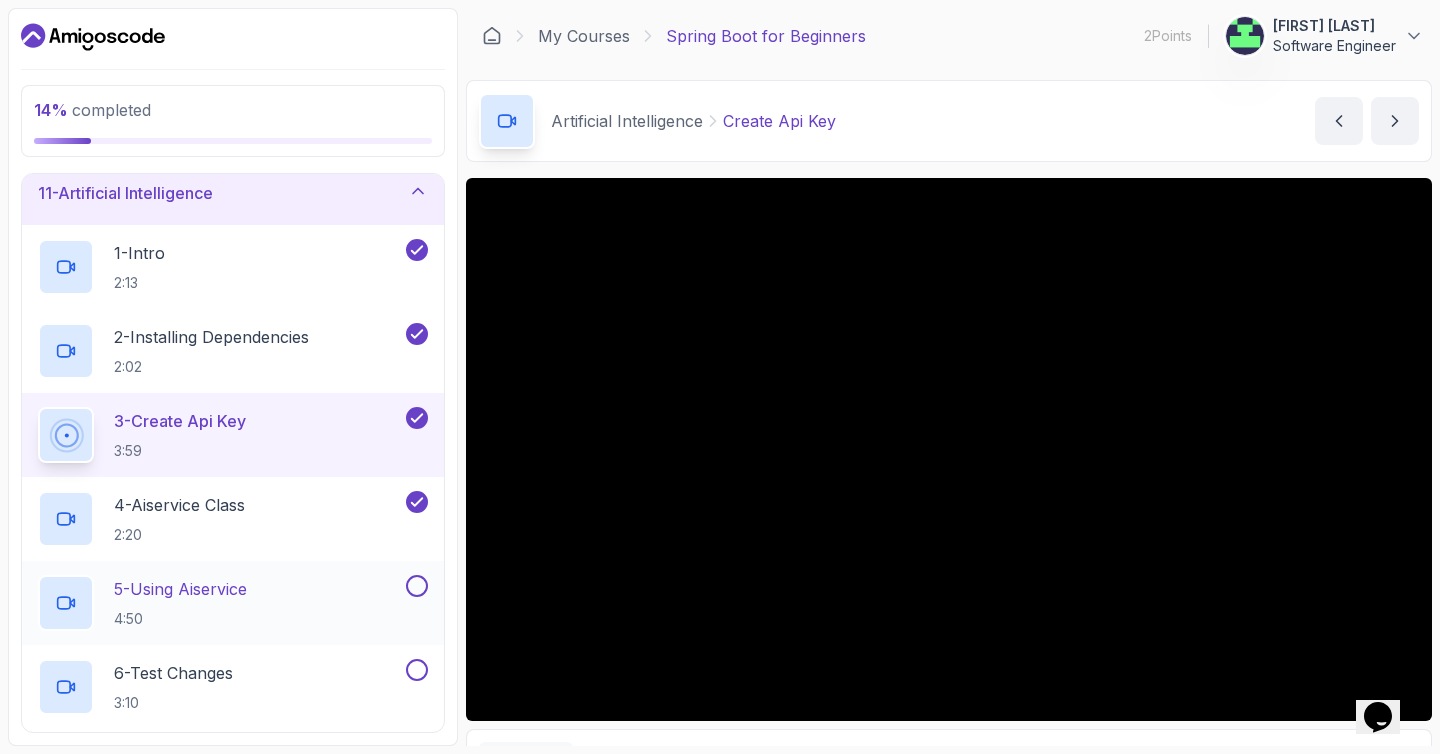 click on "5  -  Using Aiservice" at bounding box center (180, 589) 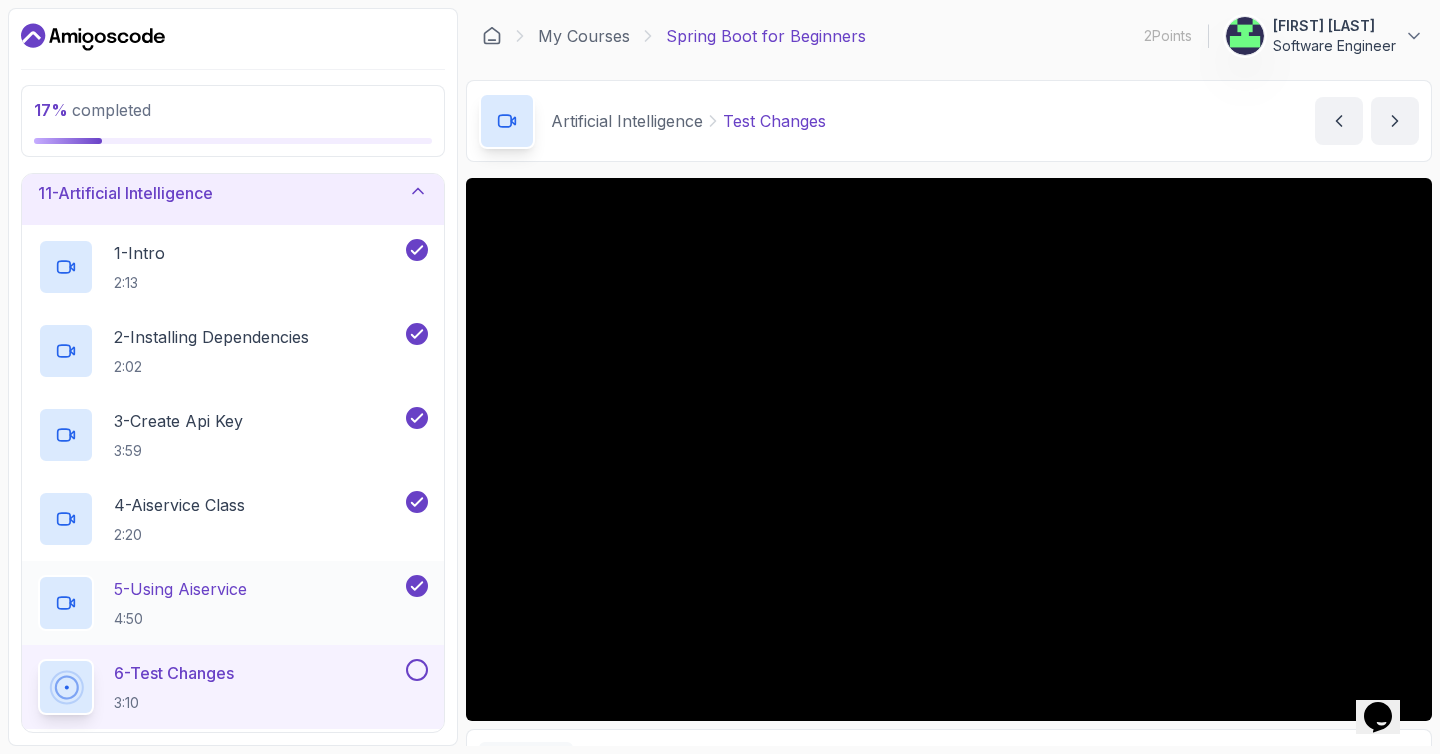 click on "5  -  Using Aiservice" at bounding box center [180, 589] 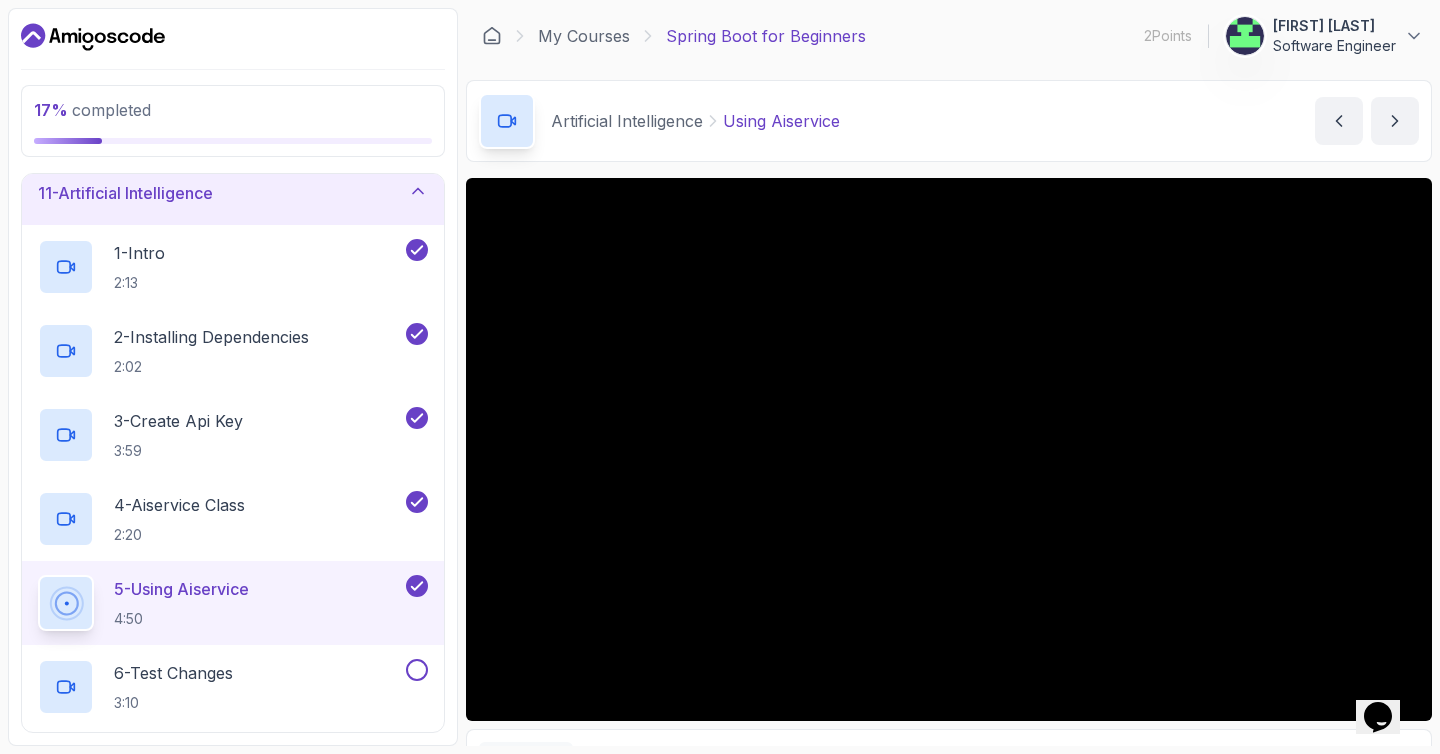 type 